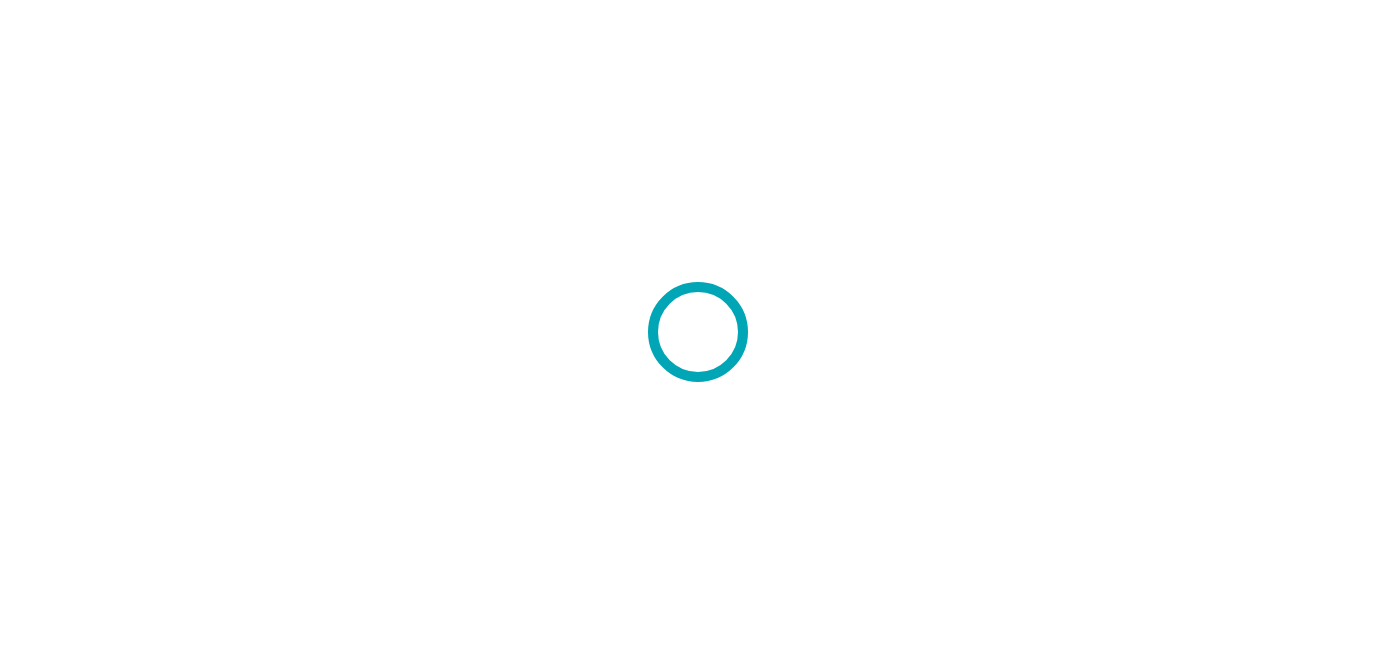 scroll, scrollTop: 0, scrollLeft: 0, axis: both 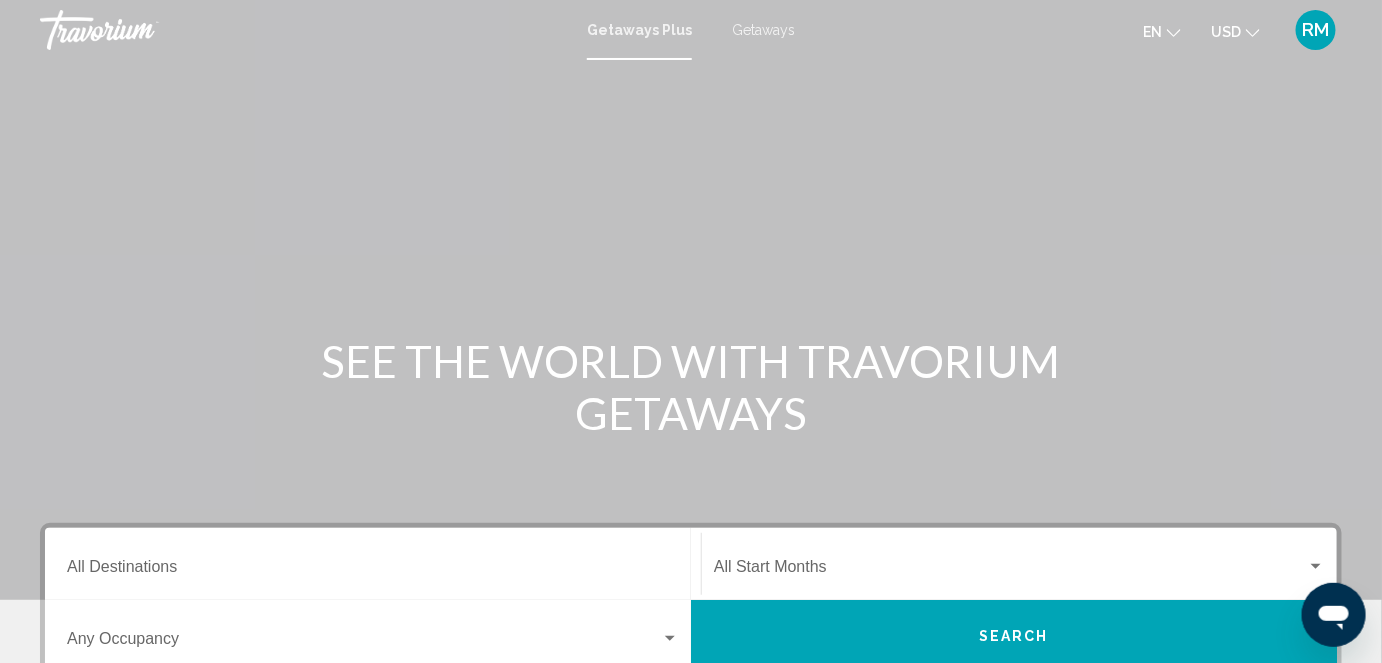 click on "Getaways" at bounding box center [763, 30] 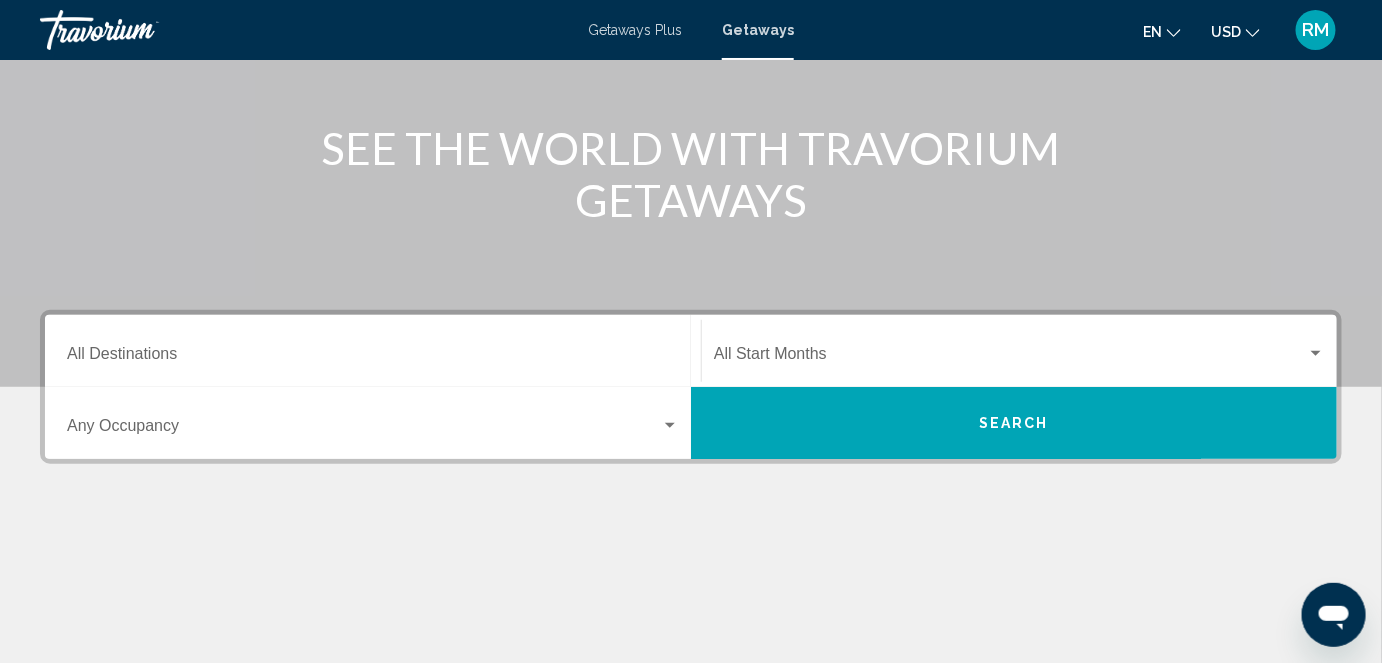 scroll, scrollTop: 221, scrollLeft: 0, axis: vertical 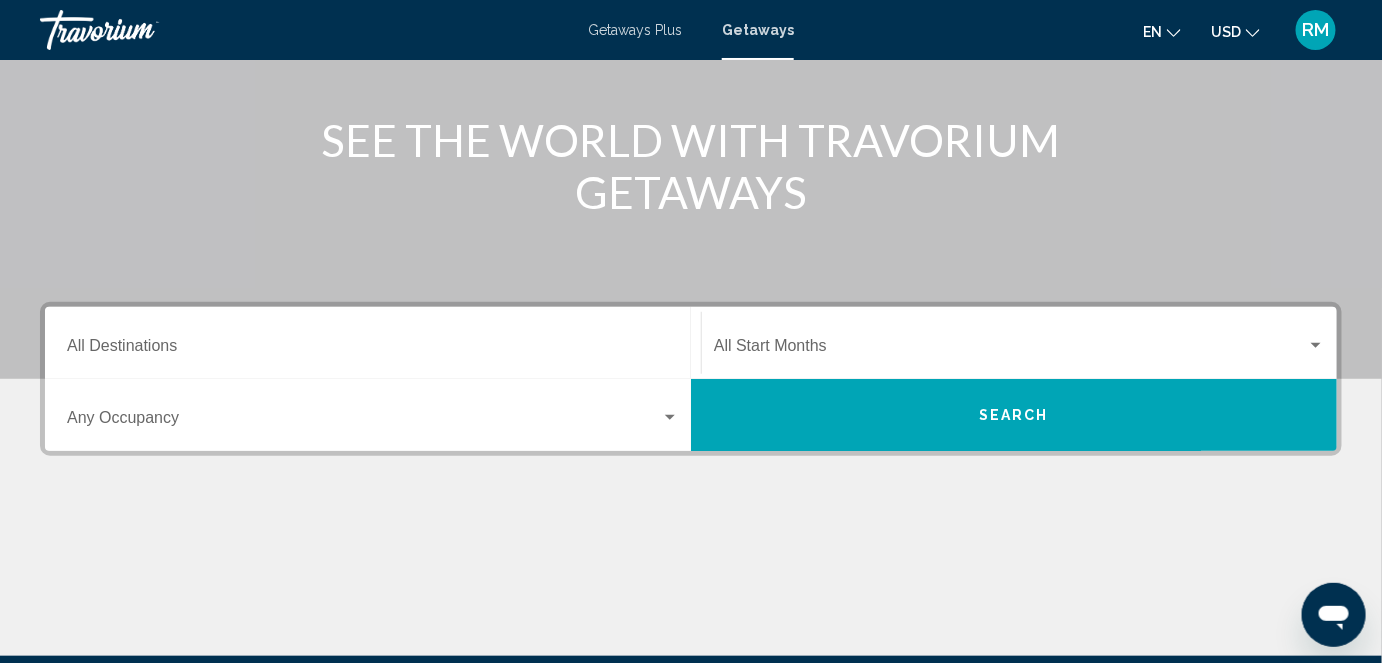 click on "Start Month All Start Months" 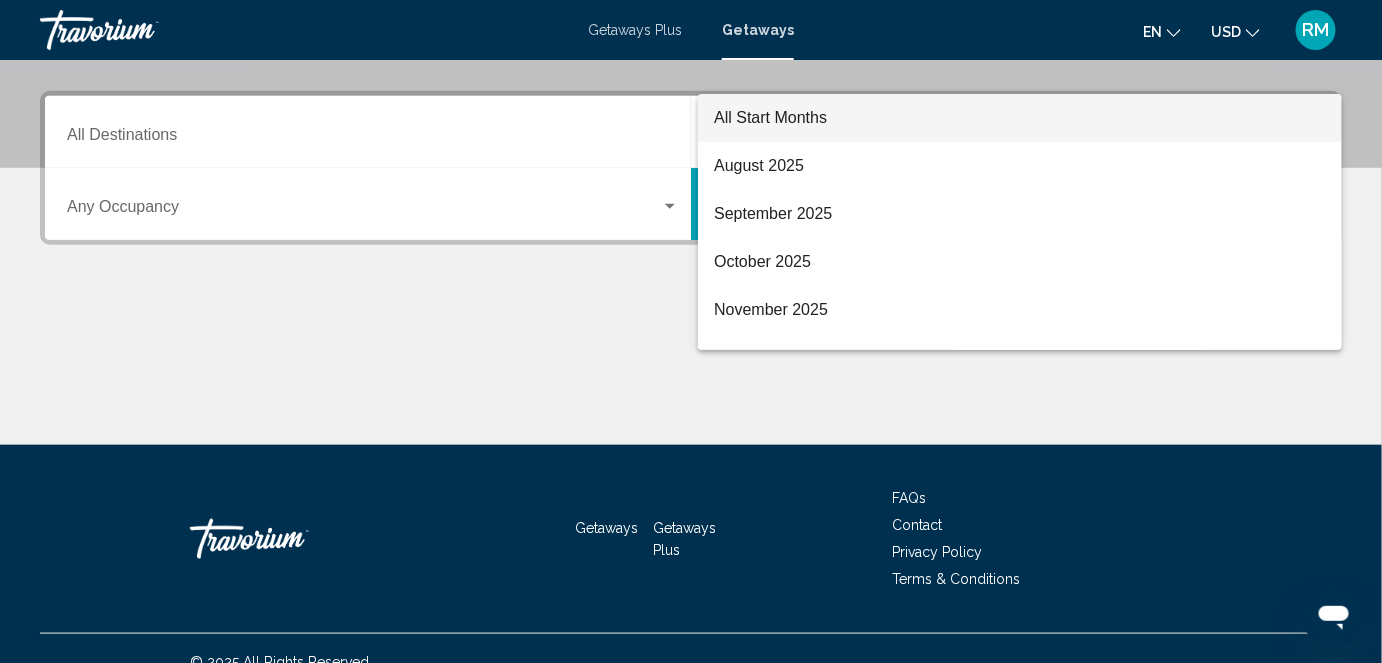 scroll, scrollTop: 457, scrollLeft: 0, axis: vertical 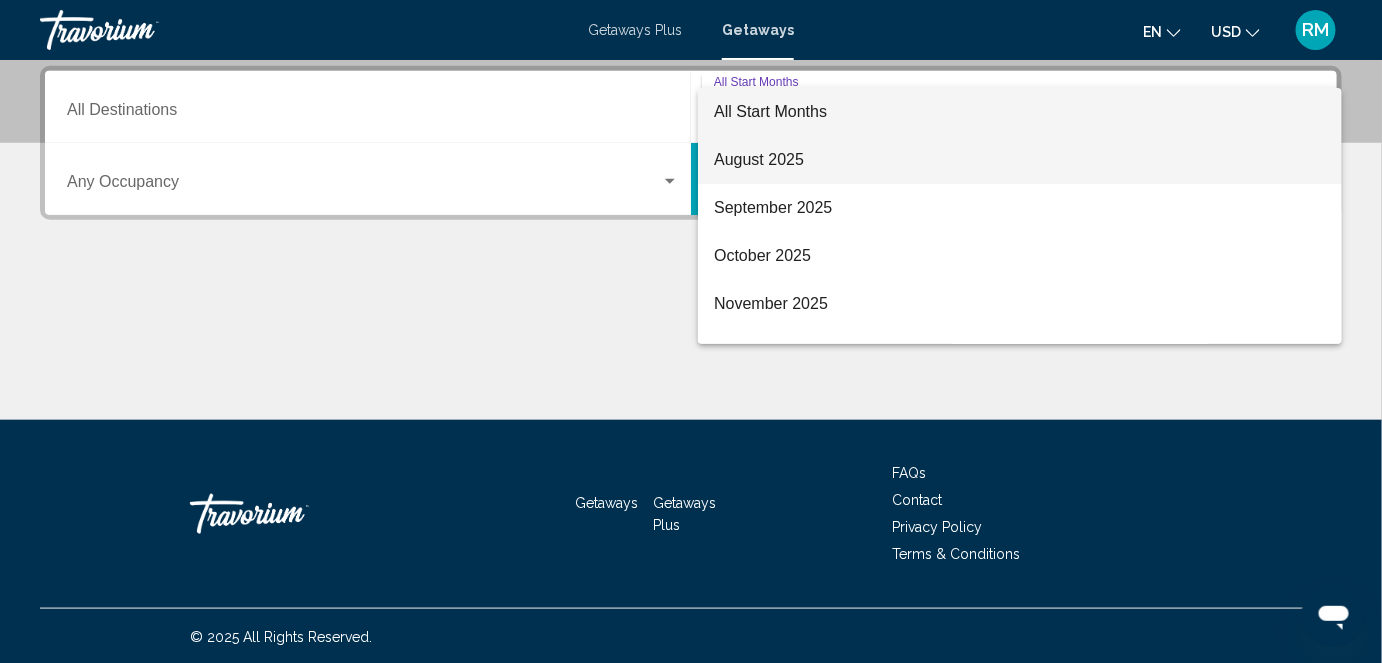 click on "August 2025" at bounding box center (1020, 160) 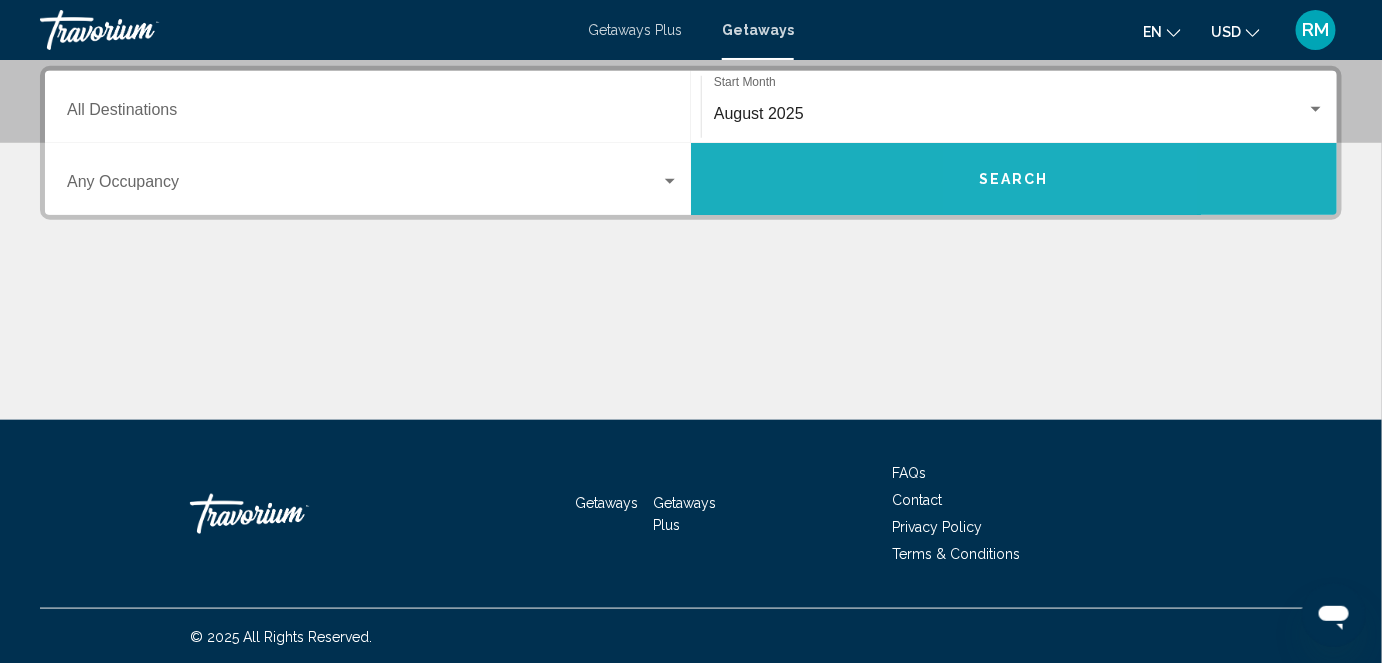 click on "Search" at bounding box center (1014, 179) 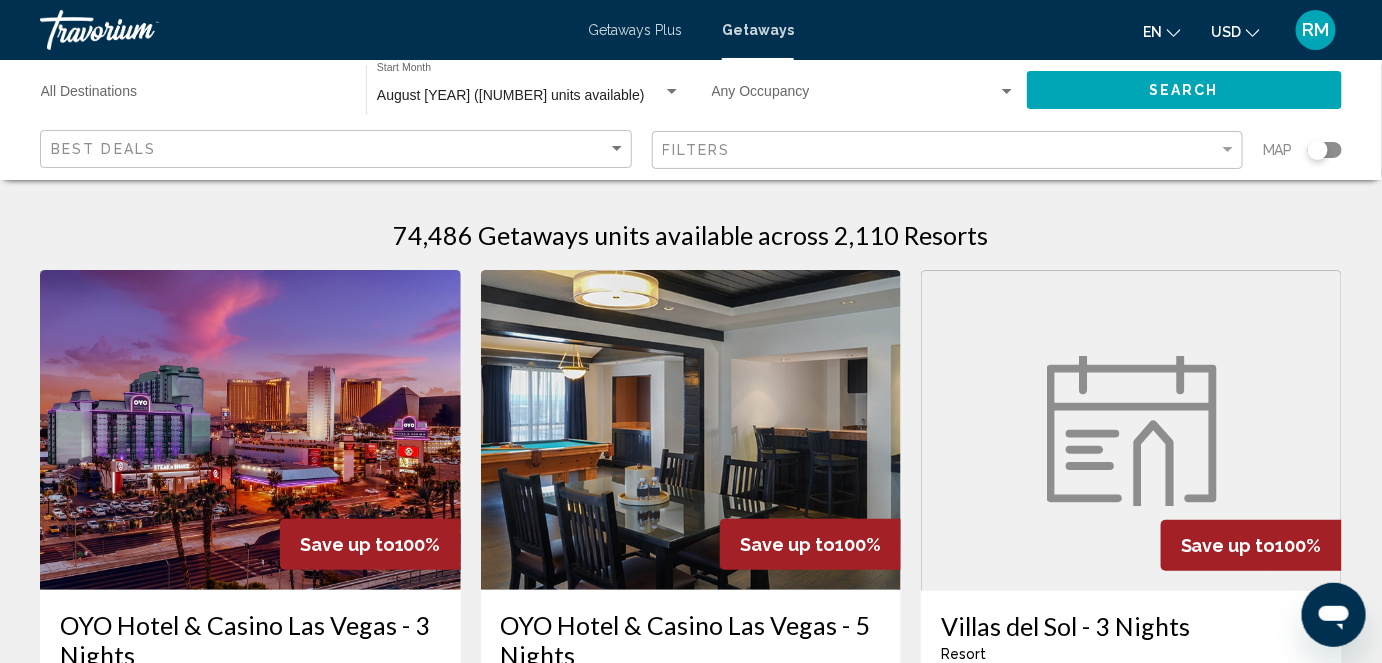 click on "[NUMBER] Getaways units available across [NUMBER] Resorts Save up to  [PERCENTAGE]%   [HOTEL_NAME]  Resort  -  This is an adults only resort
[CITY], [STATE], [COUNTRY] From $[PRICE] USD $[PRICE] USD For [NUMBER] nights You save  $[PRICE] USD   temp
Fitness Center
Swimming Pool View Resort    ( [NUMBER] units )  Save up to  [PERCENTAGE]%   [HOTEL_NAME]  Resort  -  This is an adults only resort
[CITY], [STATE], [COUNTRY] From $[PRICE] USD $[PRICE] USD For [NUMBER] nights You save  $[PRICE] USD   temp
Fitness Center
Swimming Pool View Resort    ( [NUMBER] units )  Save up to  [PERCENTAGE]%   [RESORT_NAME]  Resort  -  This is an adults only resort
[CITY], [COUNTRY] From $[PRICE] USD" at bounding box center (691, 1664) 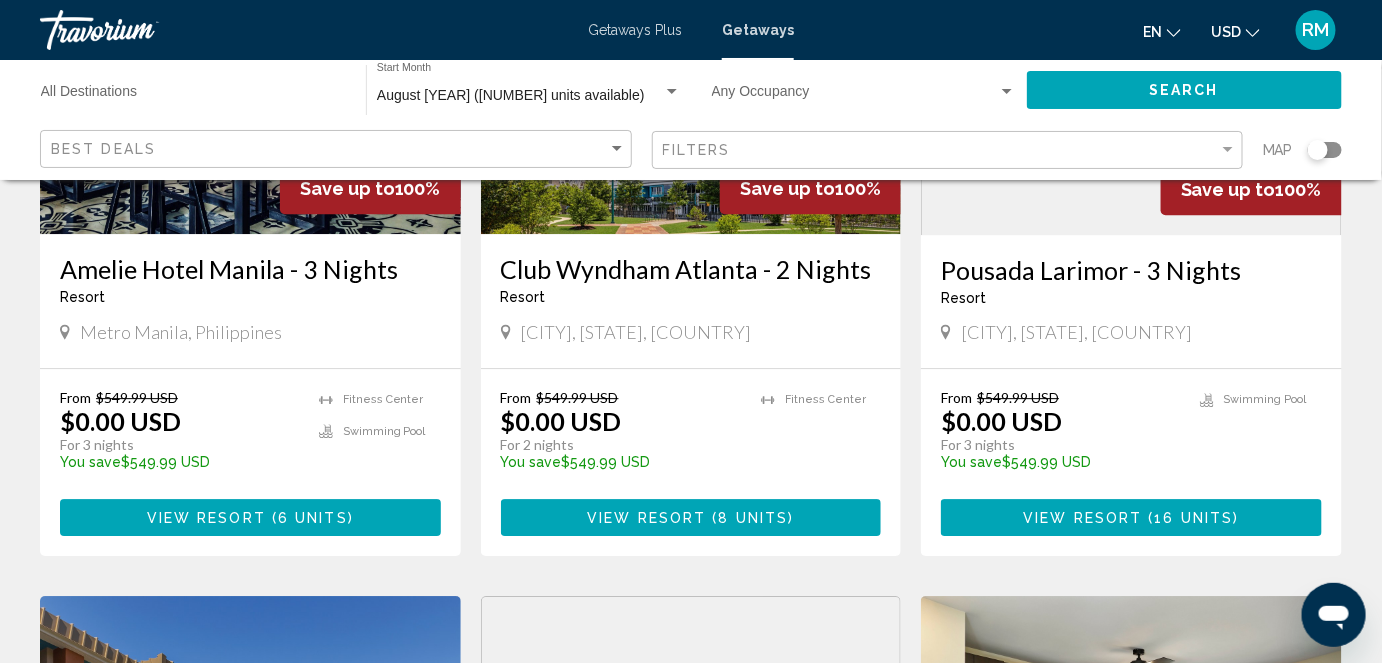 scroll, scrollTop: 1781, scrollLeft: 0, axis: vertical 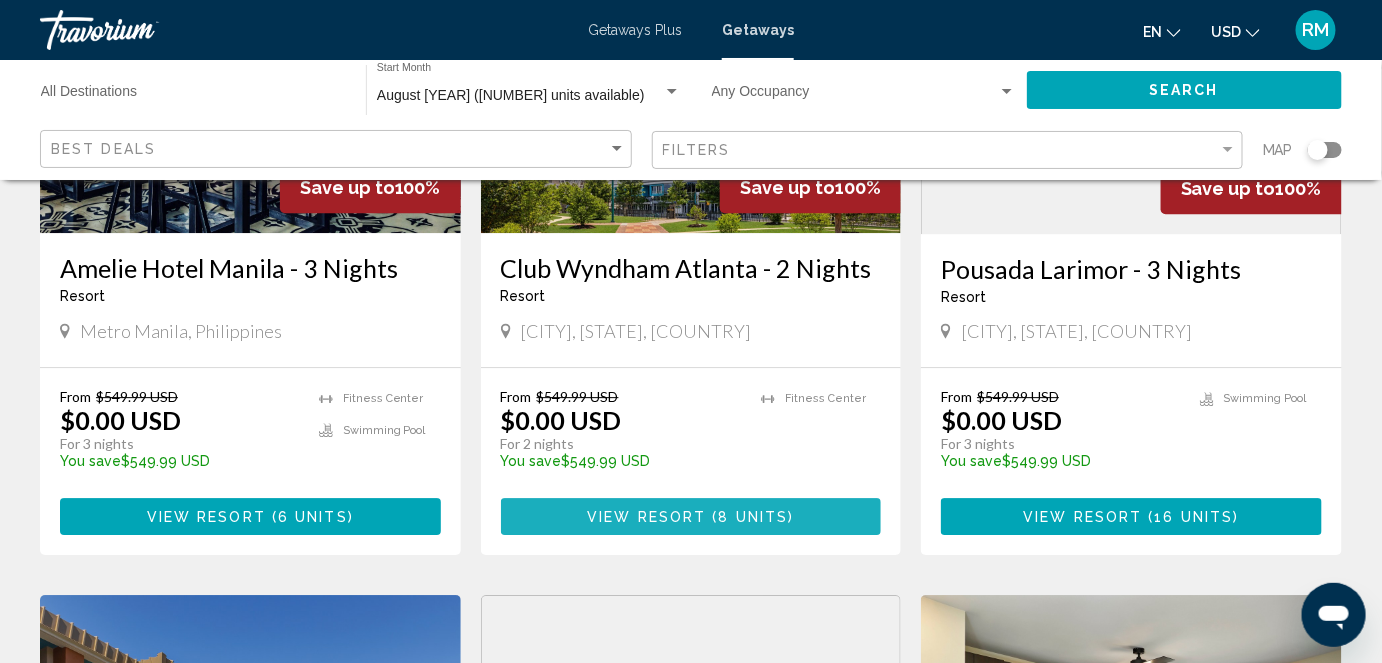 click on "View Resort" at bounding box center (646, 517) 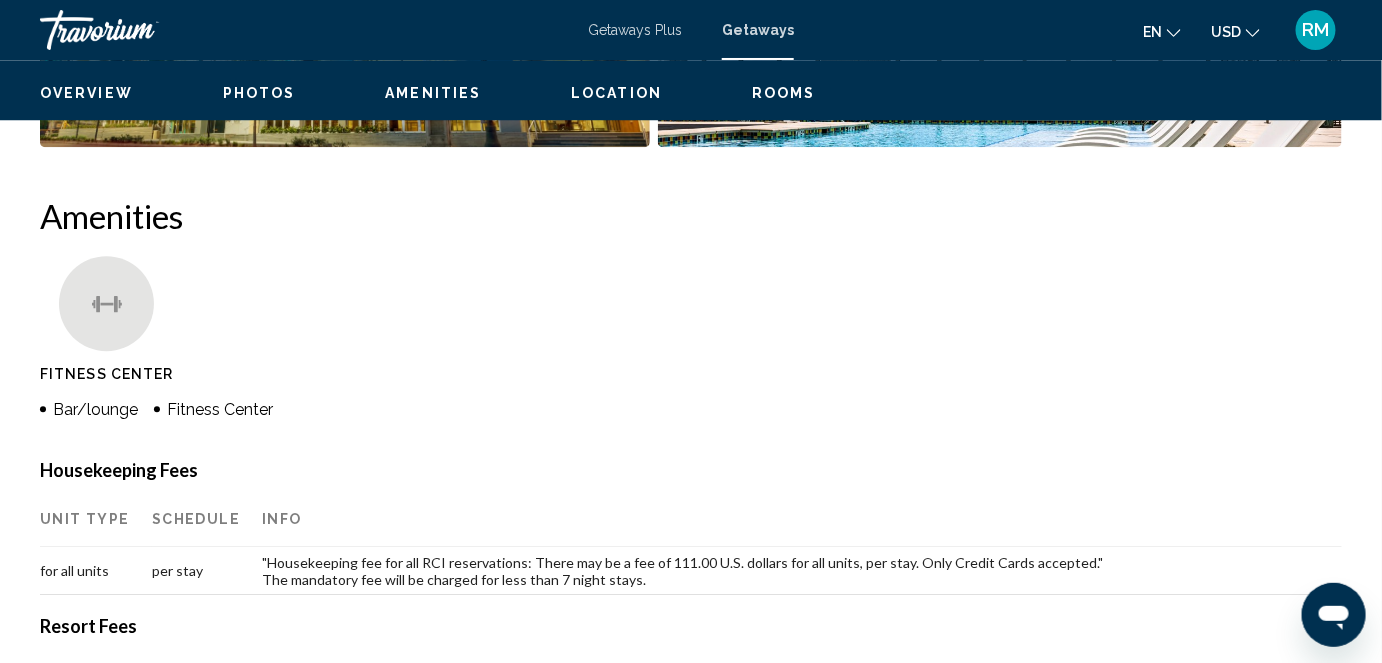 scroll, scrollTop: 203, scrollLeft: 0, axis: vertical 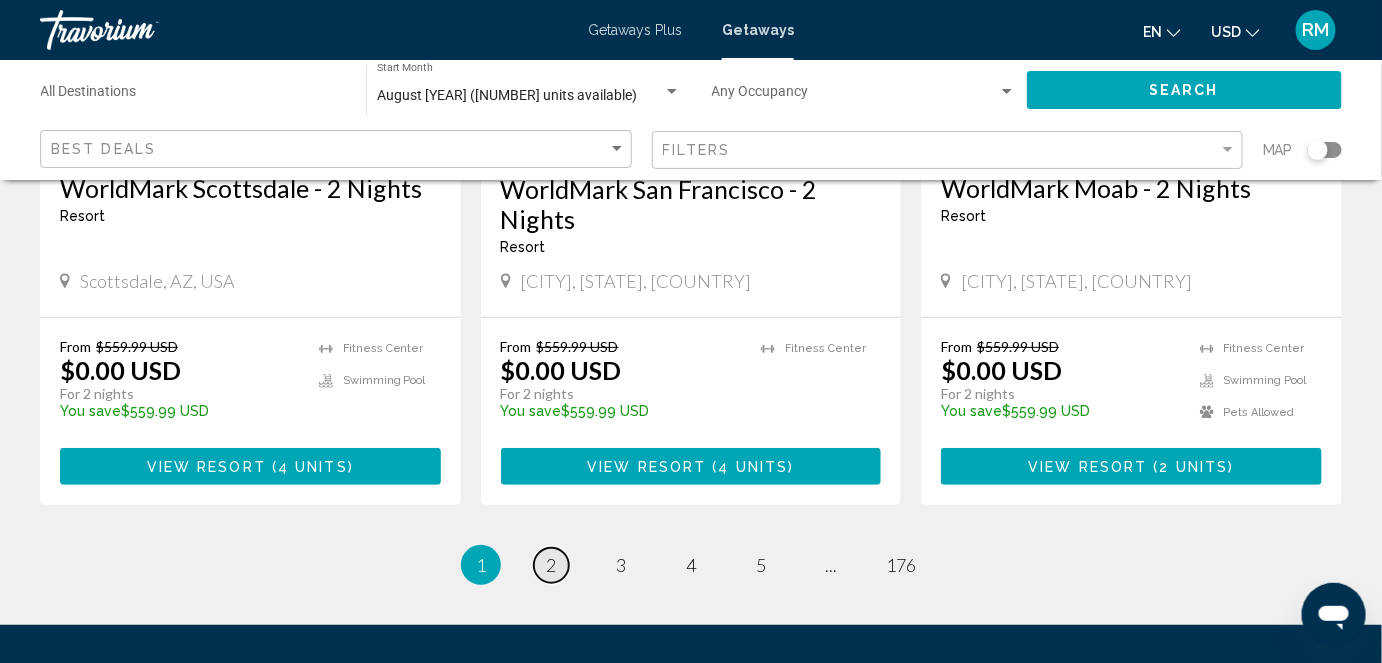 click on "2" at bounding box center [551, 565] 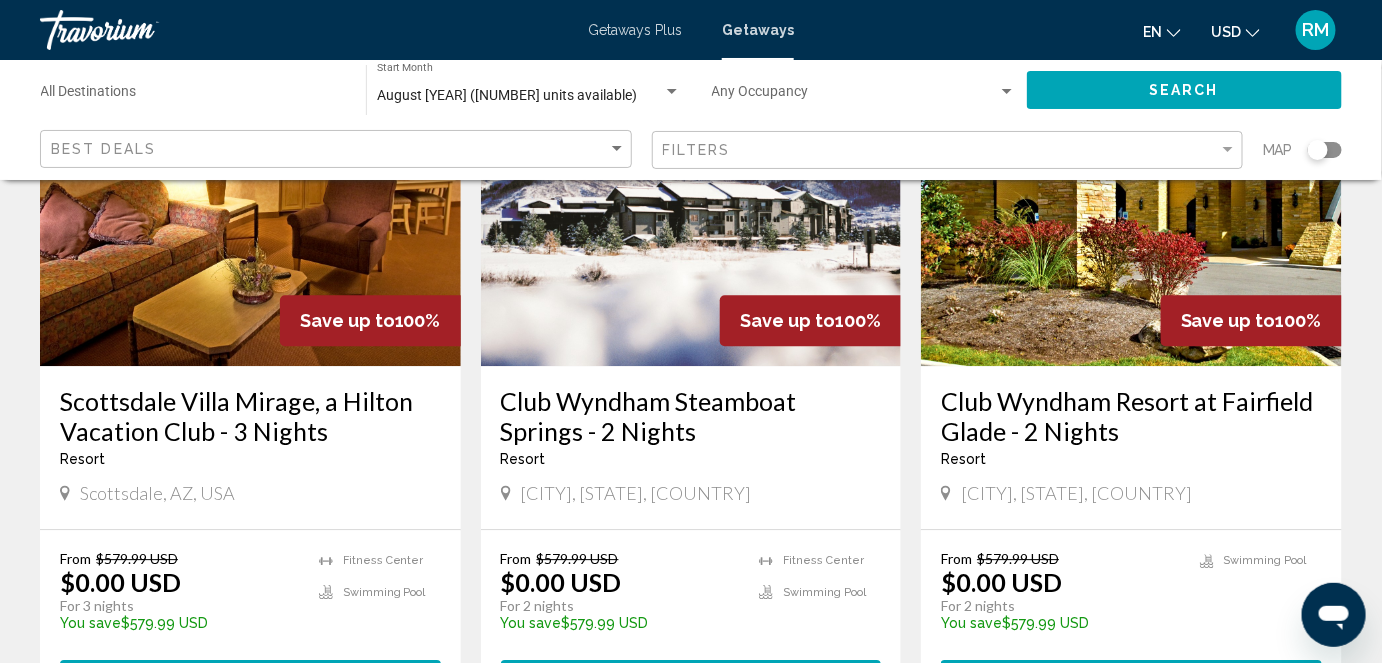 scroll, scrollTop: 1683, scrollLeft: 0, axis: vertical 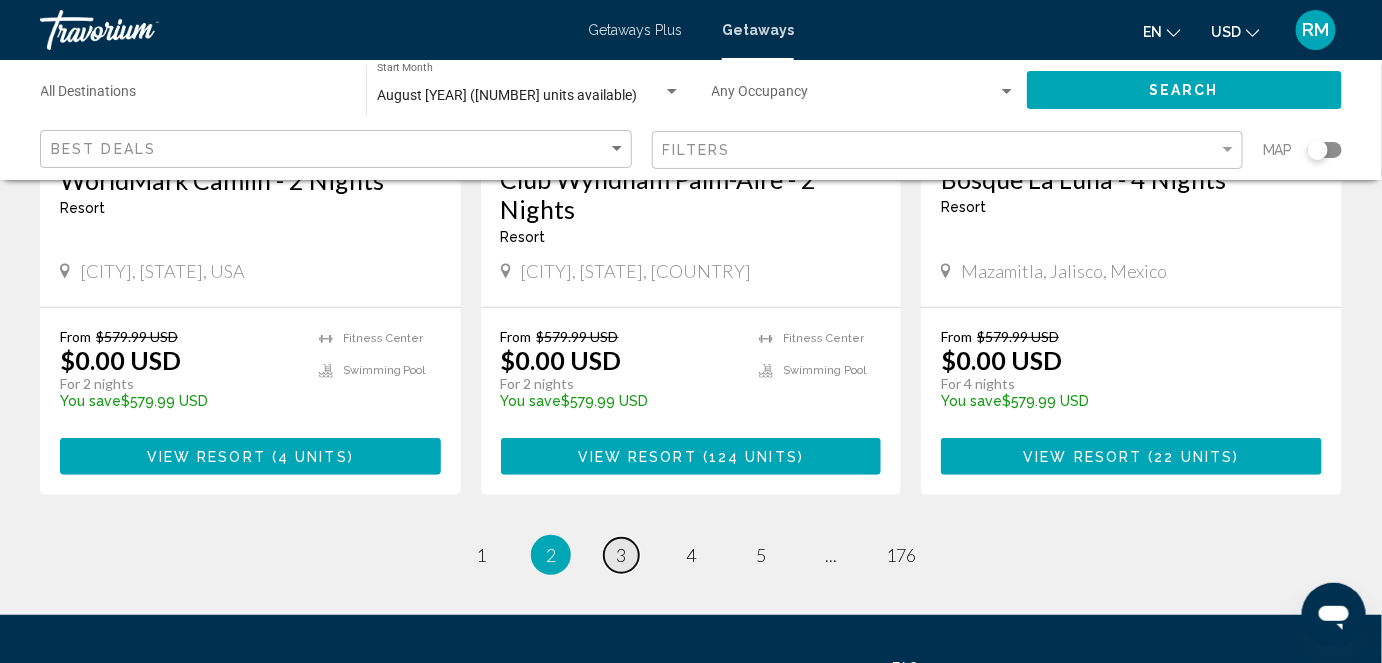 click on "3" at bounding box center [621, 555] 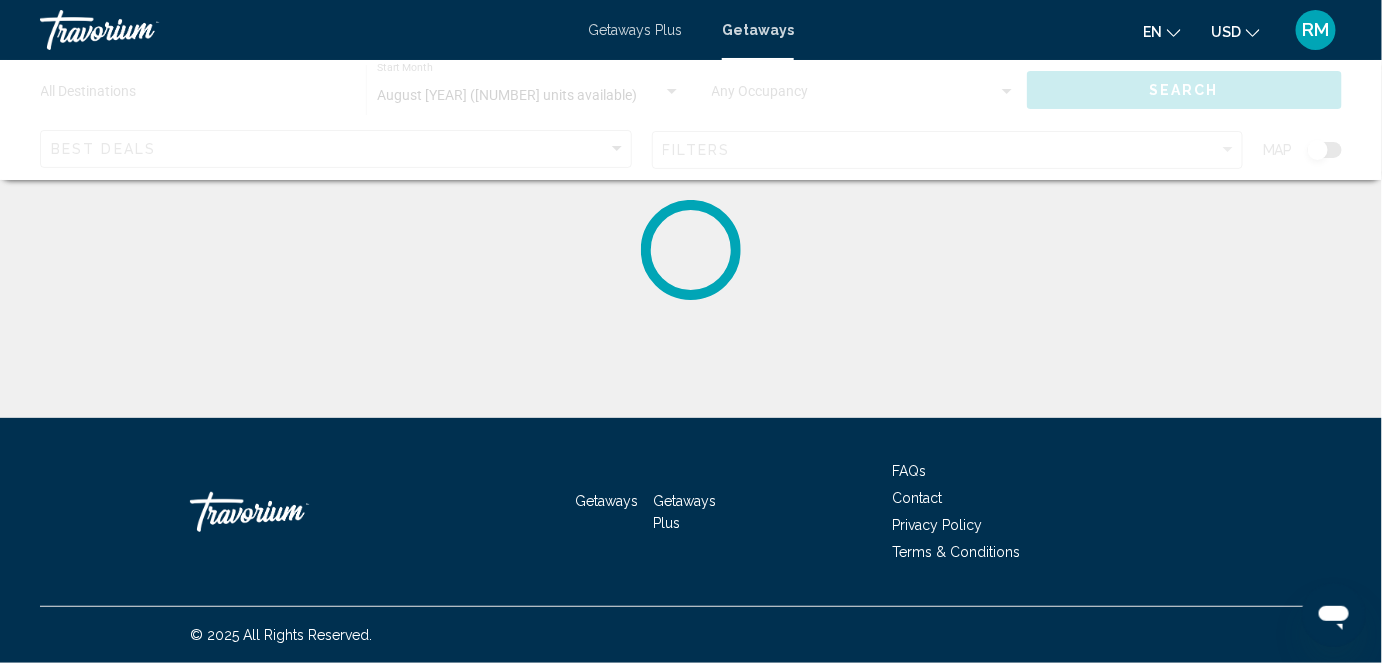 scroll, scrollTop: 0, scrollLeft: 0, axis: both 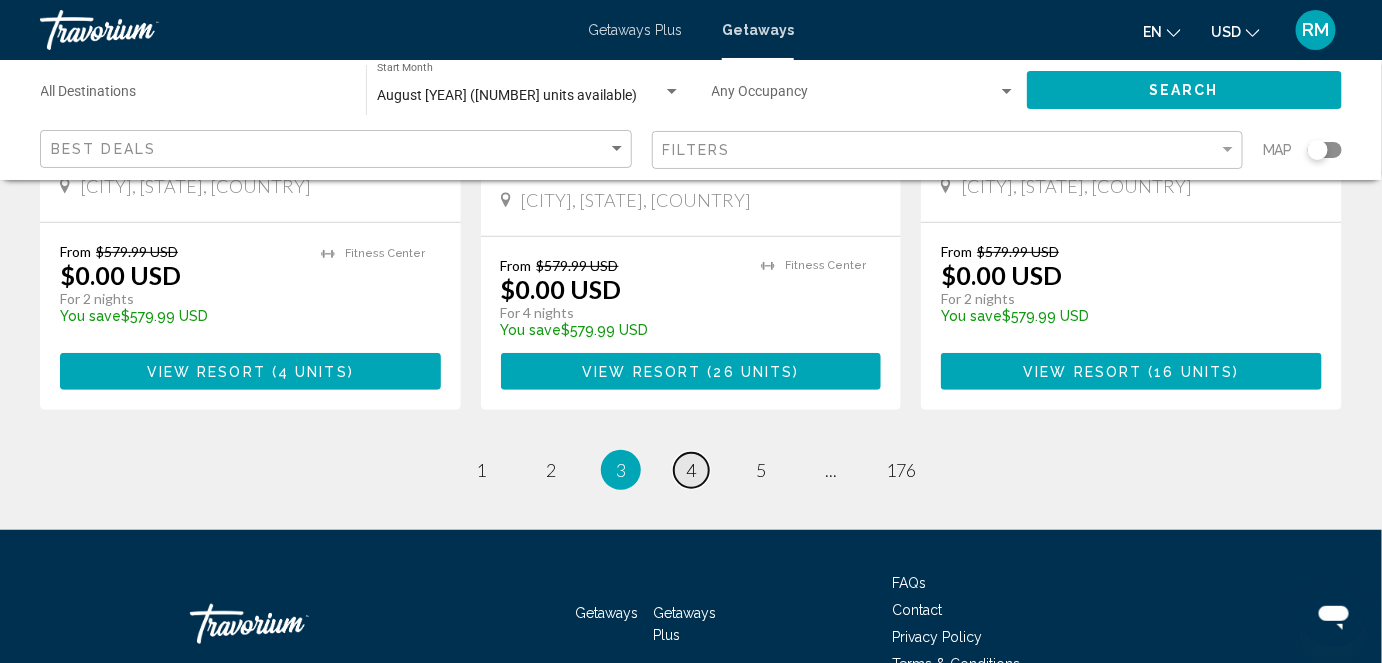 click on "4" at bounding box center (691, 470) 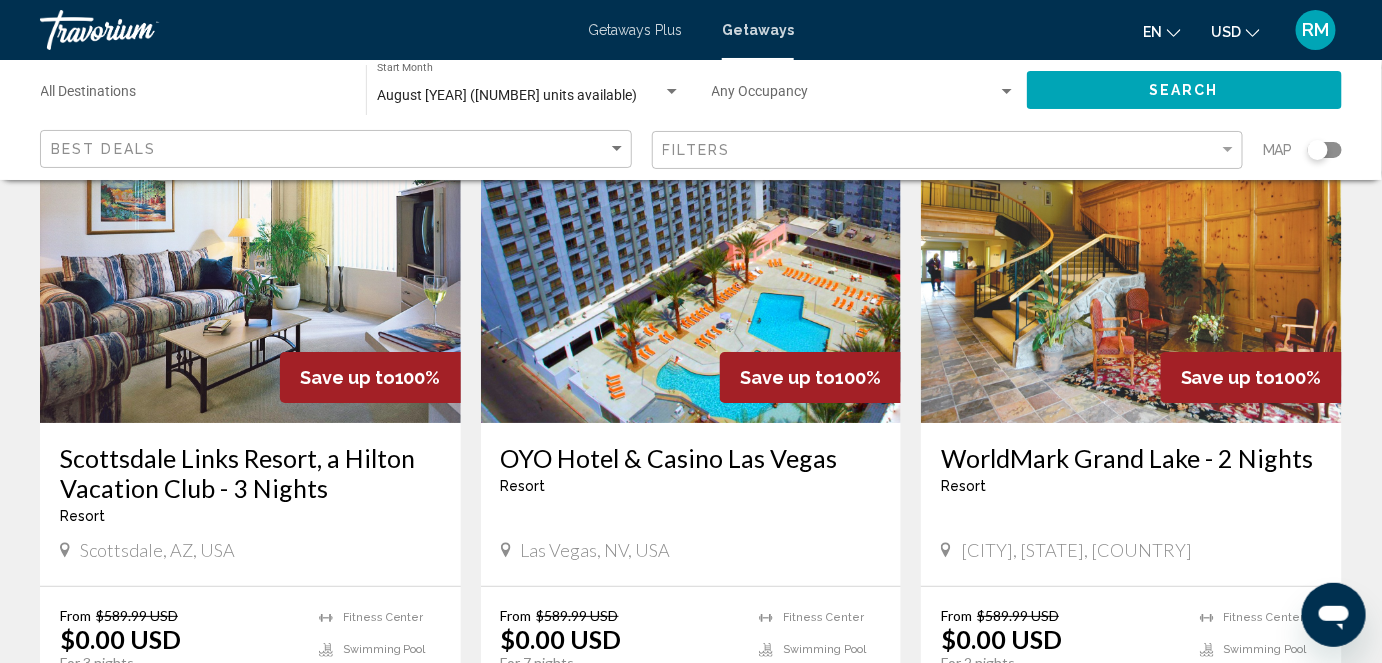 scroll, scrollTop: 2144, scrollLeft: 0, axis: vertical 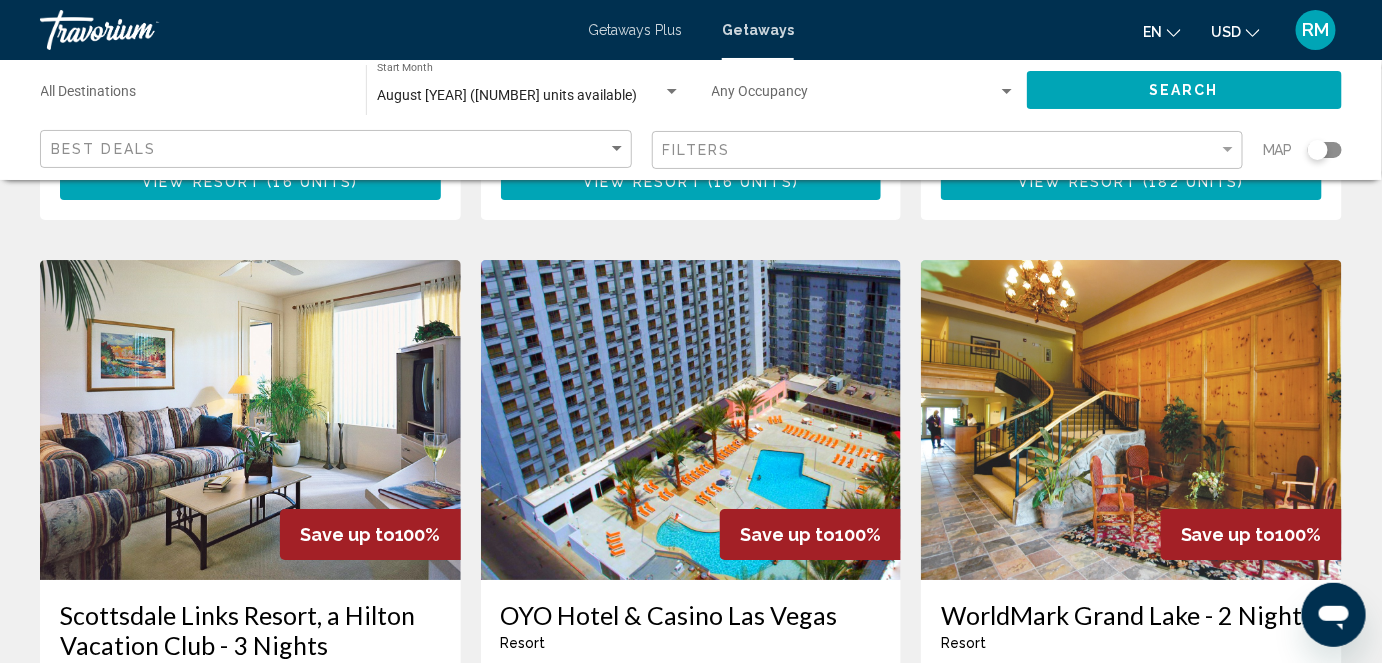 click at bounding box center (250, 420) 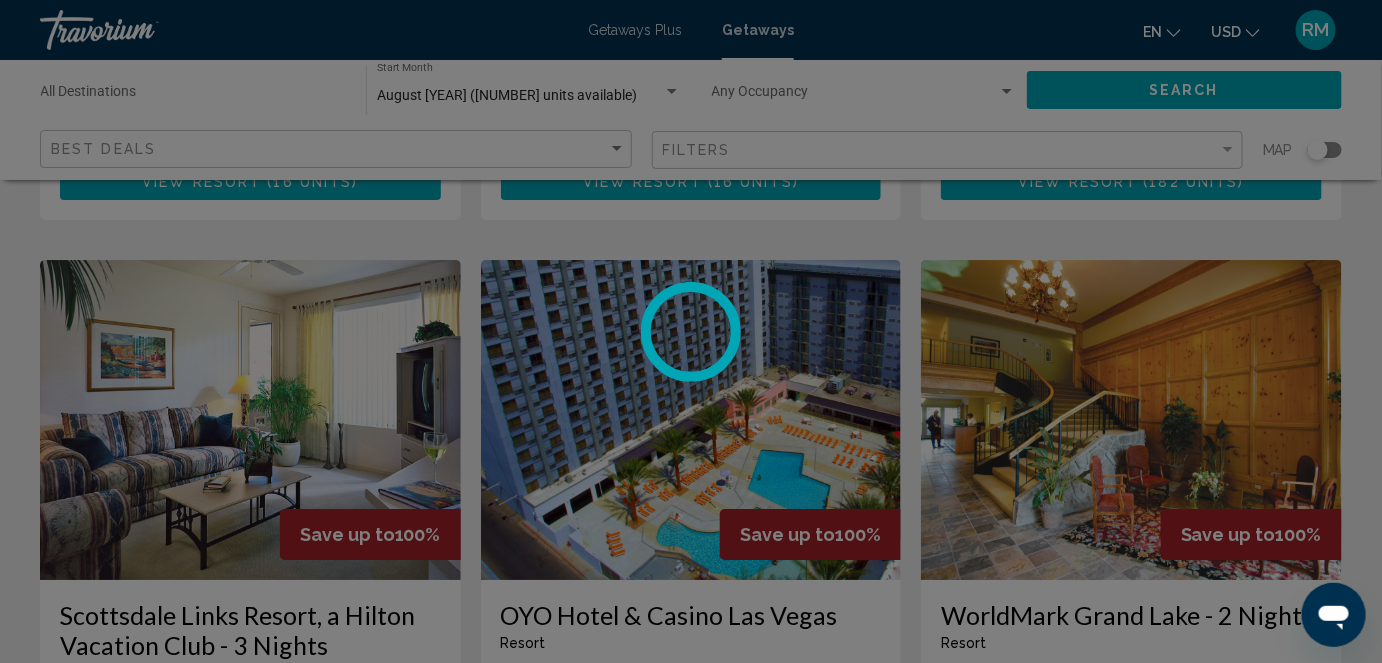 scroll, scrollTop: 203, scrollLeft: 0, axis: vertical 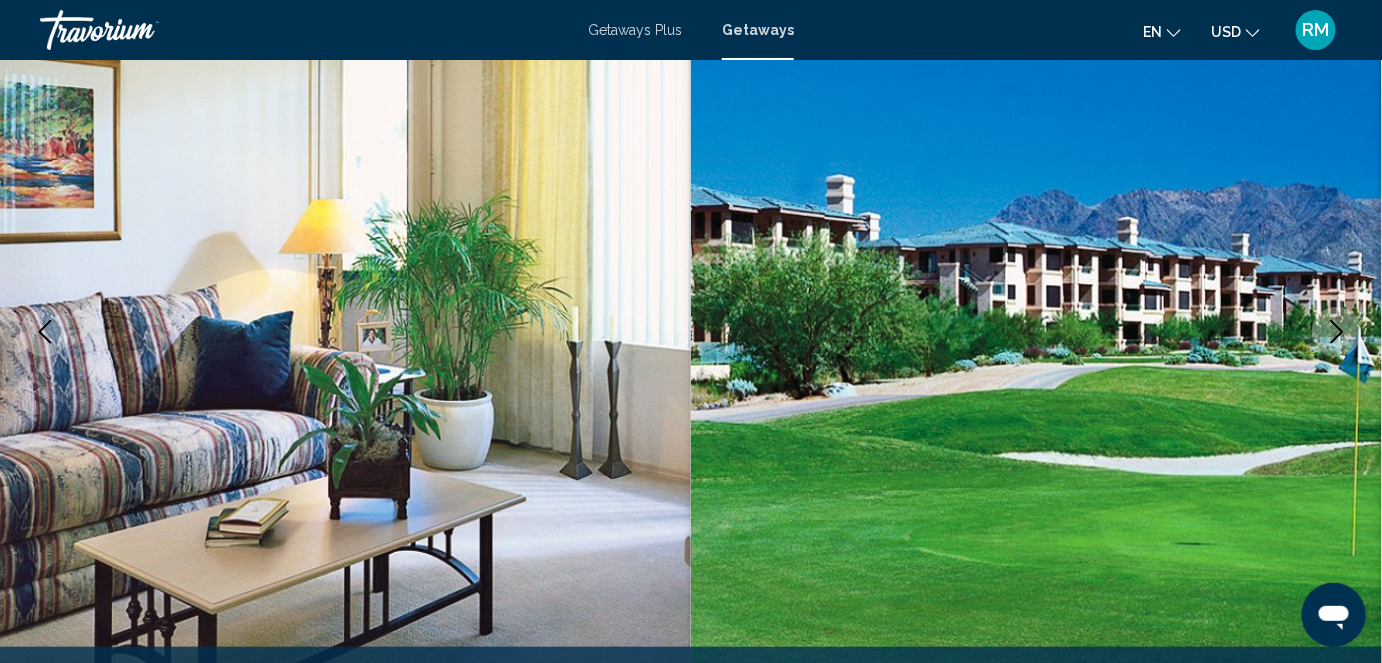 click at bounding box center [1036, 332] 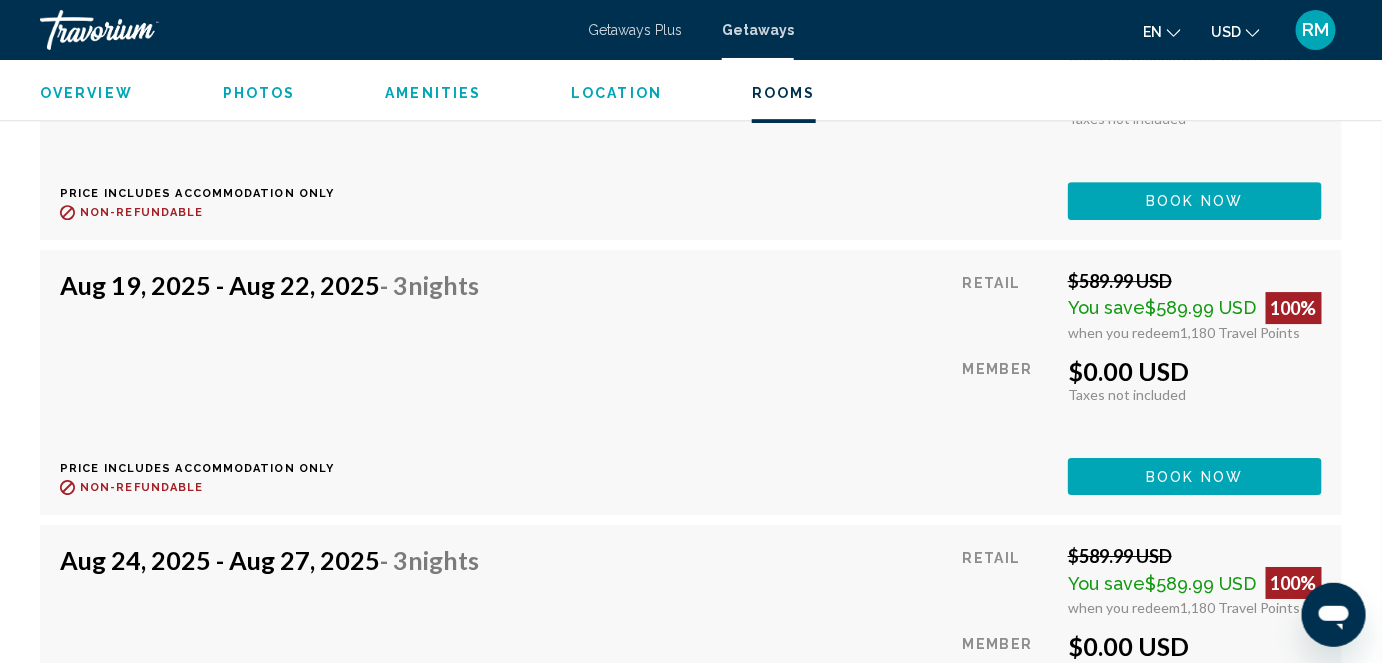 scroll, scrollTop: 4576, scrollLeft: 0, axis: vertical 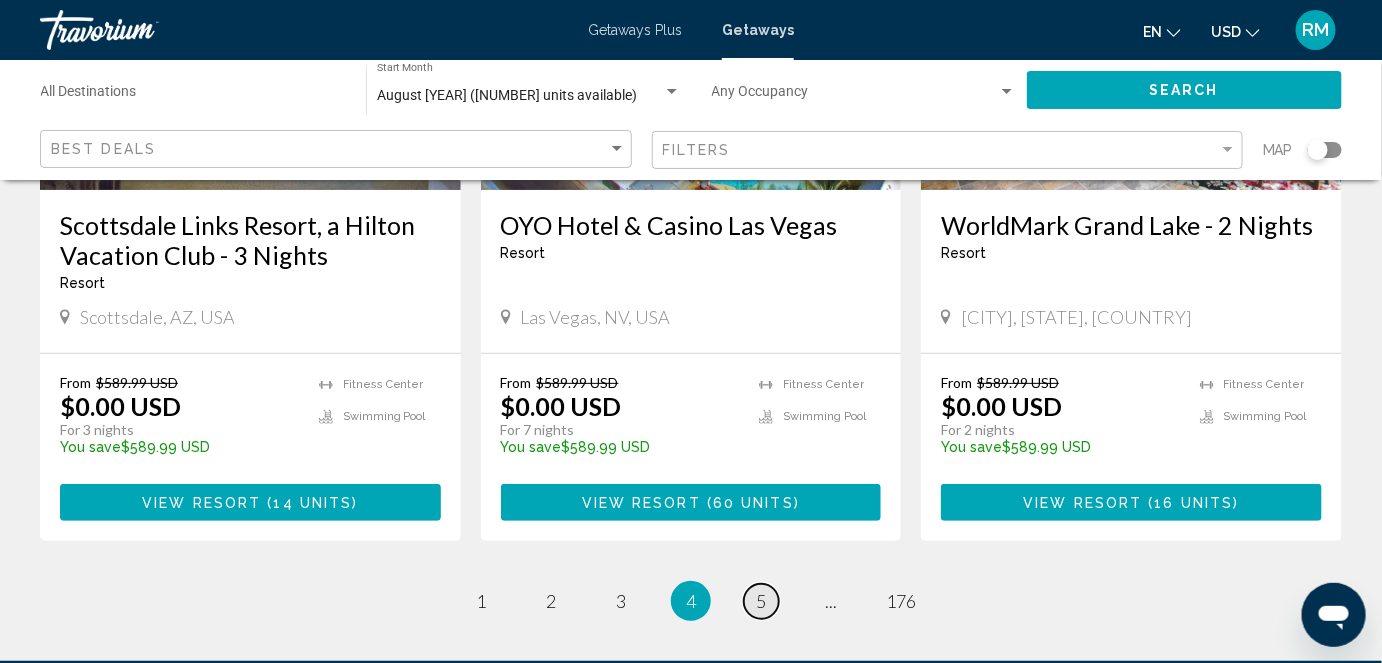 click on "5" at bounding box center (761, 601) 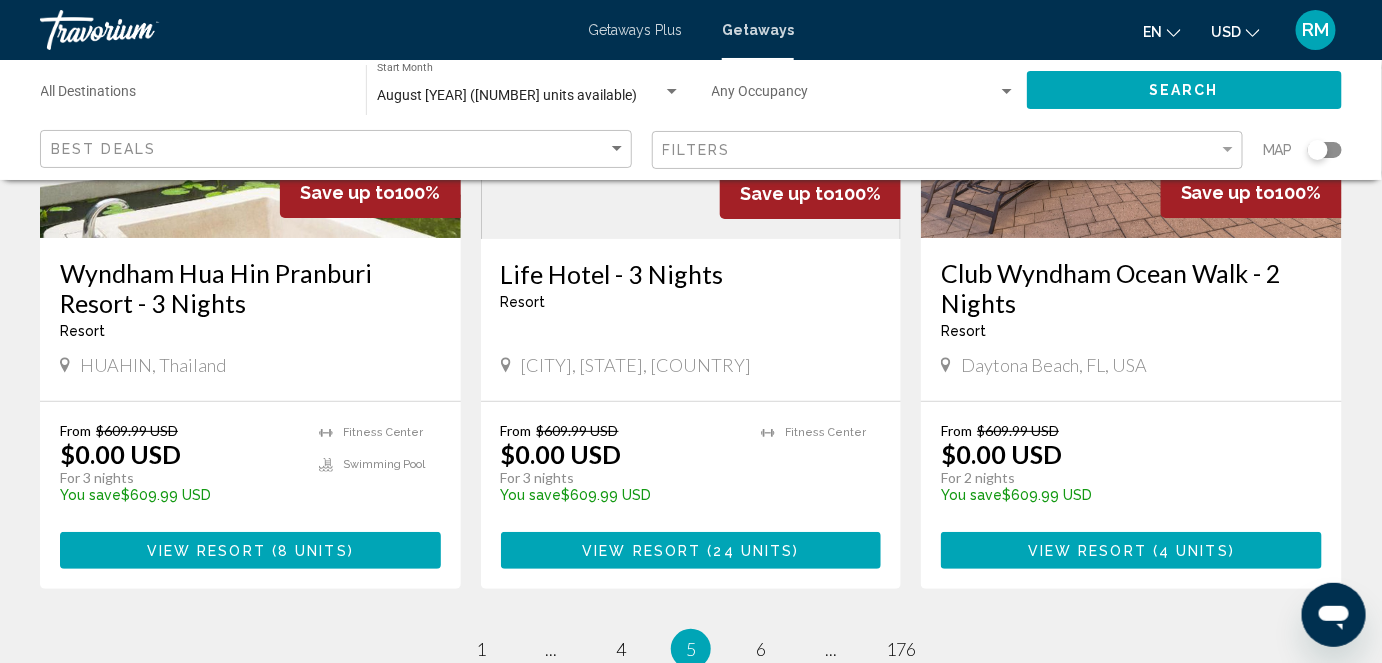 scroll, scrollTop: 2507, scrollLeft: 0, axis: vertical 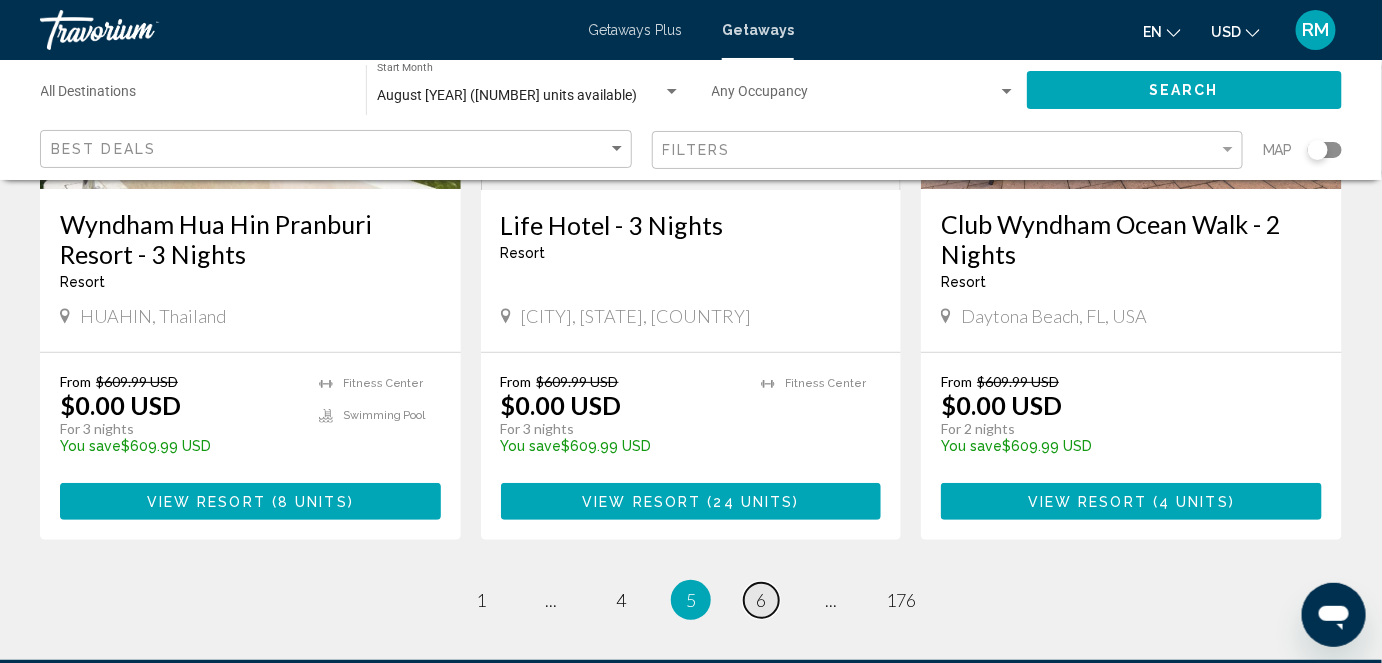 click on "6" at bounding box center [761, 600] 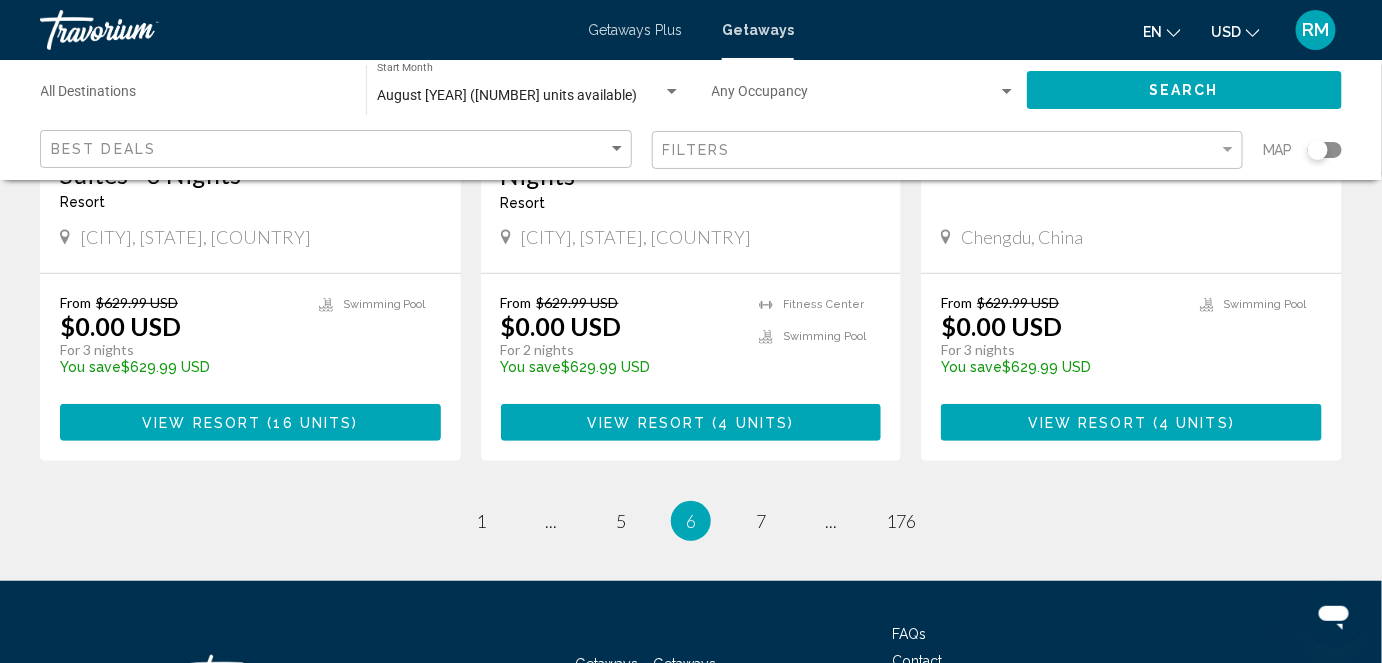 scroll, scrollTop: 2677, scrollLeft: 0, axis: vertical 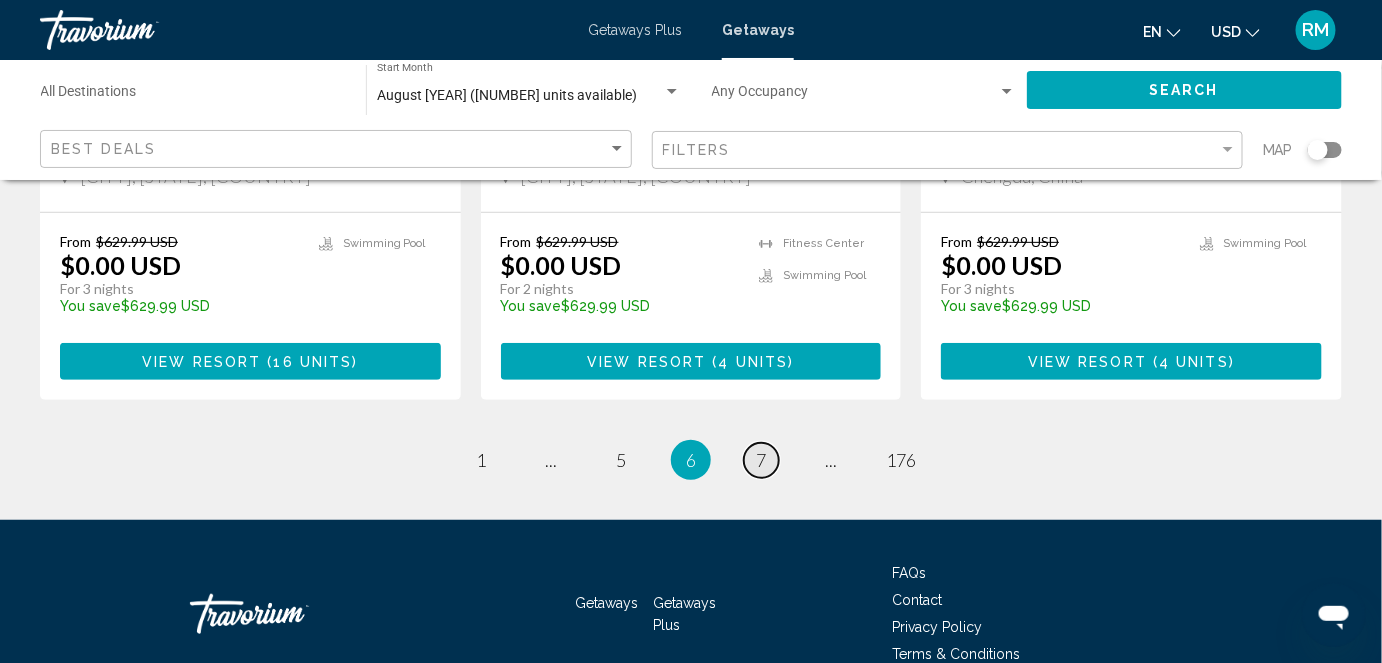 click on "7" at bounding box center [761, 460] 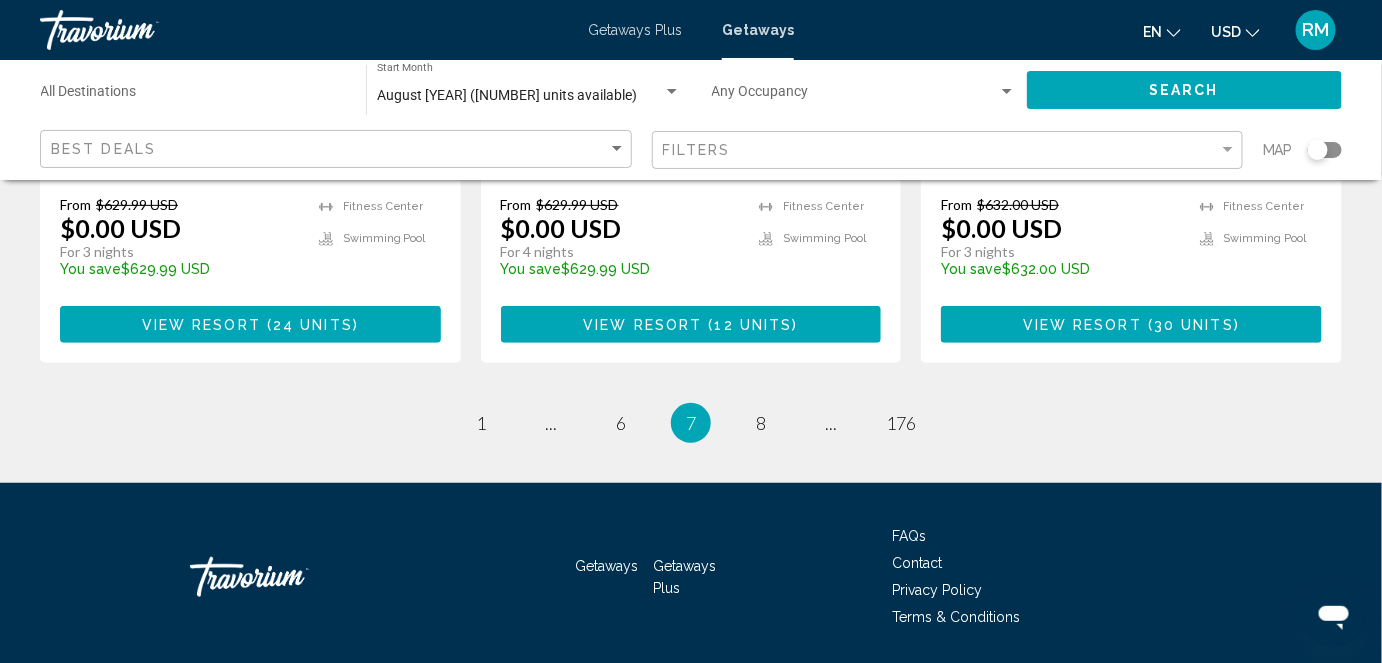 scroll, scrollTop: 2749, scrollLeft: 0, axis: vertical 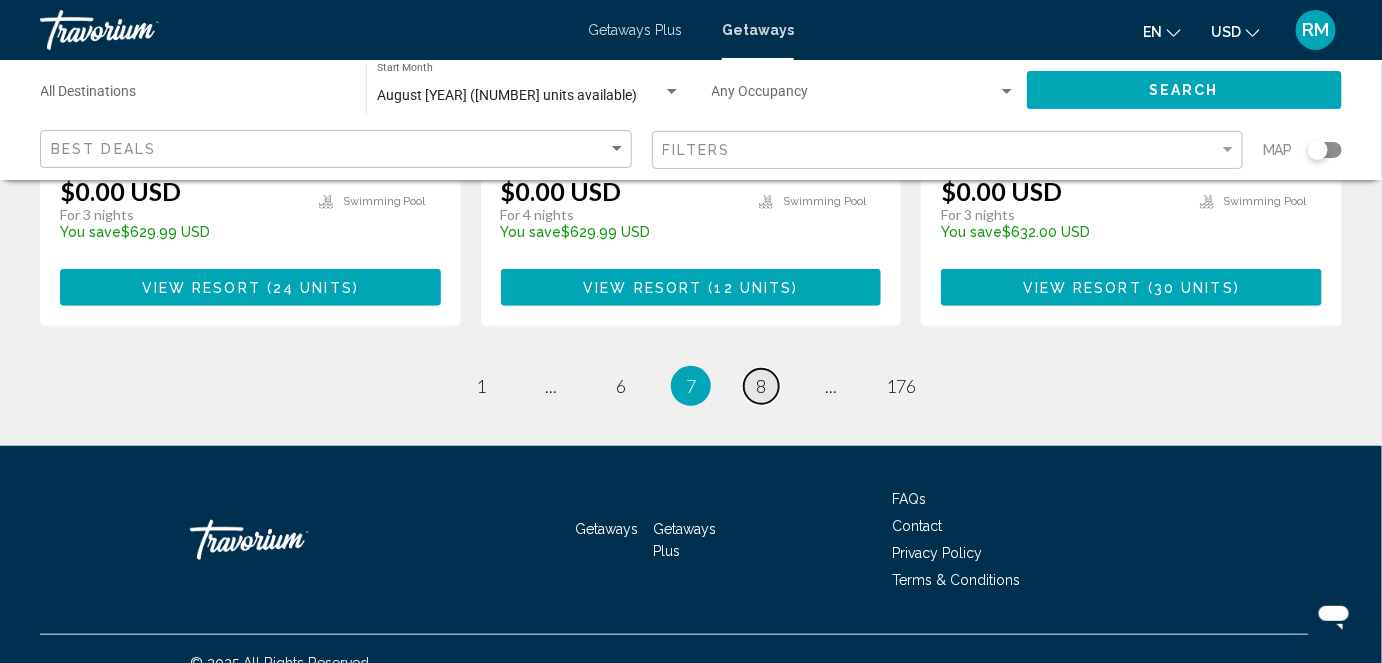 click on "page  8" at bounding box center (761, 386) 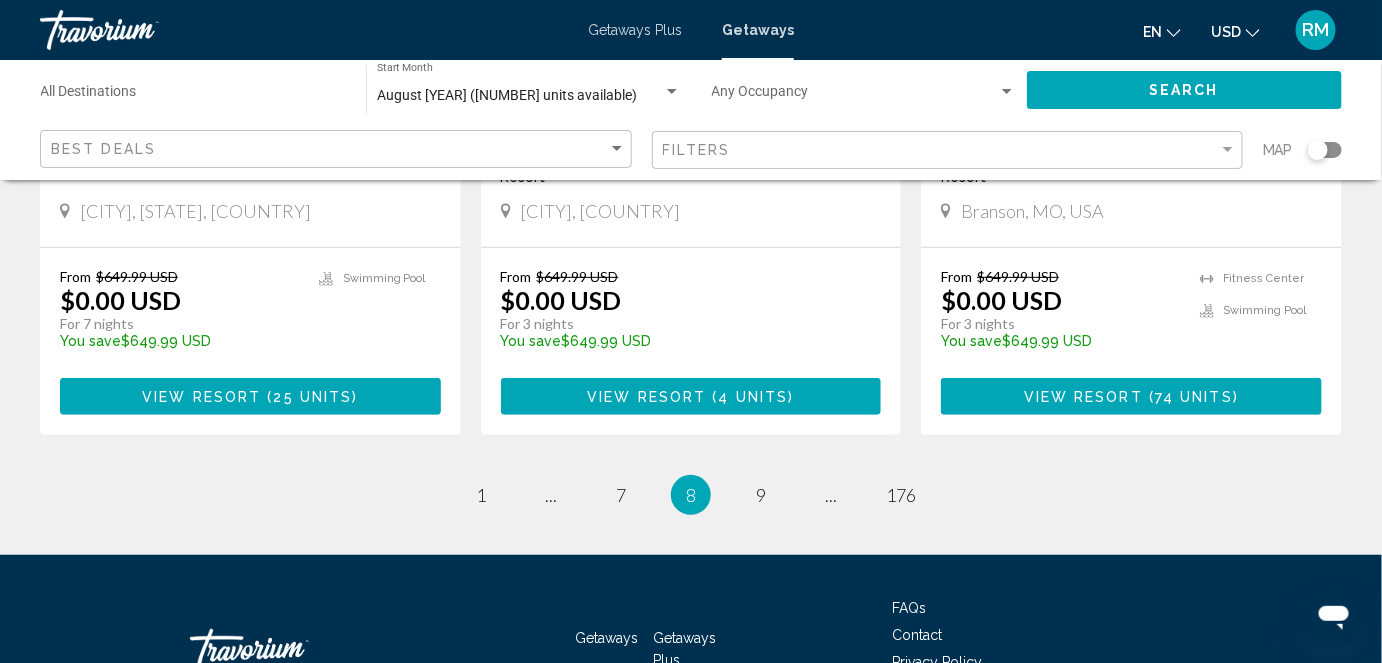 scroll, scrollTop: 2664, scrollLeft: 0, axis: vertical 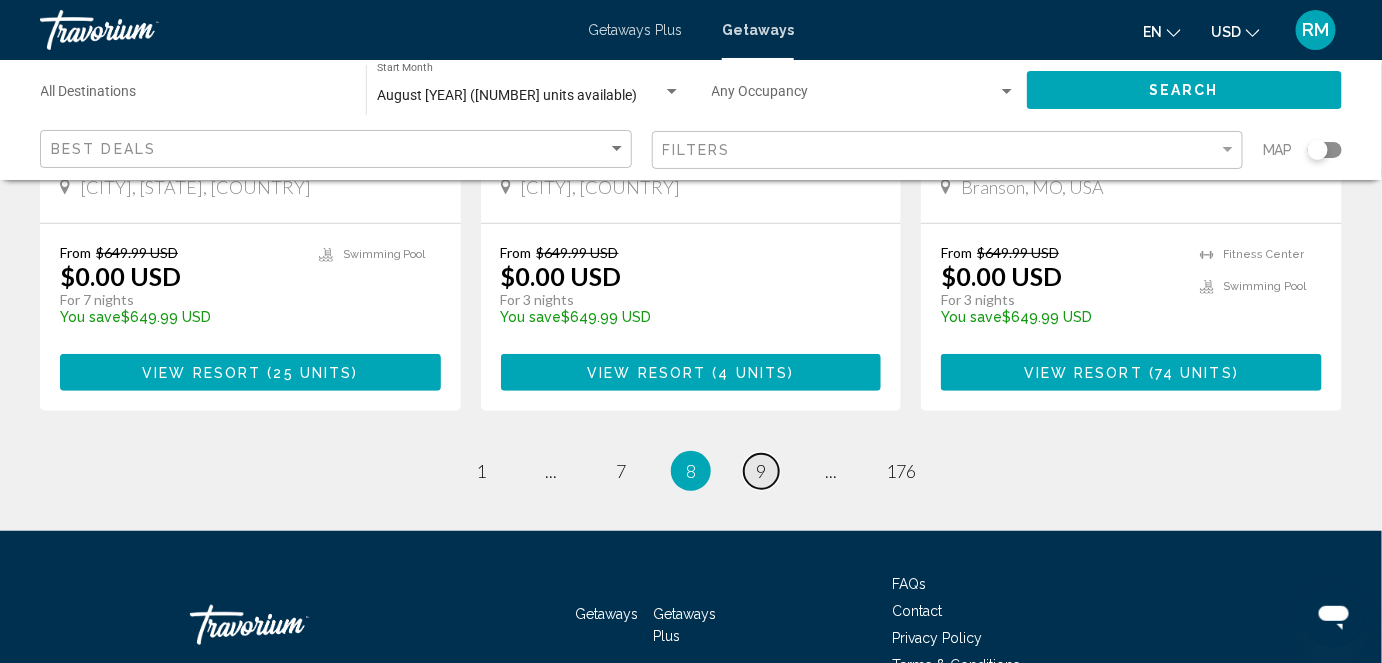 click on "9" at bounding box center (761, 471) 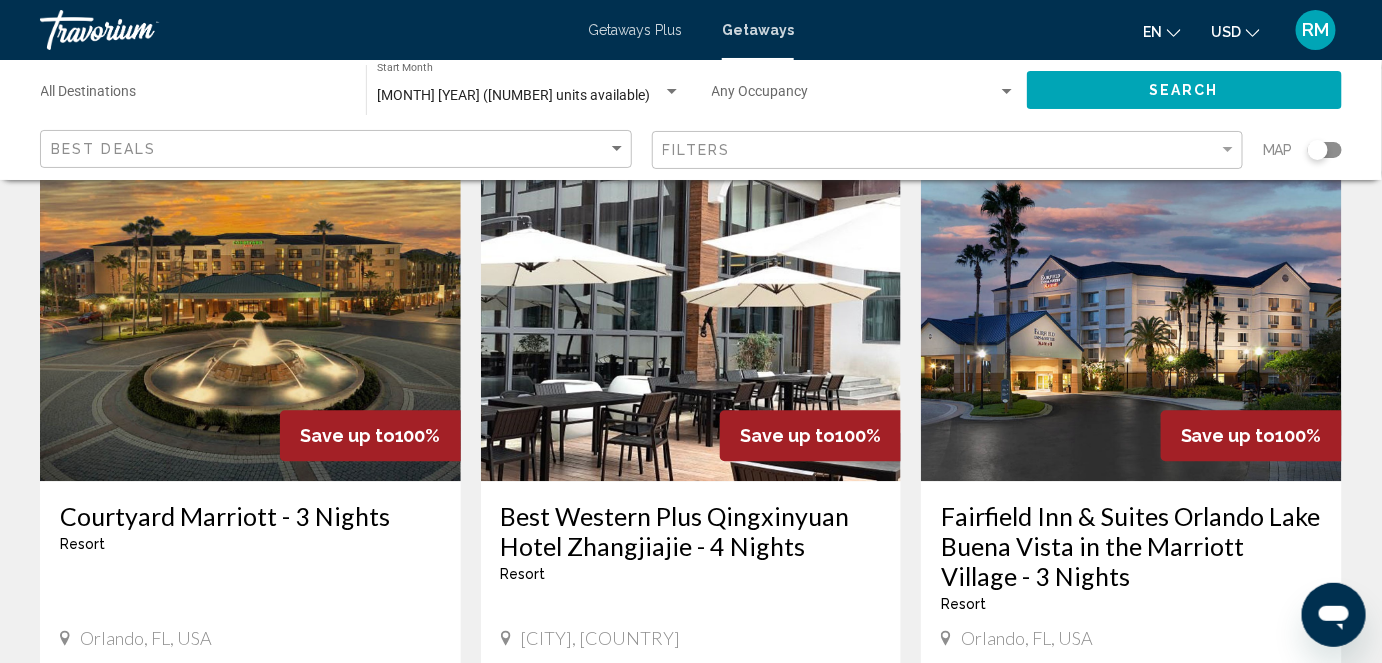 scroll, scrollTop: 1610, scrollLeft: 0, axis: vertical 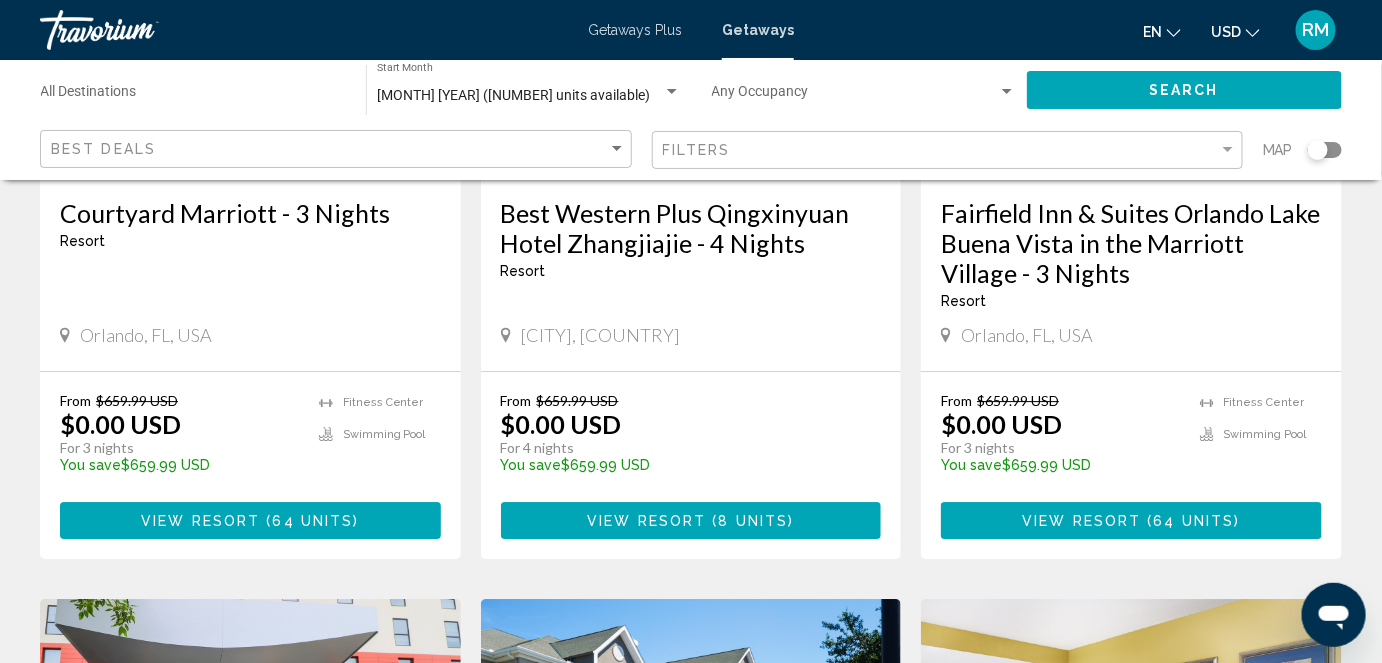 click on "[NUMBER] Getaways units available across [NUMBER] Resorts Save up to  100%   Courtyard Atlantic City - Beach Block - 3 Nights  Resort  -  This is an adults only resort
[CITY], [STATE], USA From $655.59 USD $0.00 USD For 3 nights You save  $655.59 USD   temp
Fitness Center View Resort    ( 11 units )  Save up to  100%   Hotel Sierra Y Cal - 3 Nights  Resort  -  This is an adults only resort
[CITY], [COUNTRY] From $659.00 USD $0.00 USD For 3 nights You save  $659.00 USD   temp  View Resort    ( 25 units )  Save up to  100%   Mwembe Resort  Resort  -  This is an adults only resort
[CITY], [COUNTRY] From $659.00 USD $0.00 USD For 7 nights You save  $659.00 USD   temp  4
Fitness Center
Swimming Pool View Resort    ( 2 units )  Save up to" at bounding box center (691, -158) 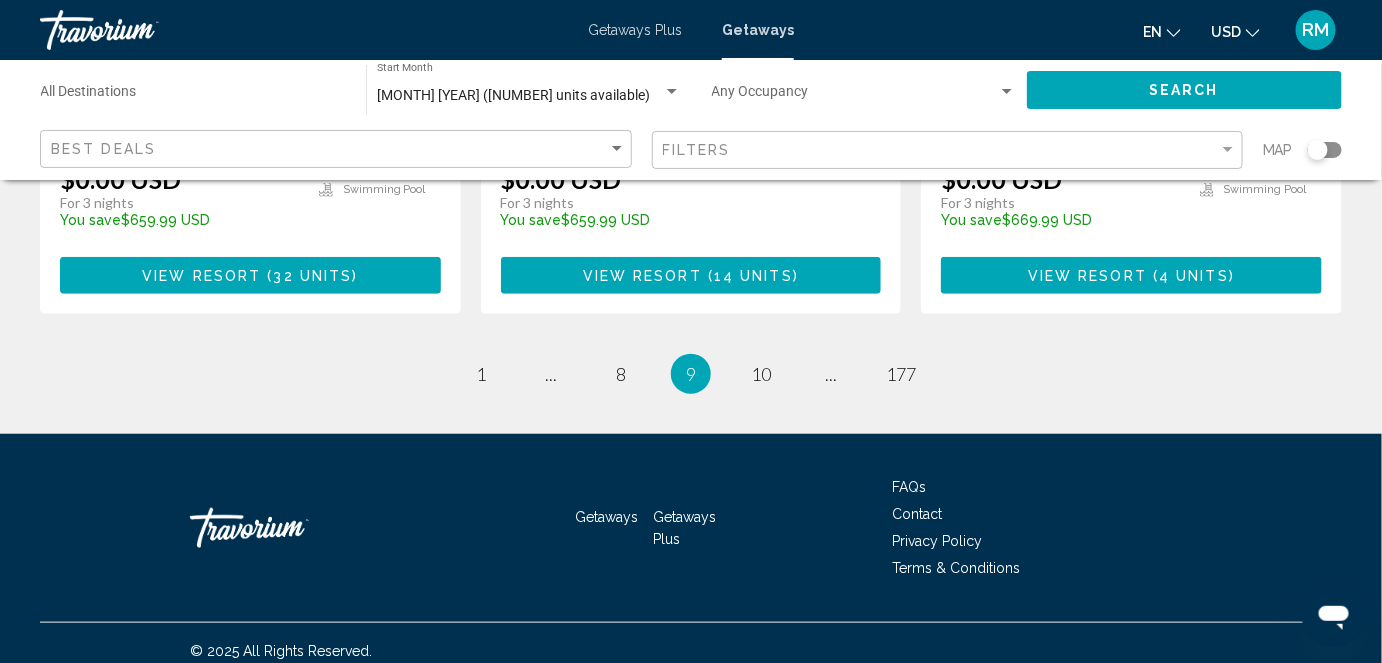 scroll, scrollTop: 2834, scrollLeft: 0, axis: vertical 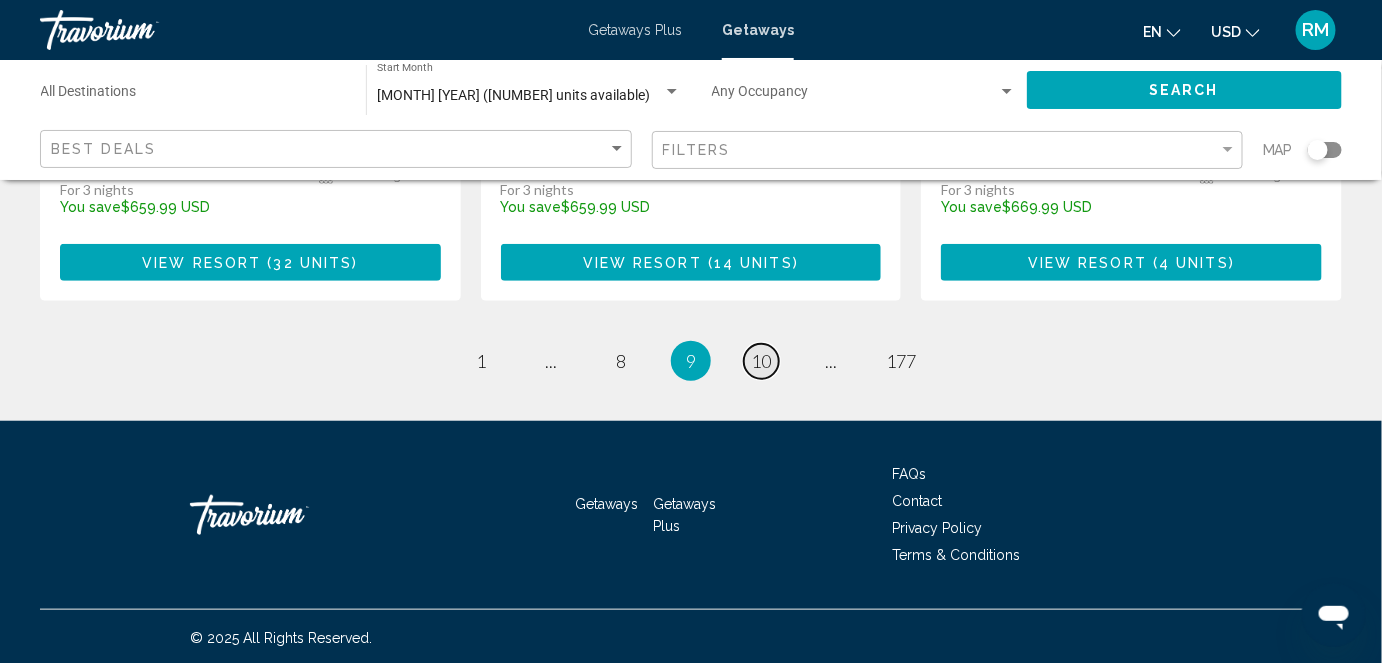 click on "10" at bounding box center (761, 361) 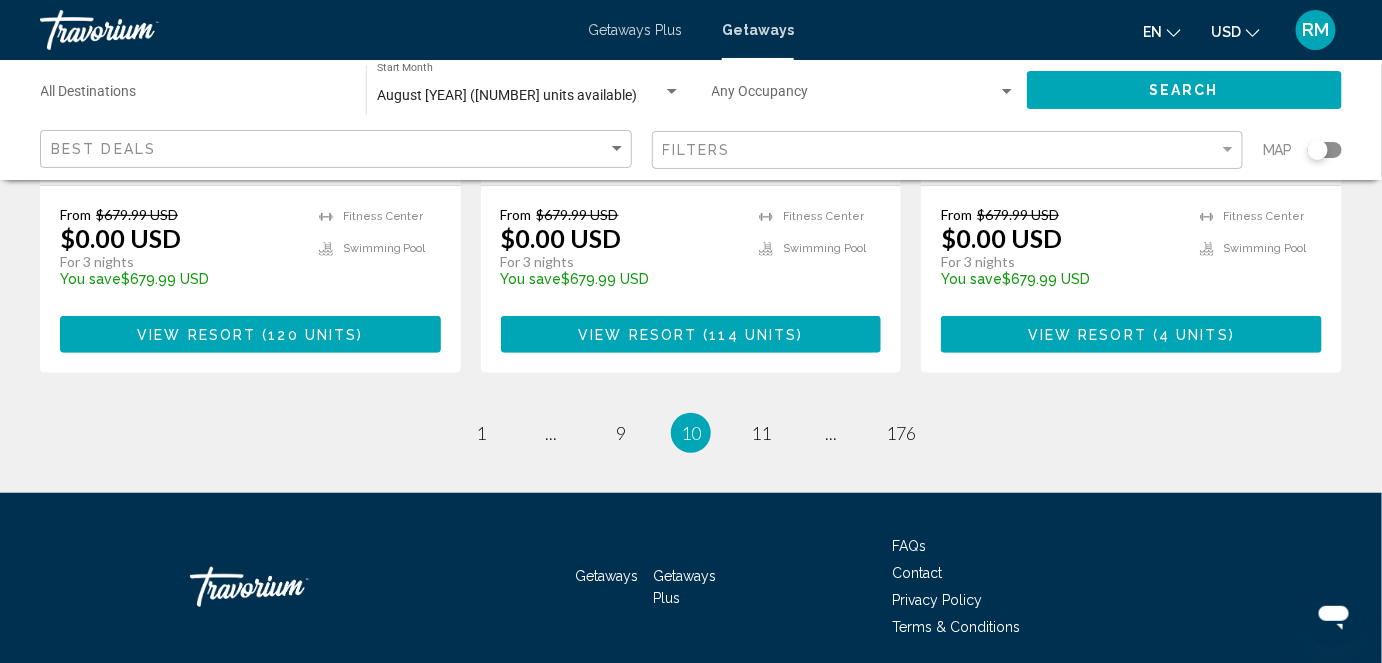scroll, scrollTop: 2797, scrollLeft: 0, axis: vertical 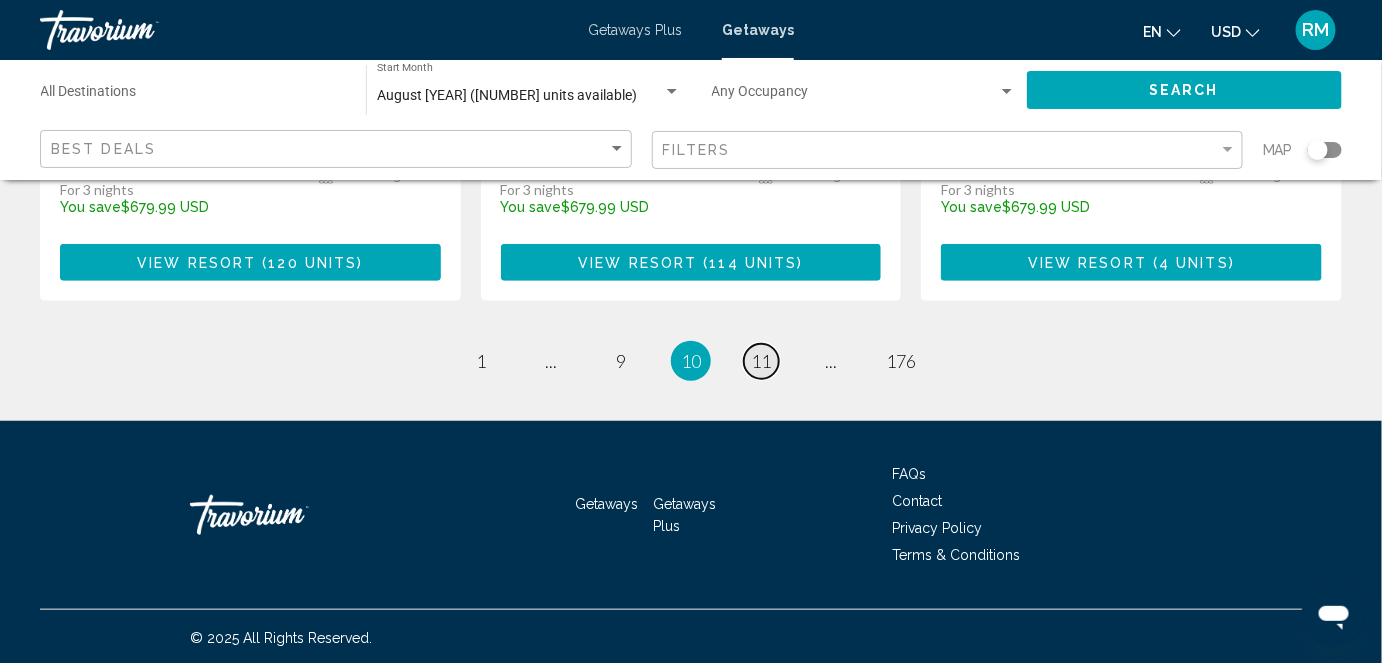 click on "11" at bounding box center [761, 361] 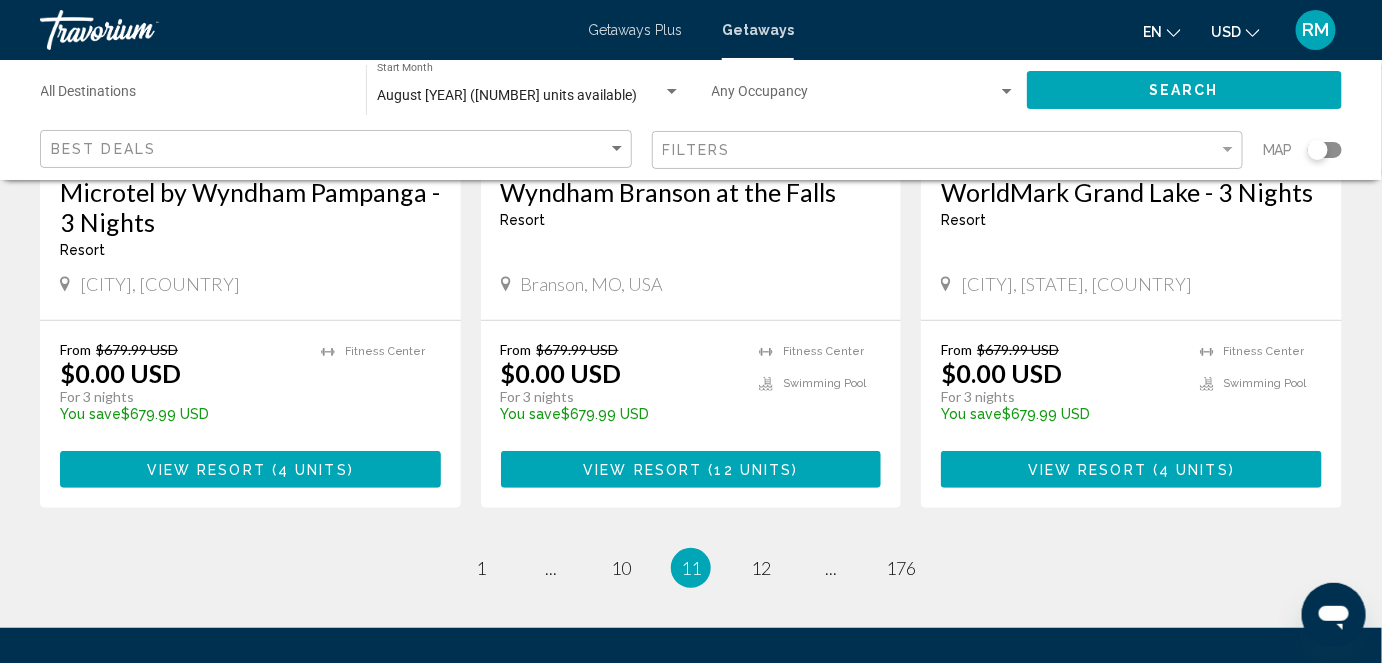 scroll, scrollTop: 2579, scrollLeft: 0, axis: vertical 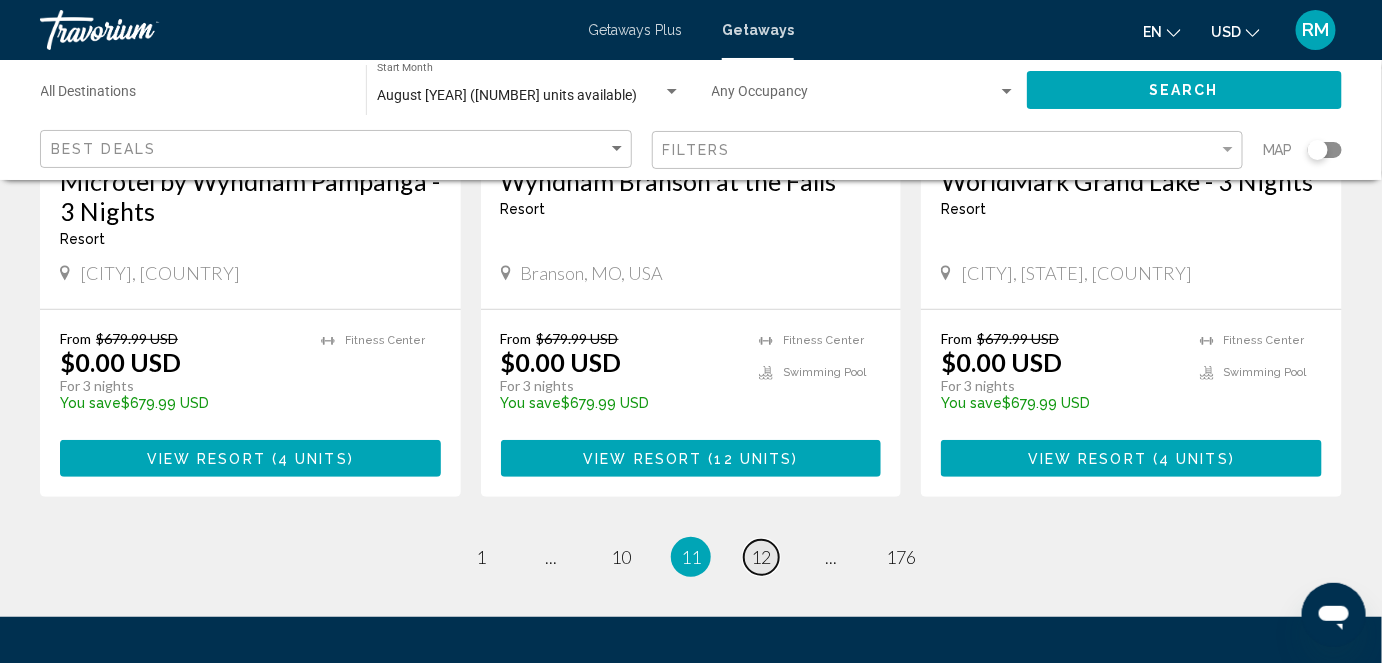 click on "12" at bounding box center (761, 557) 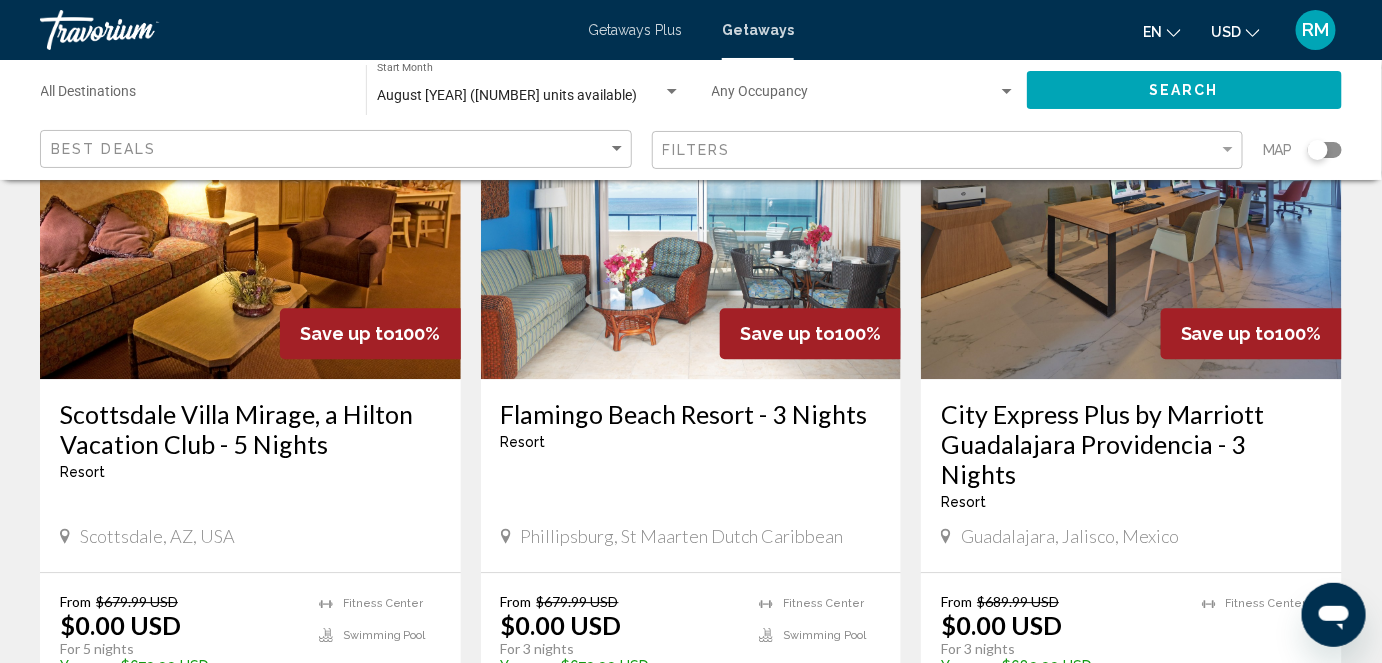 scroll, scrollTop: 1586, scrollLeft: 0, axis: vertical 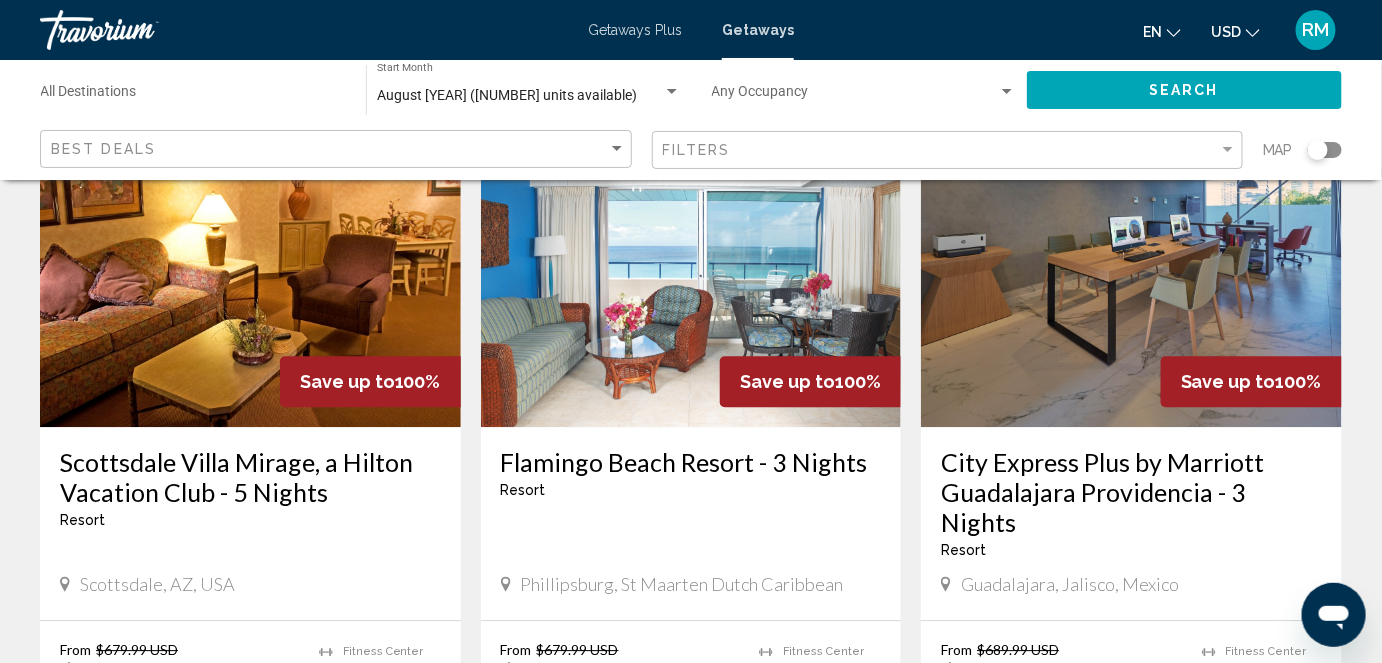 click on "Scottsdale Villa Mirage, a Hilton Vacation Club - 5 Nights" at bounding box center (250, 477) 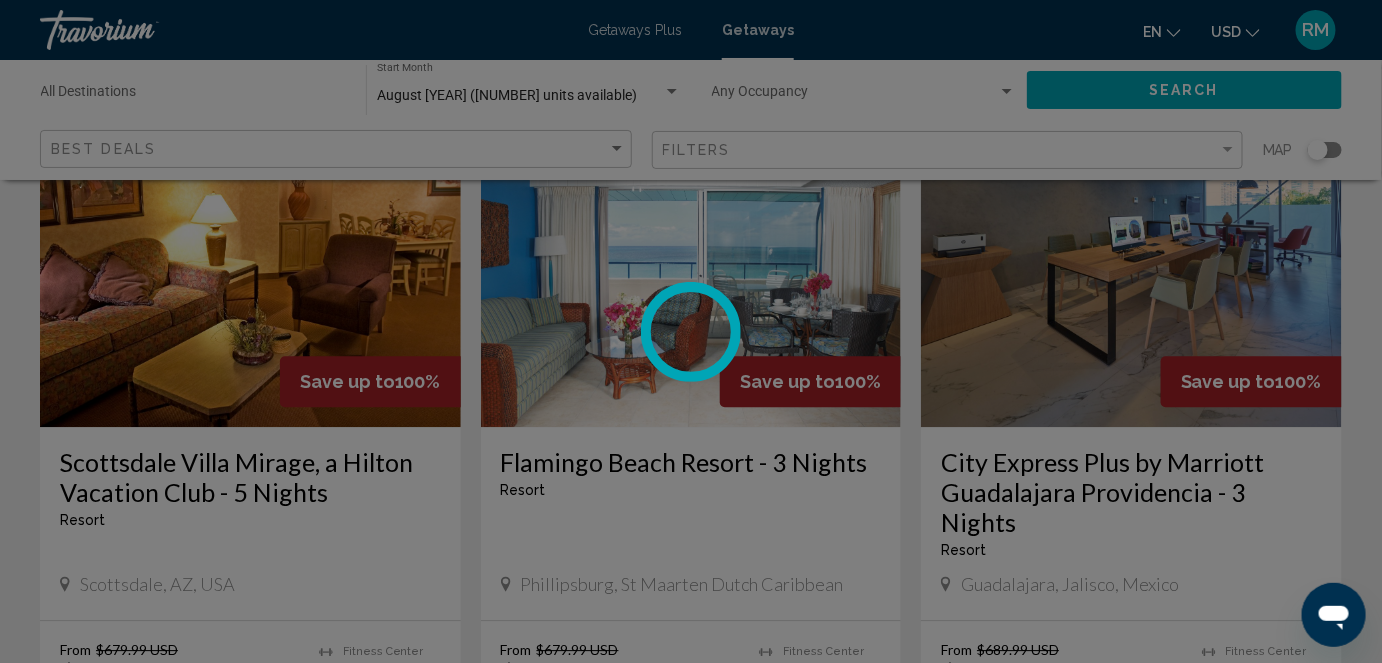 scroll, scrollTop: 203, scrollLeft: 0, axis: vertical 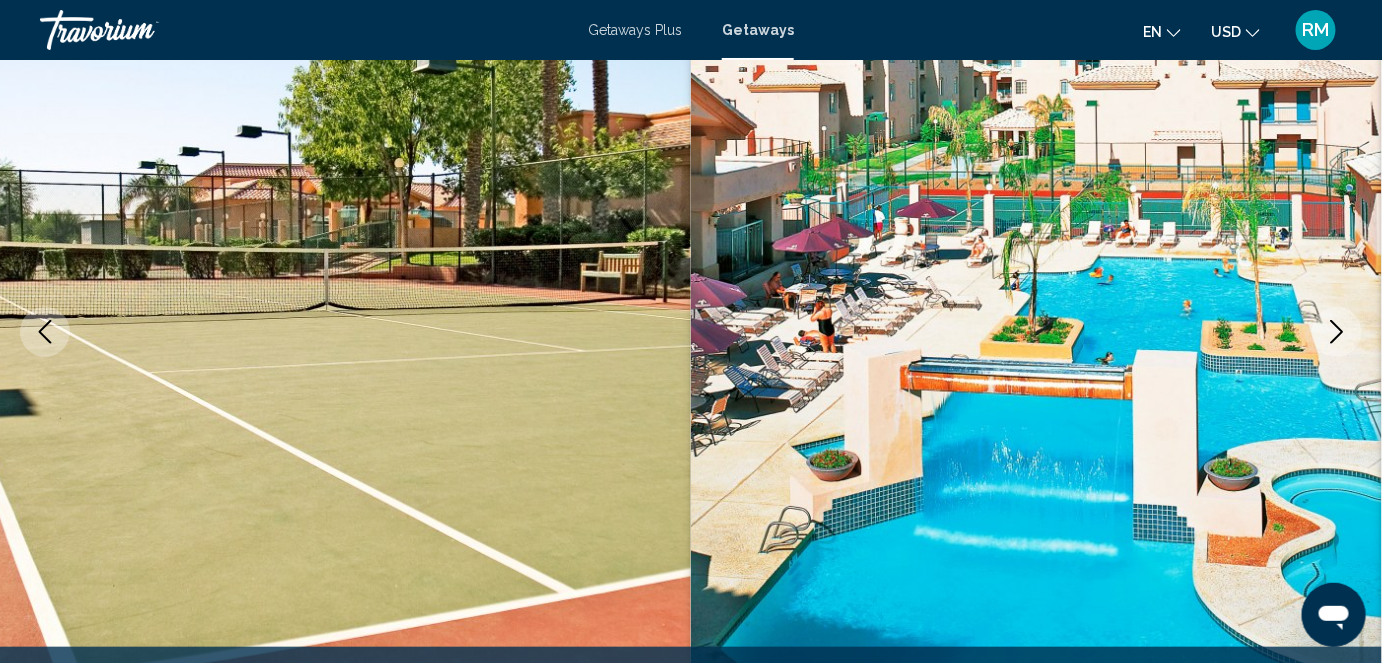 click 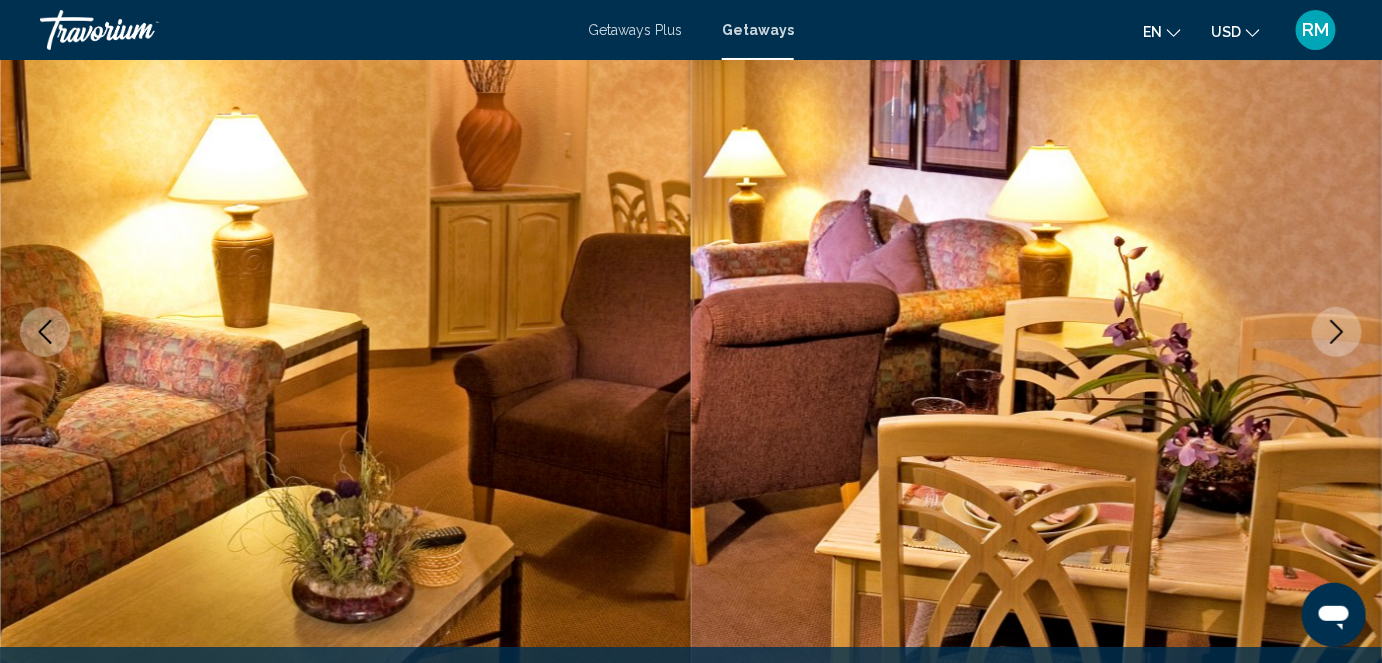 click 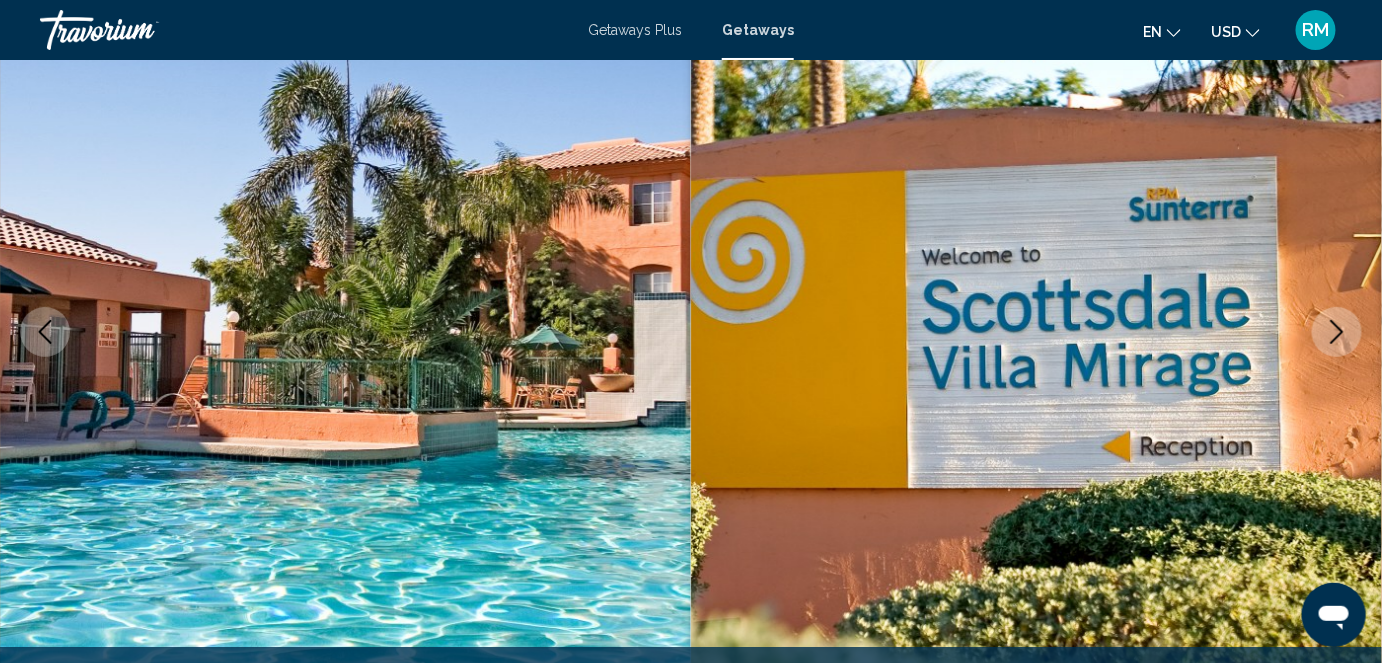 click 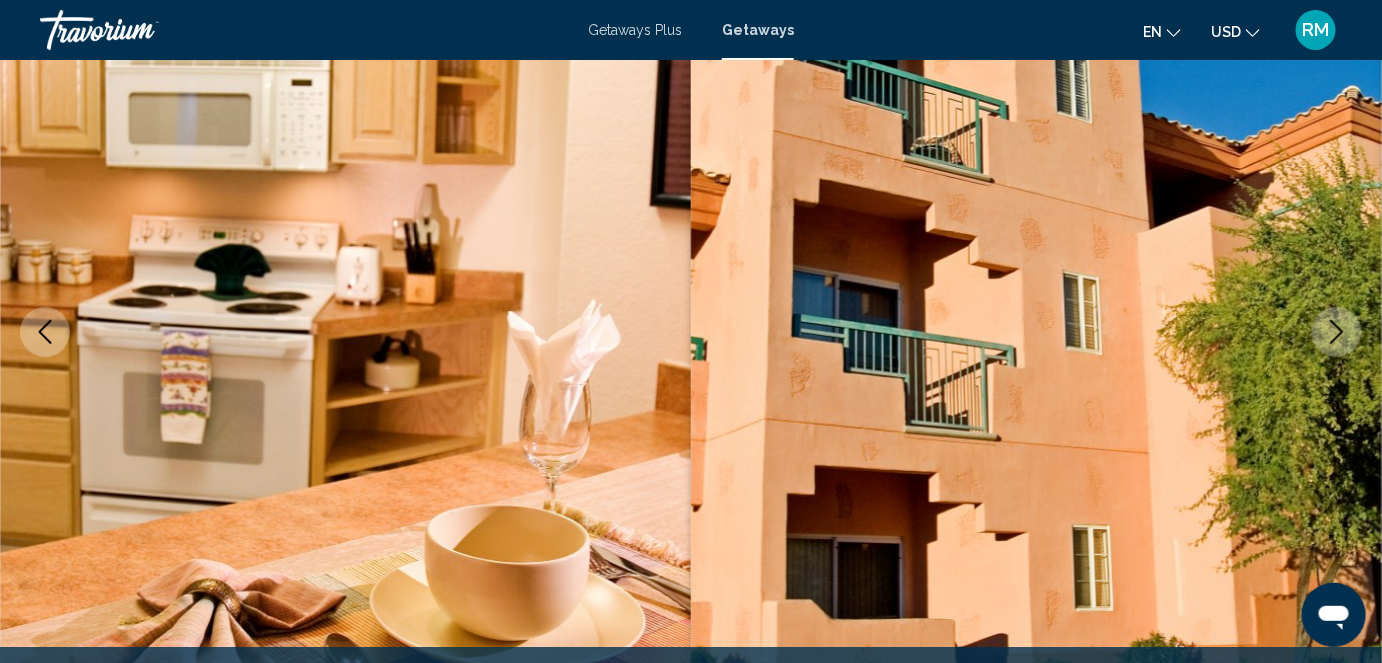 click 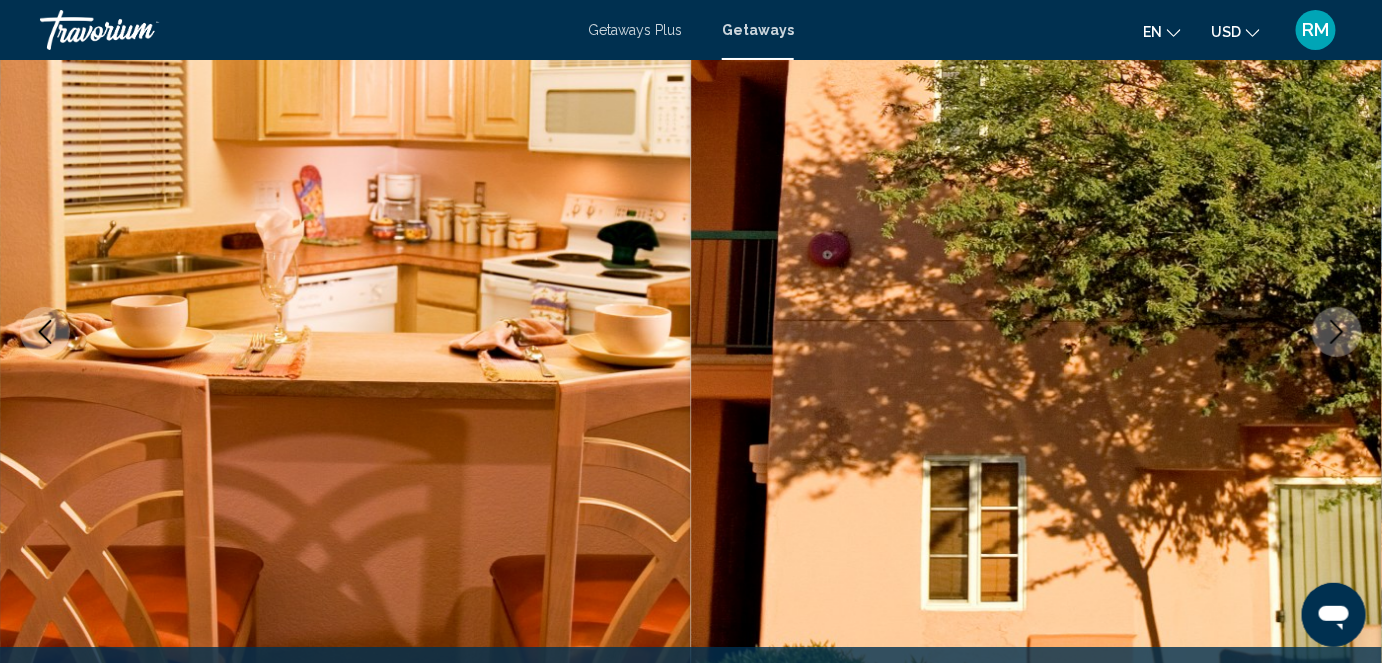 click 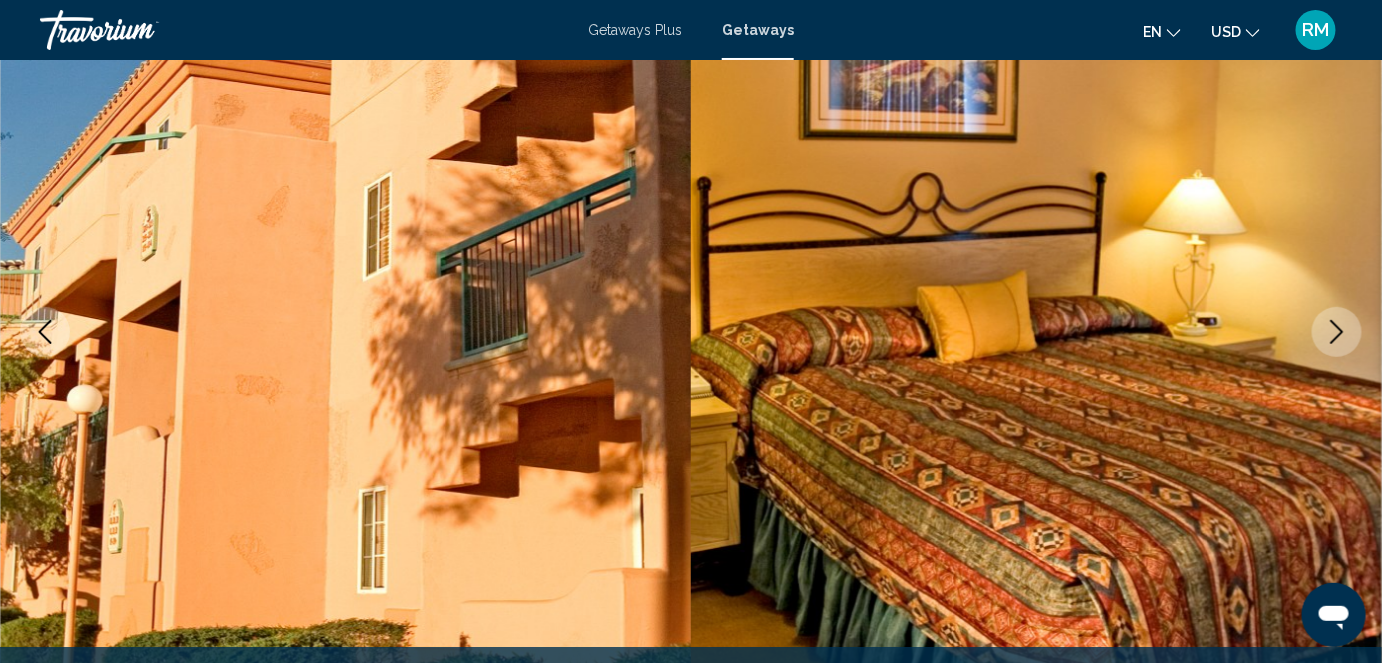 click 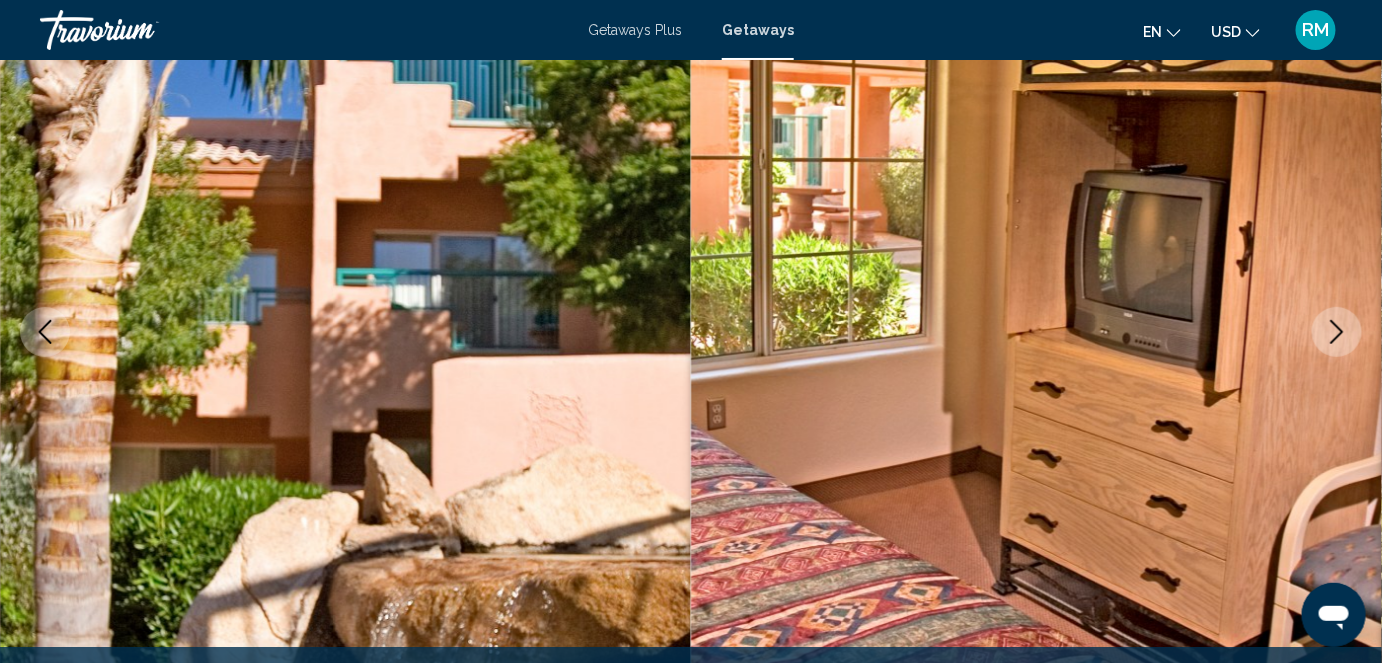 click 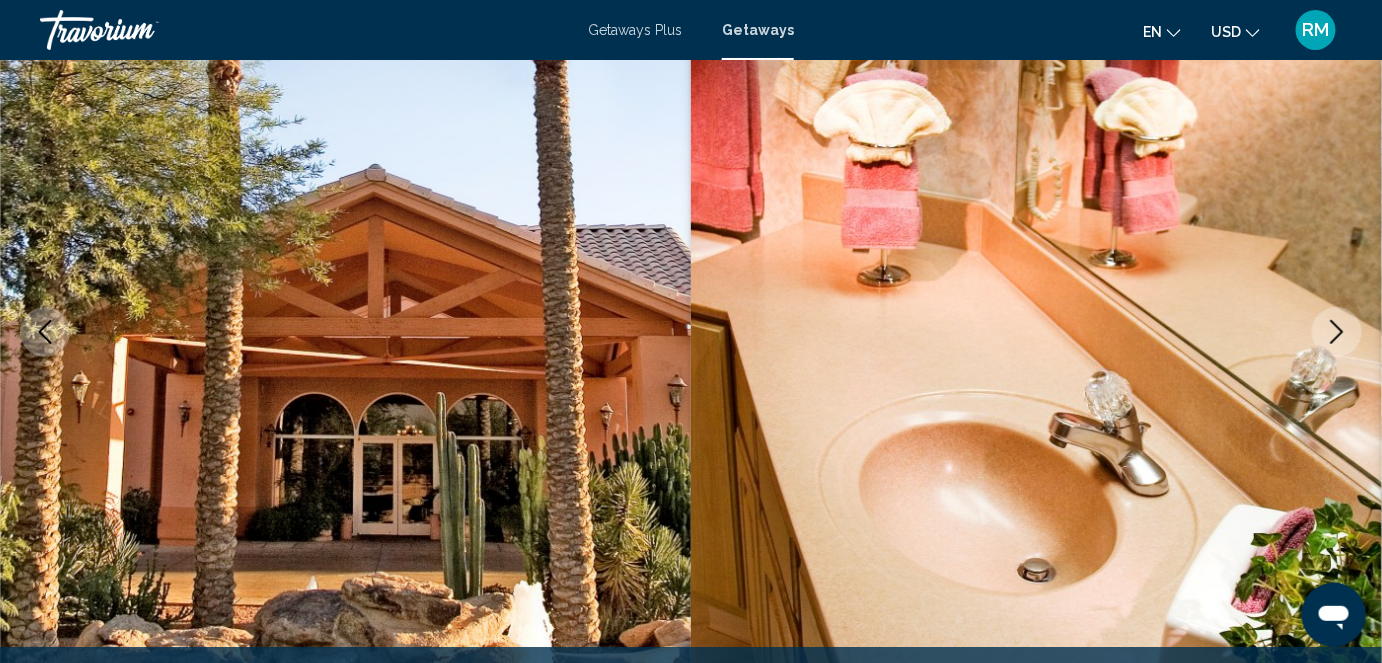 click 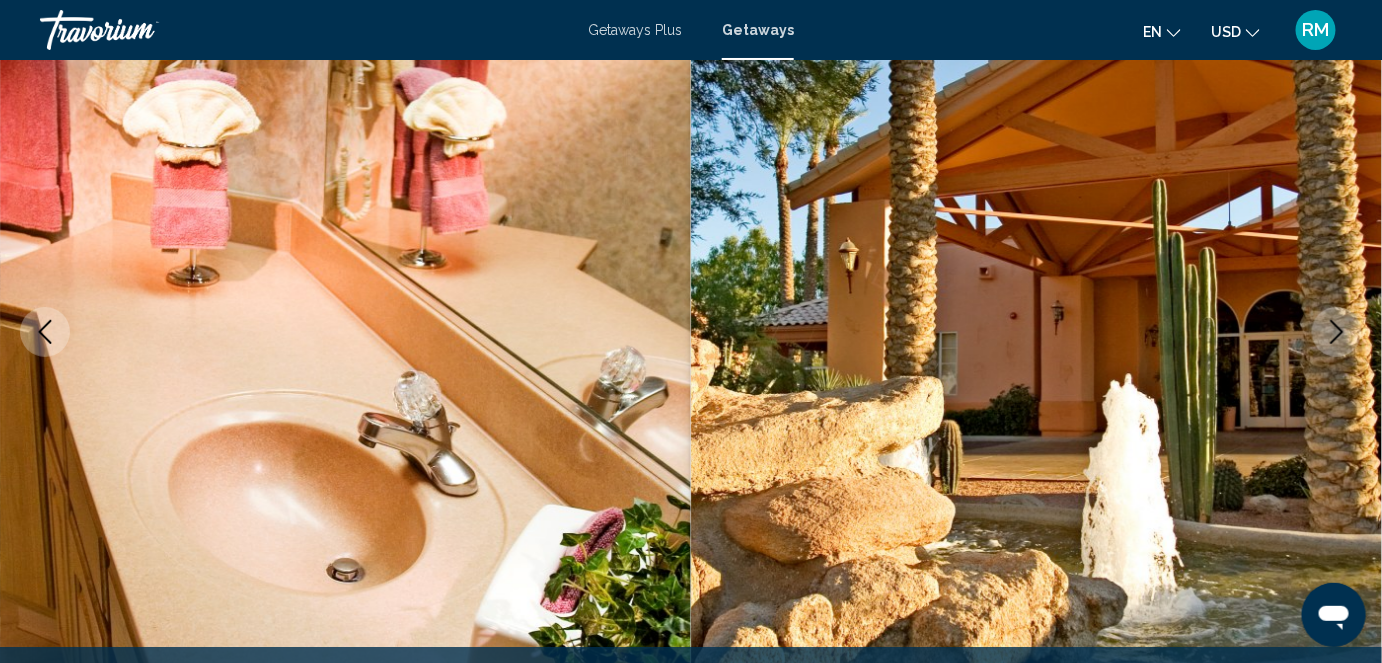 click 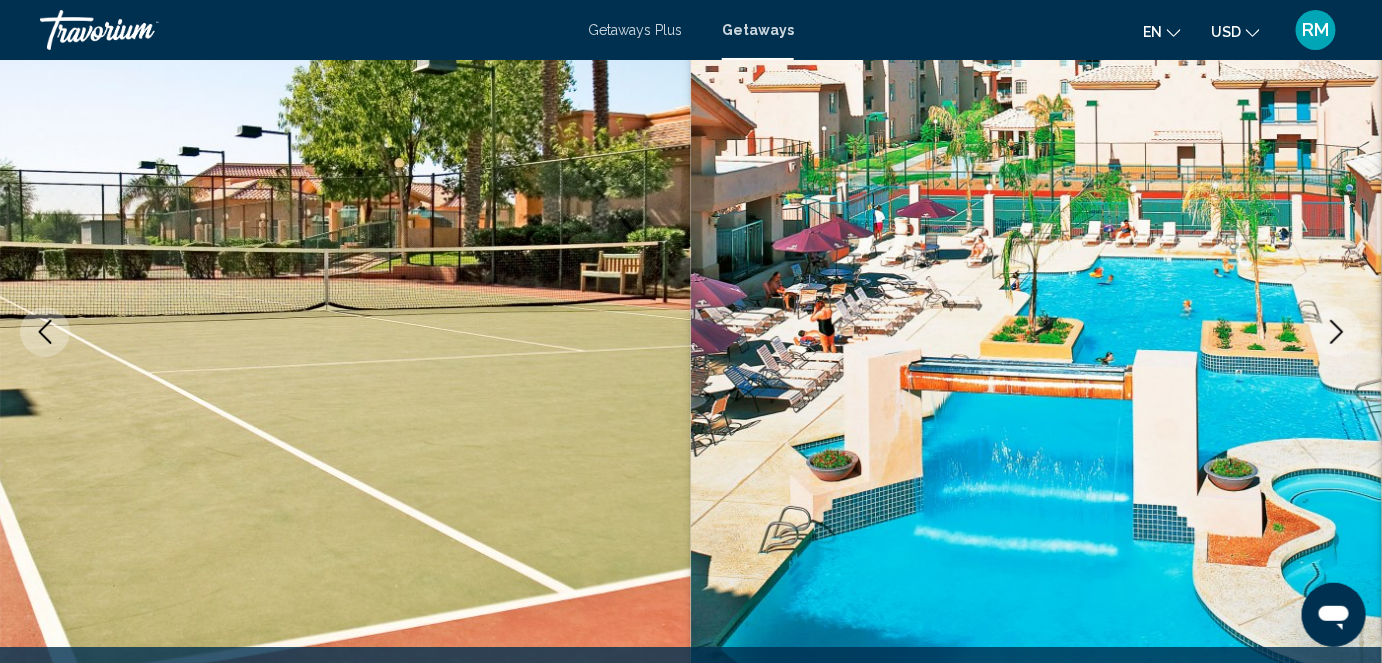 click 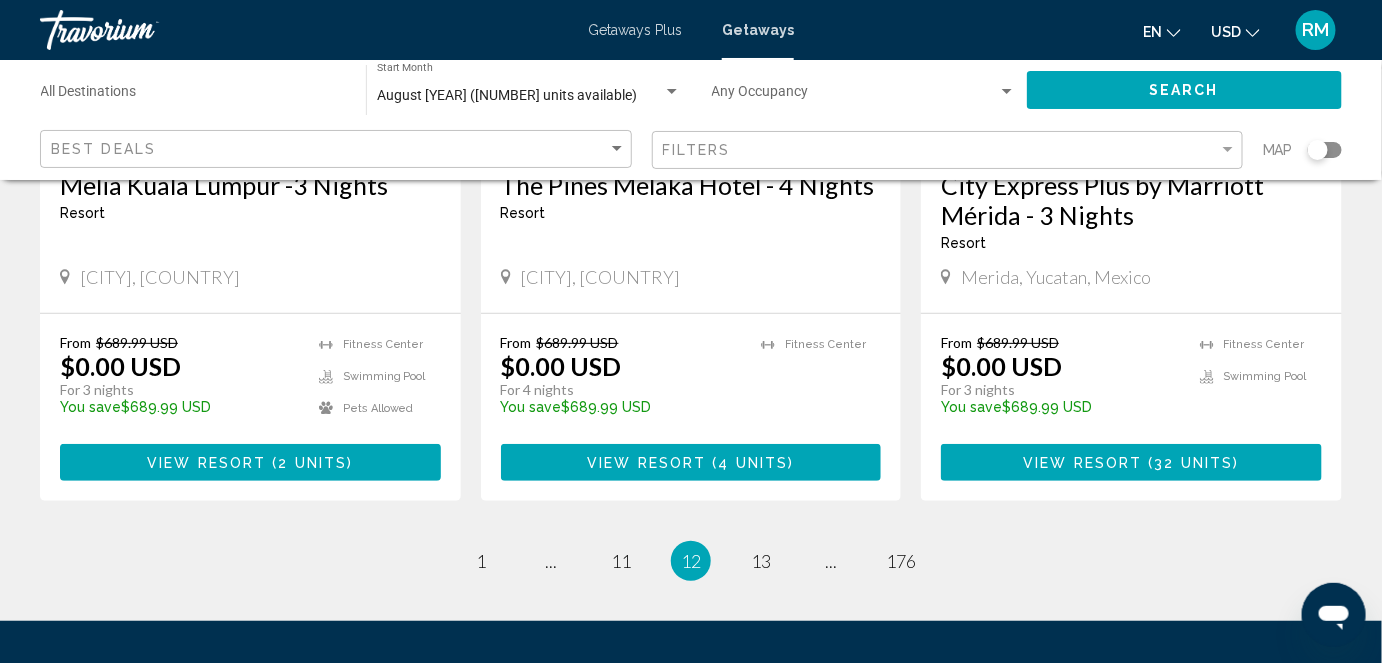 scroll, scrollTop: 2628, scrollLeft: 0, axis: vertical 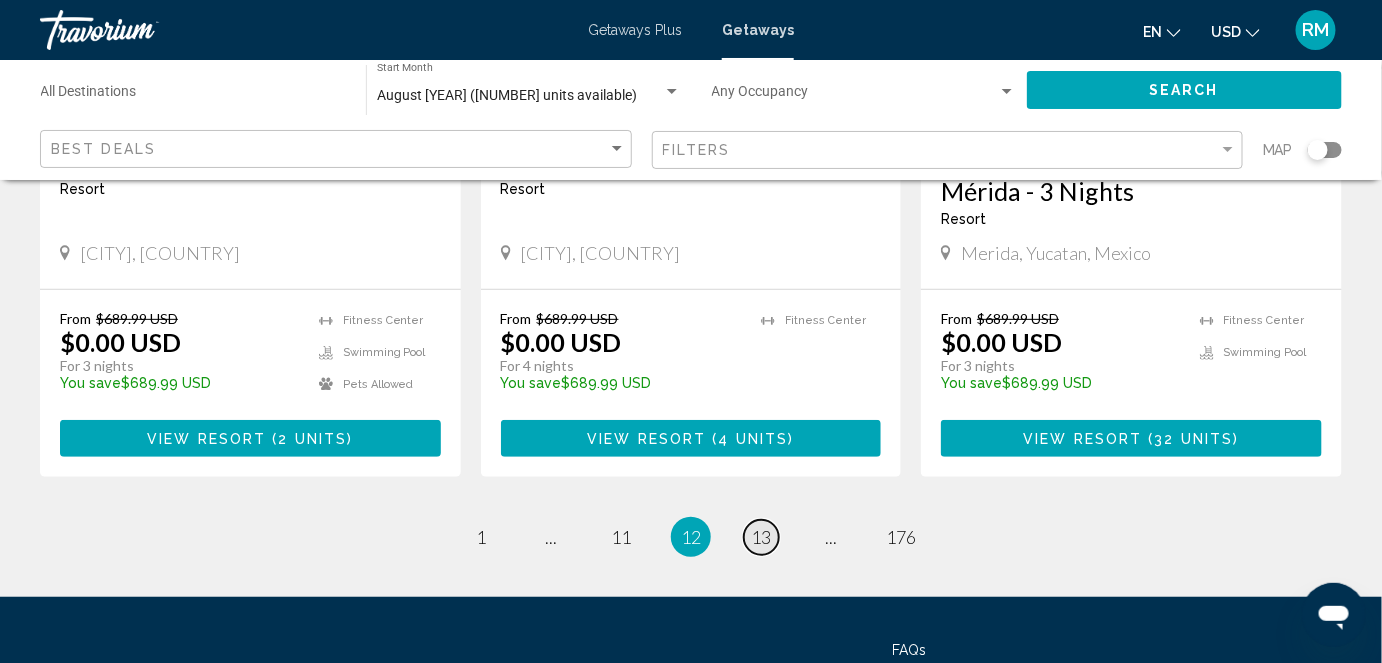 click on "page  13" at bounding box center (761, 537) 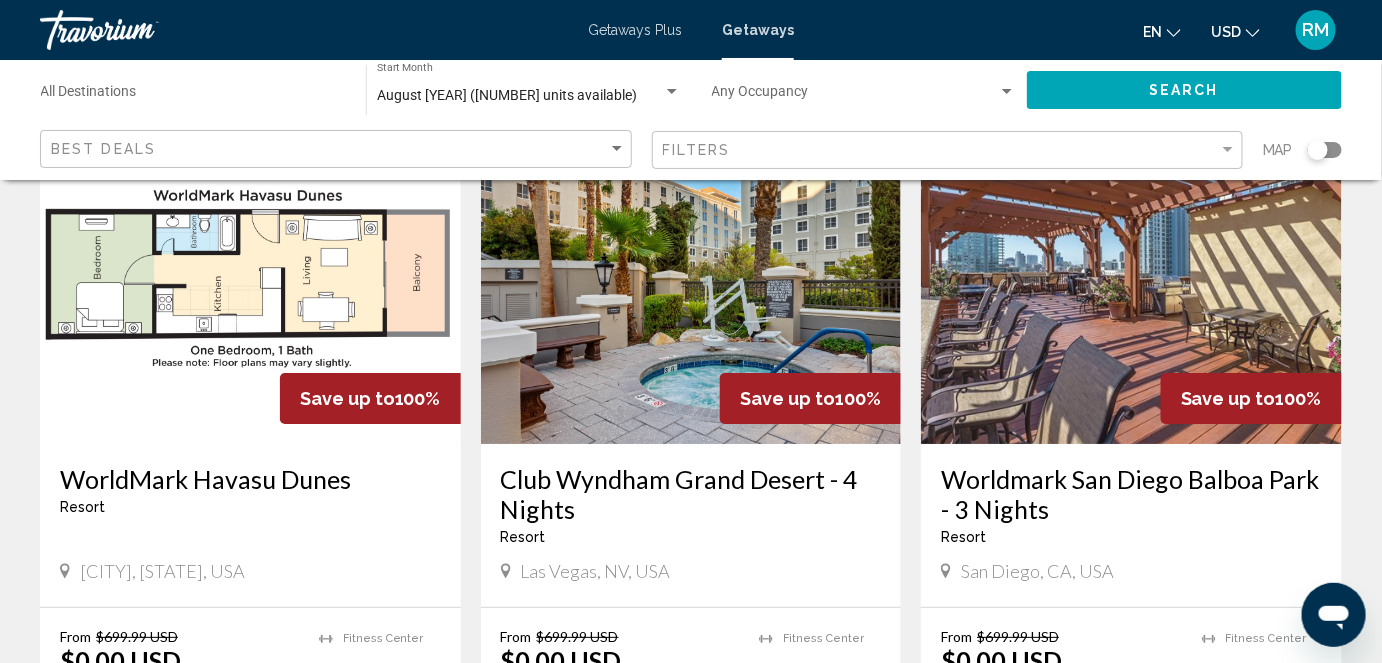 scroll, scrollTop: 2291, scrollLeft: 0, axis: vertical 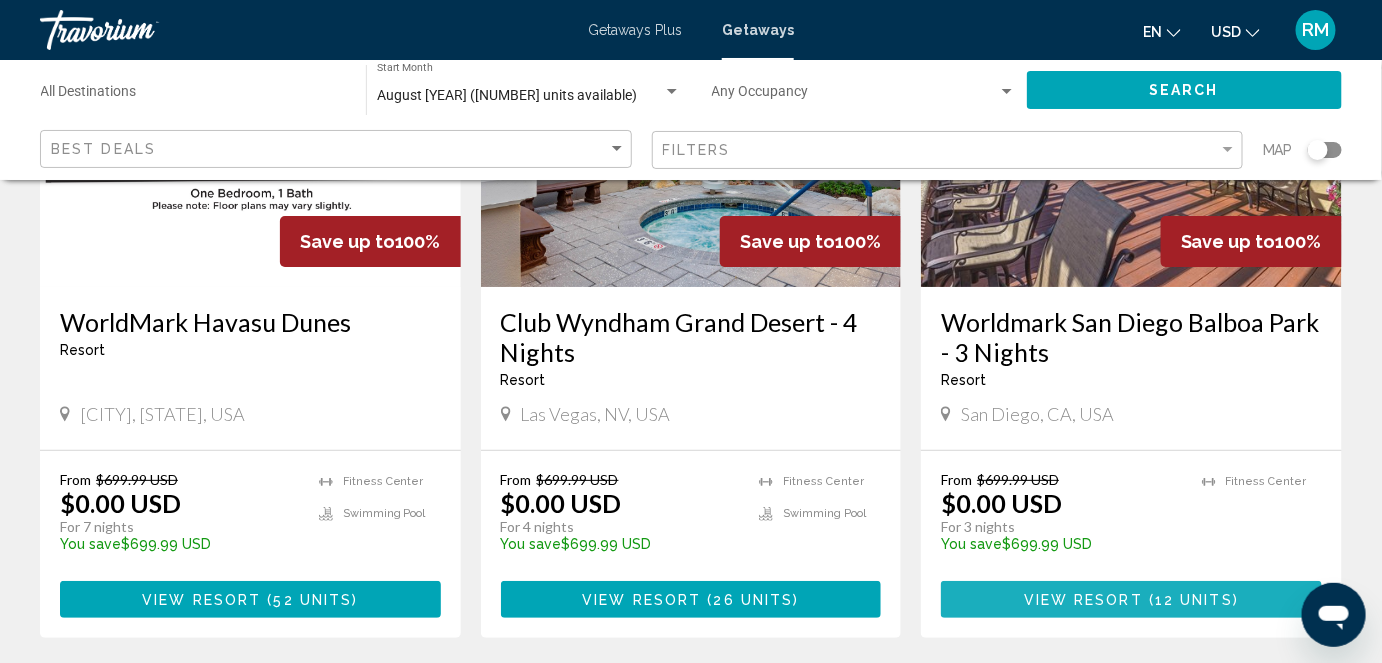 click on "View Resort" at bounding box center [1083, 600] 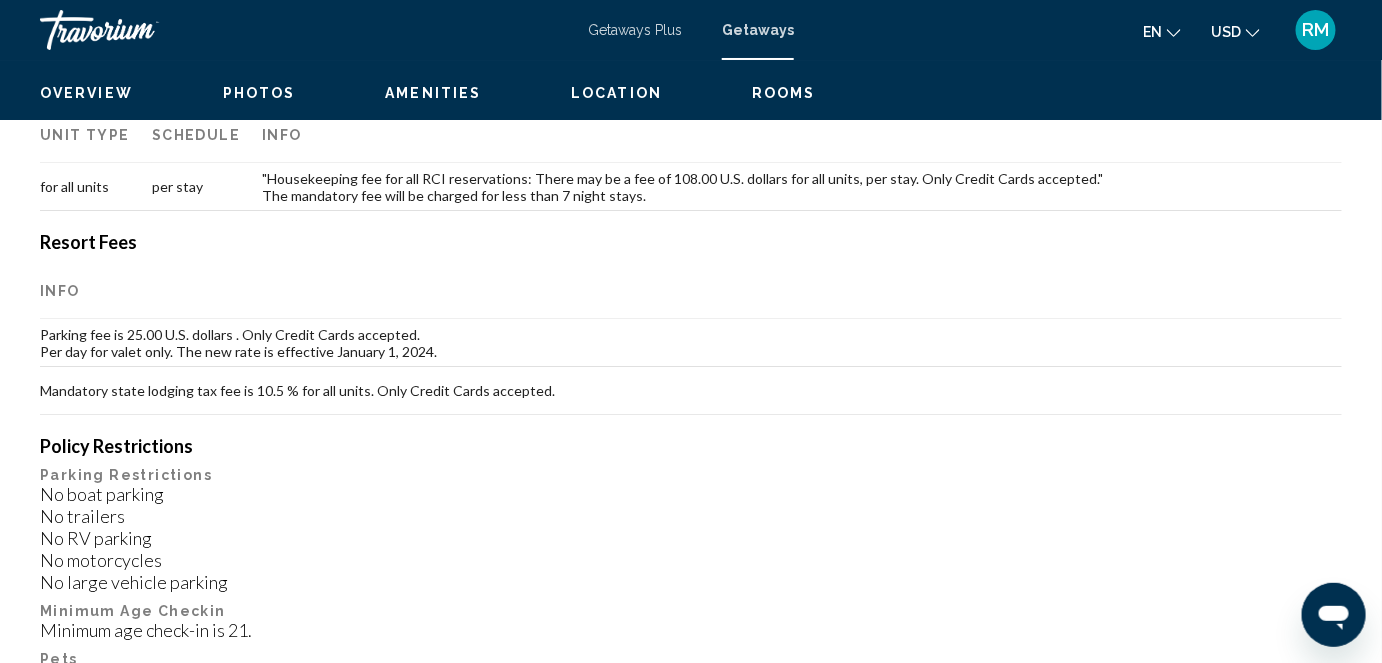 scroll, scrollTop: 203, scrollLeft: 0, axis: vertical 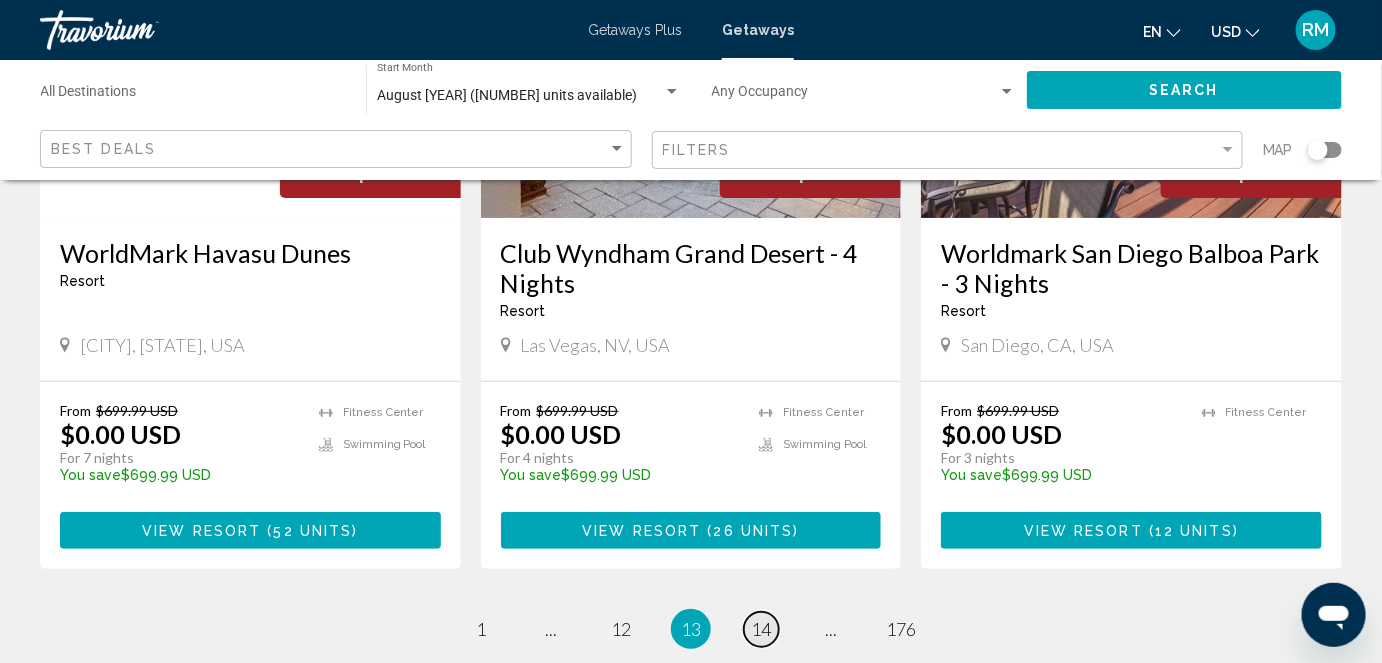 click on "14" at bounding box center [761, 629] 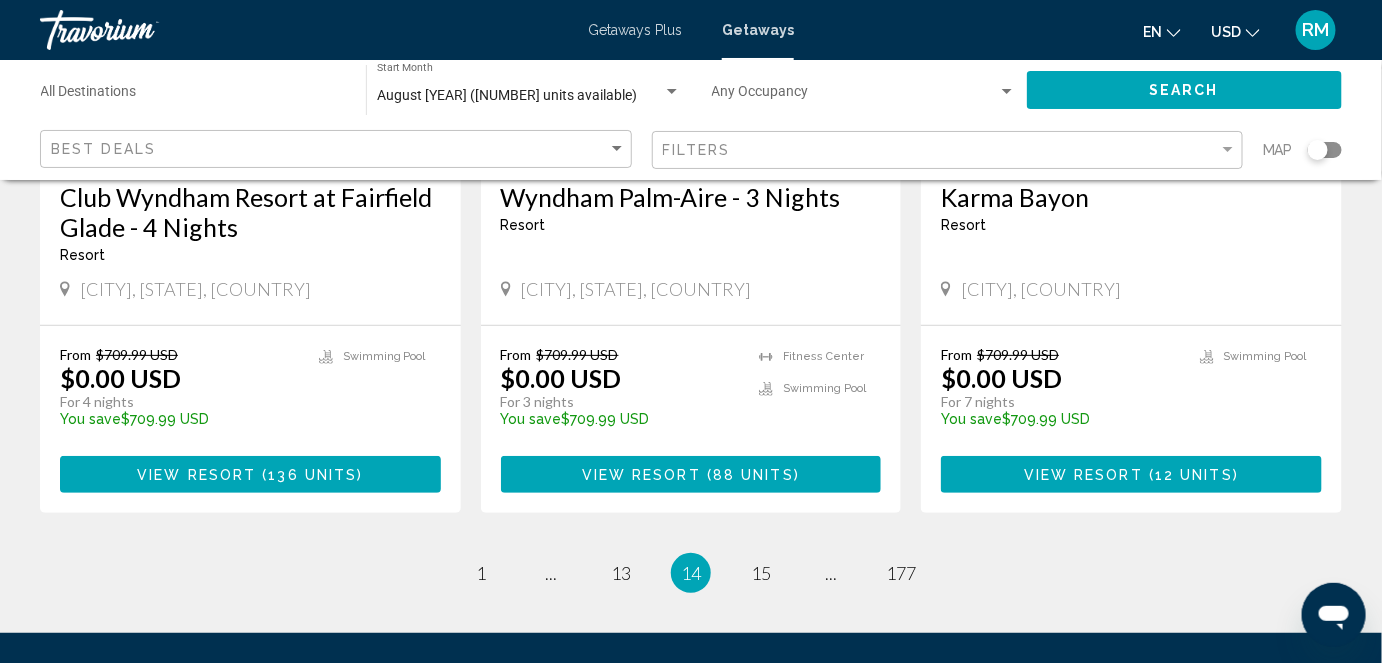 scroll, scrollTop: 2605, scrollLeft: 0, axis: vertical 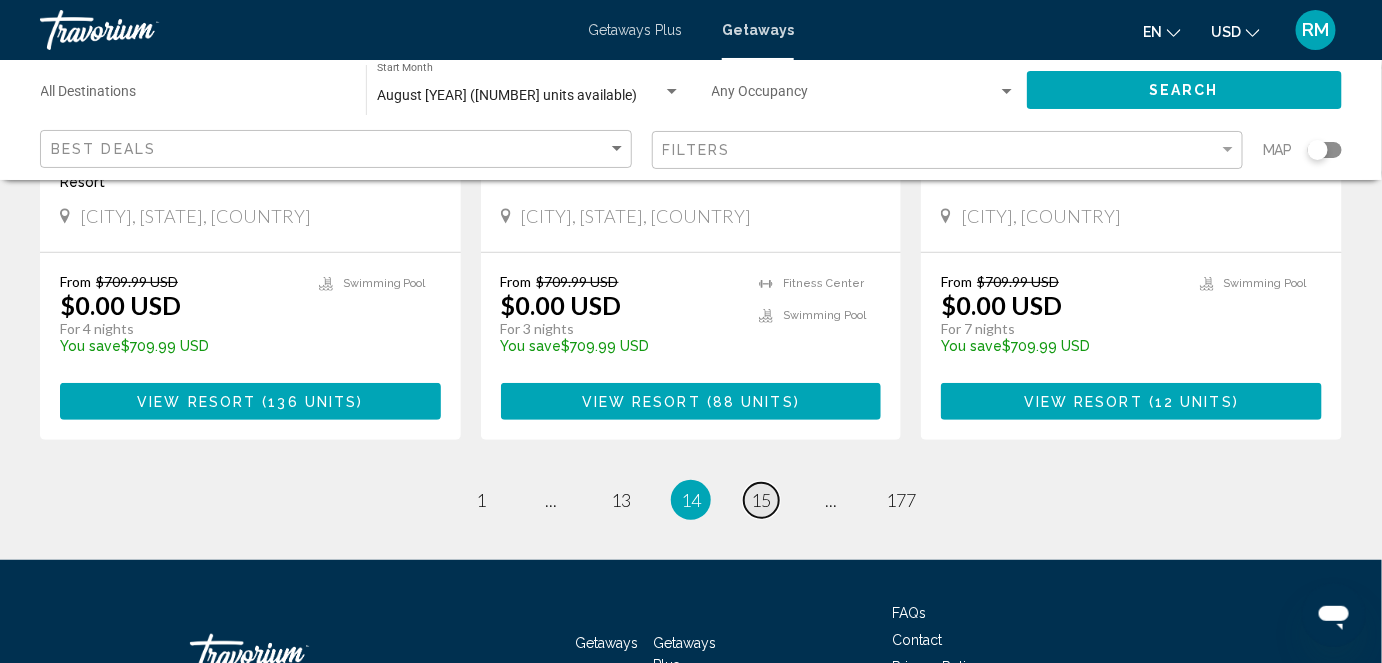 click on "15" at bounding box center [761, 500] 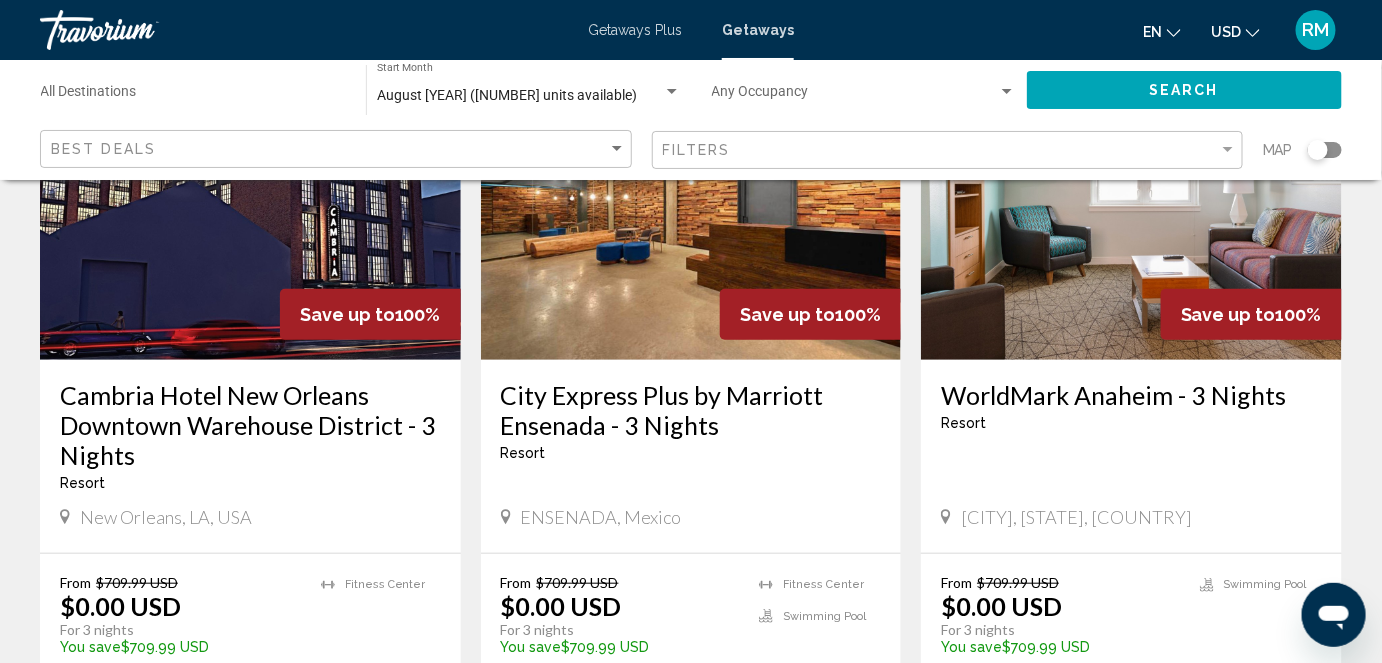 scroll, scrollTop: 194, scrollLeft: 0, axis: vertical 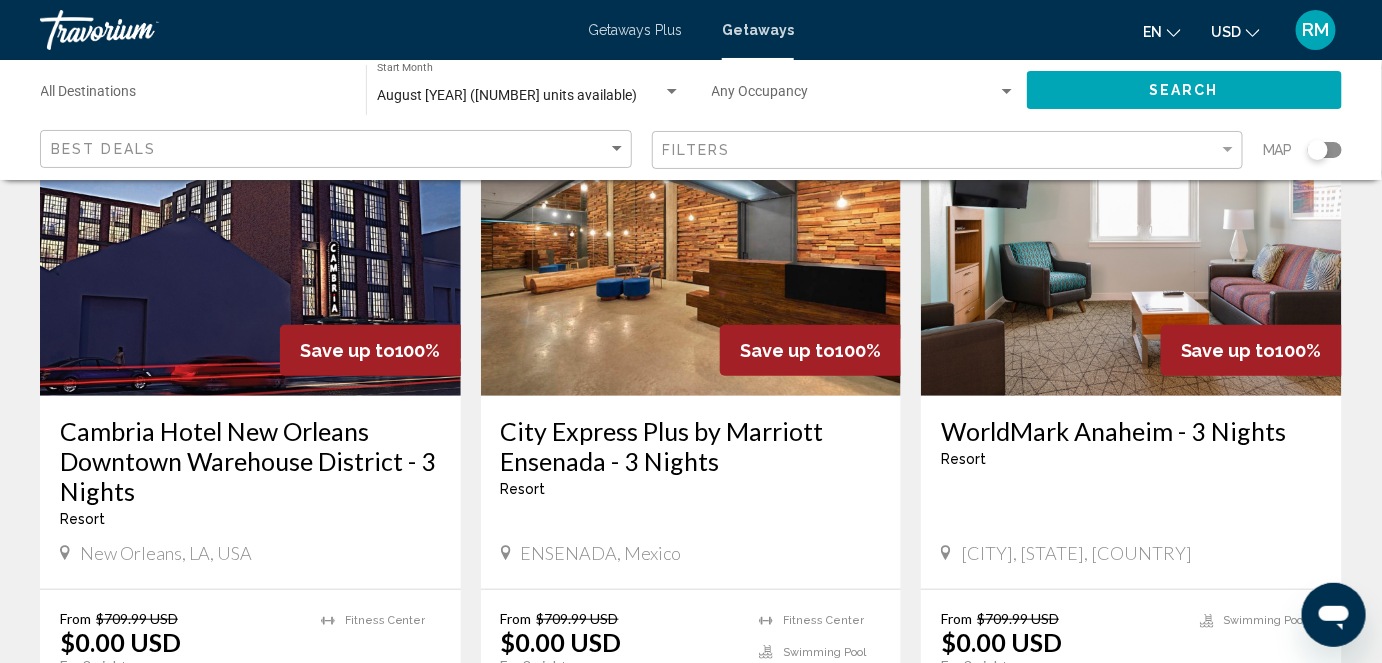 click at bounding box center (250, 236) 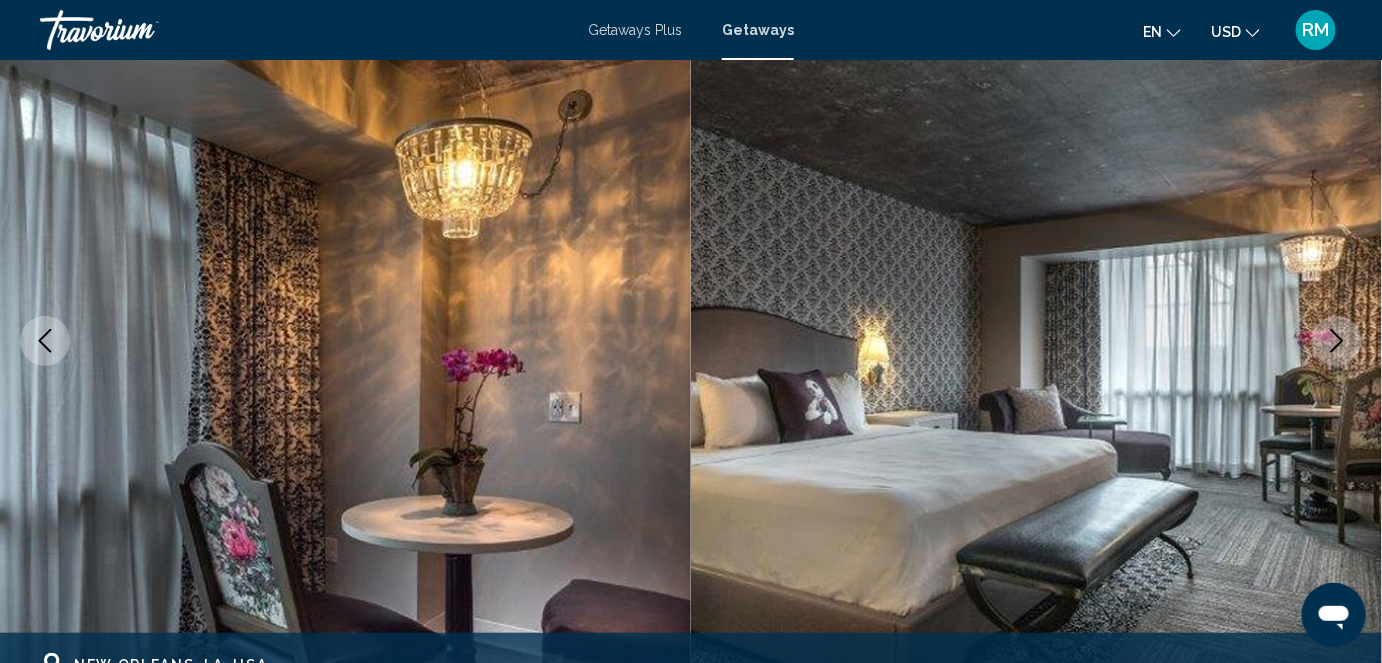 scroll, scrollTop: 203, scrollLeft: 0, axis: vertical 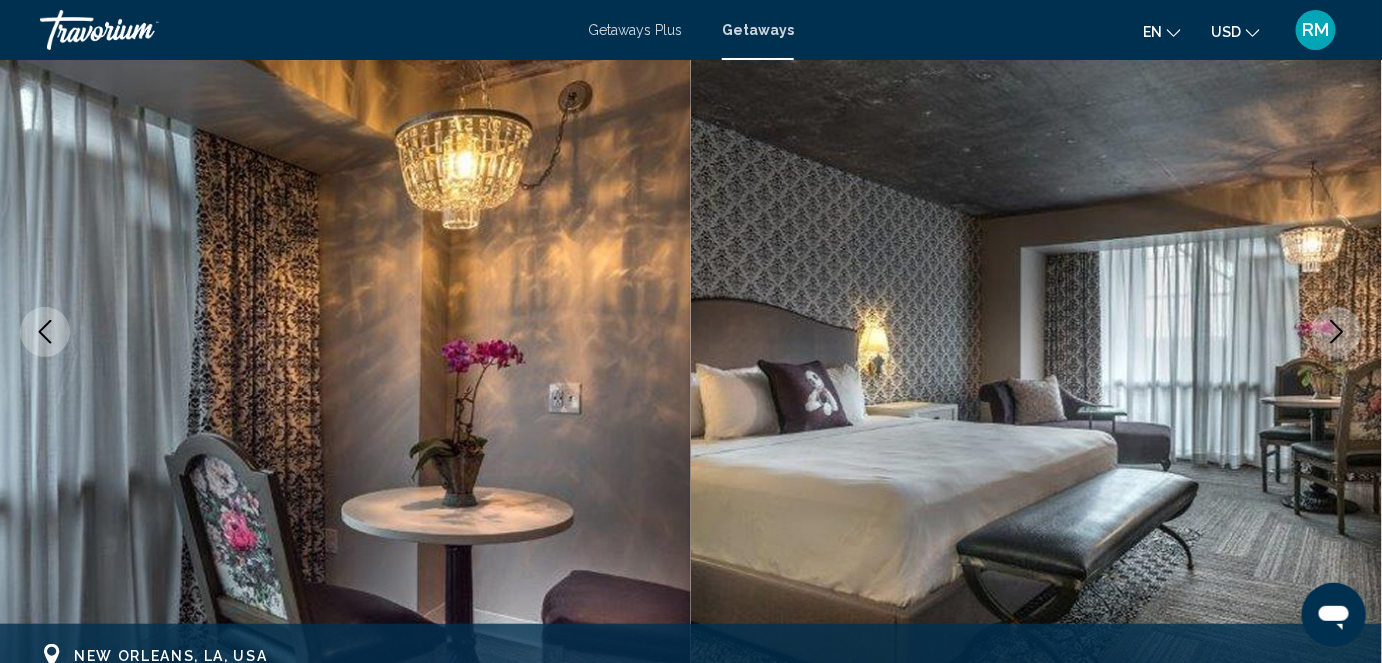 click 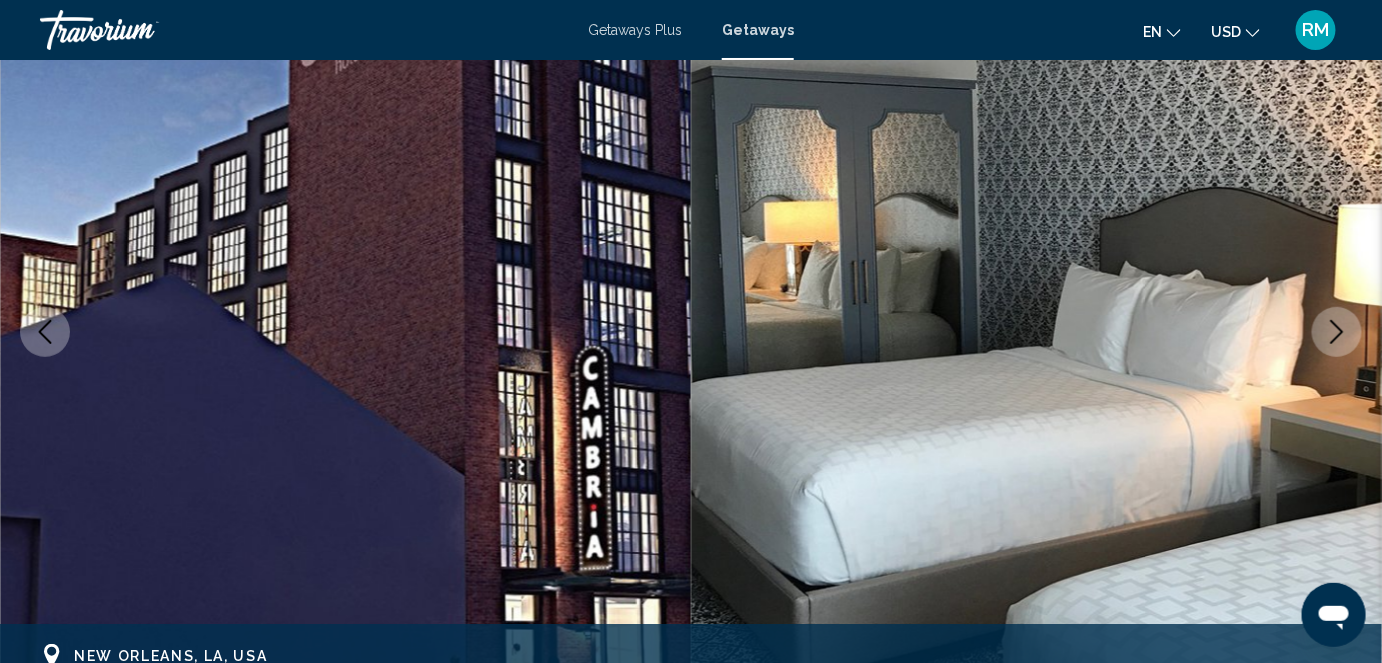 click 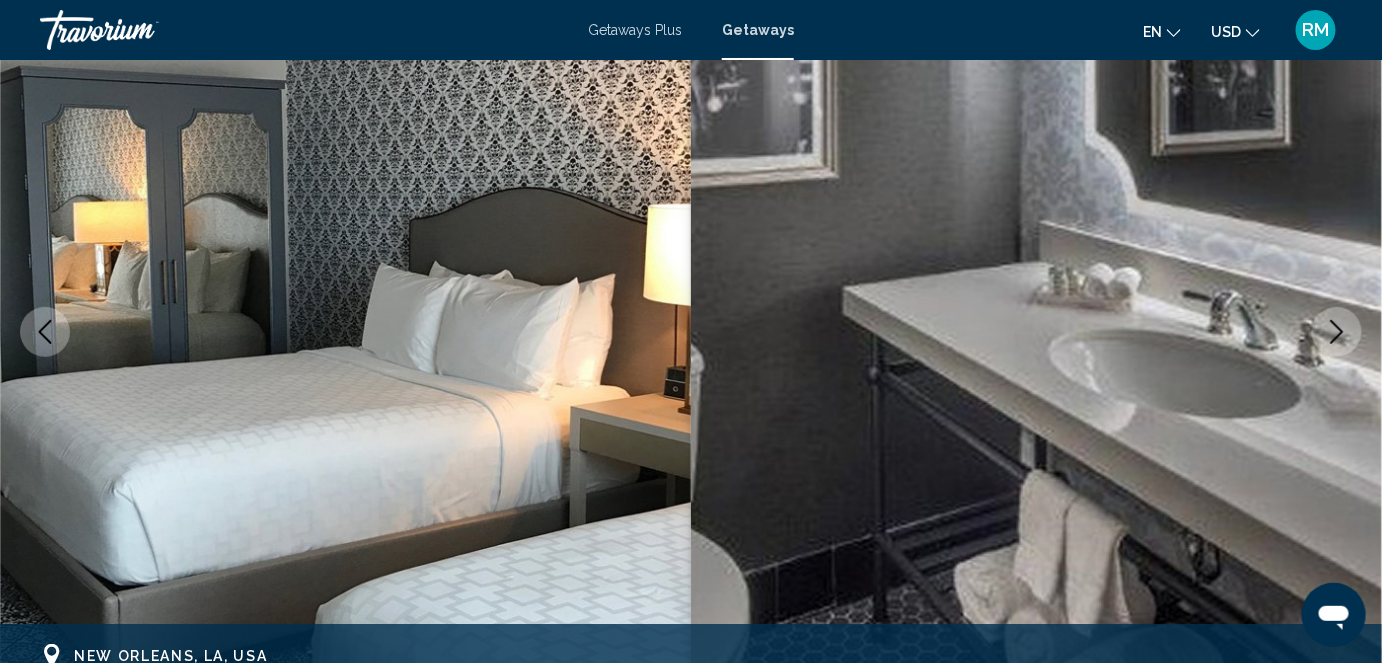click 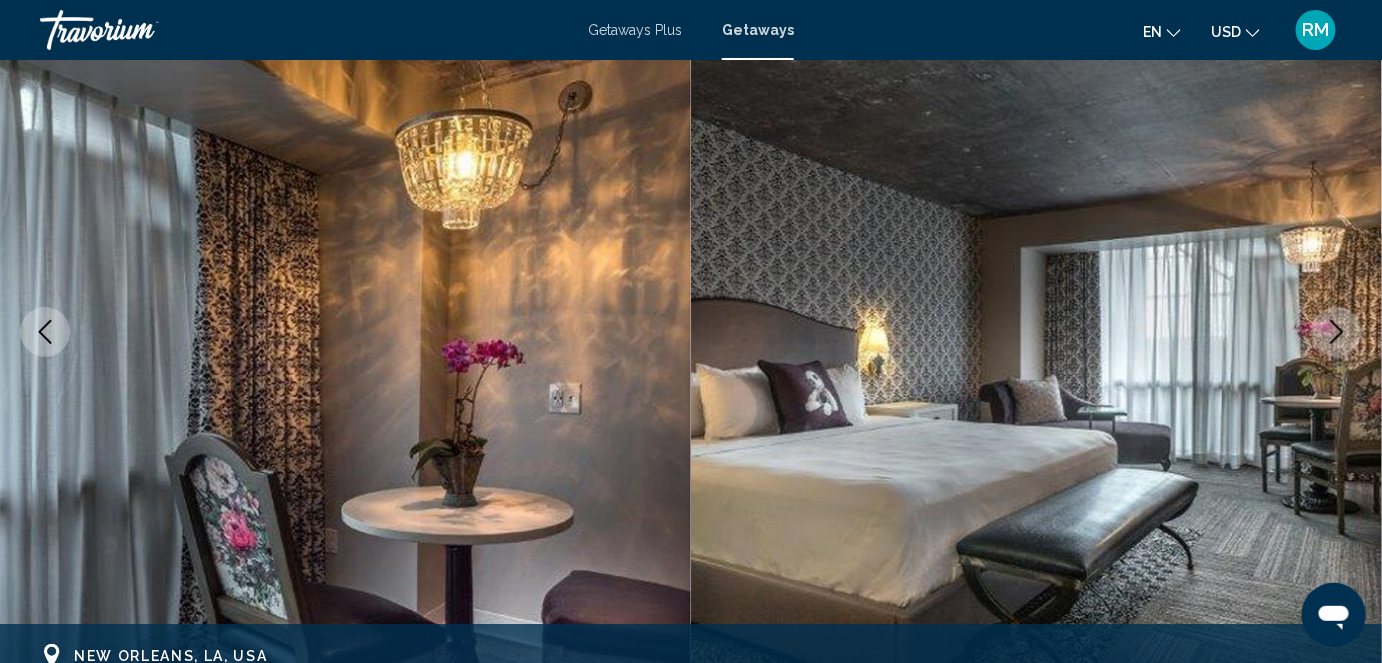 click 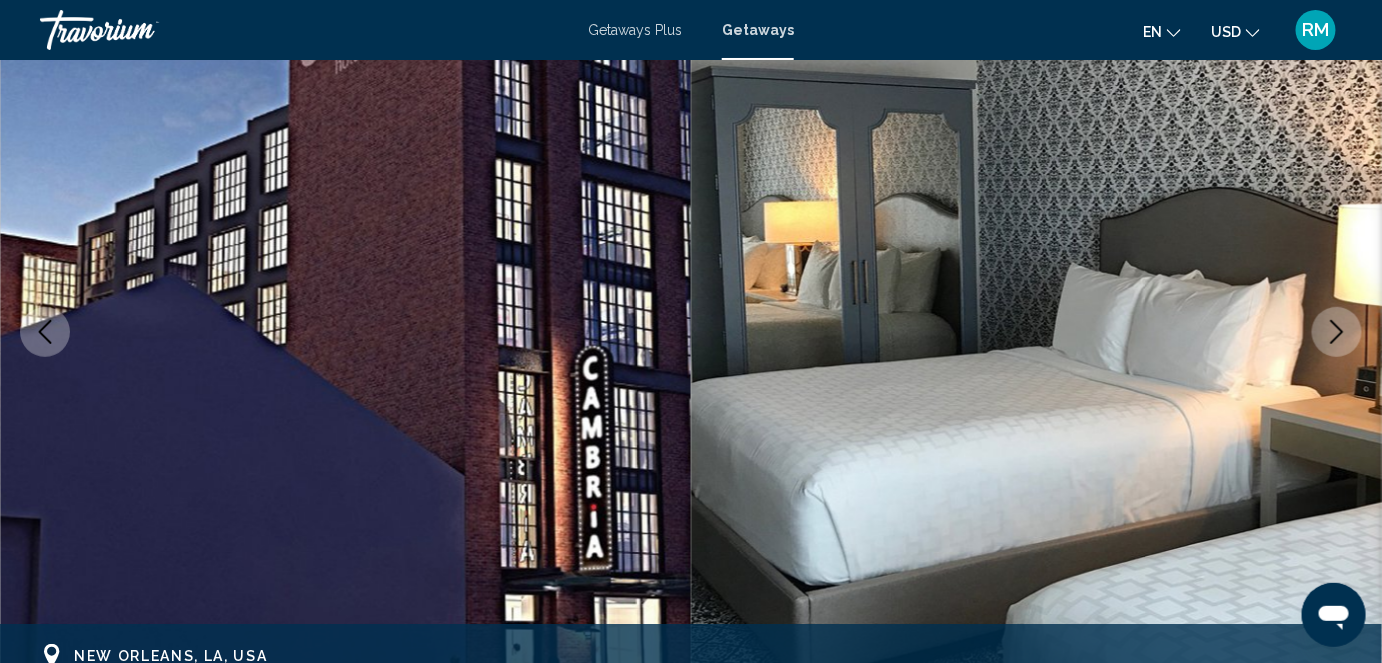 click 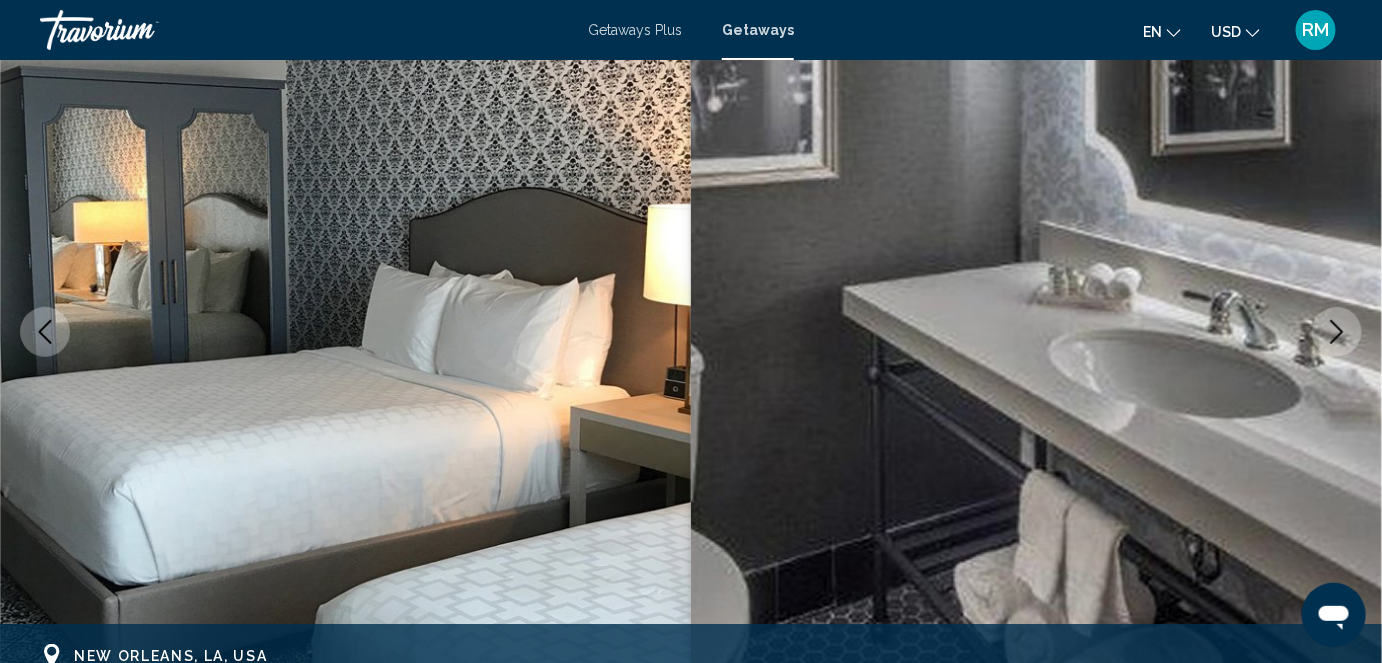 click 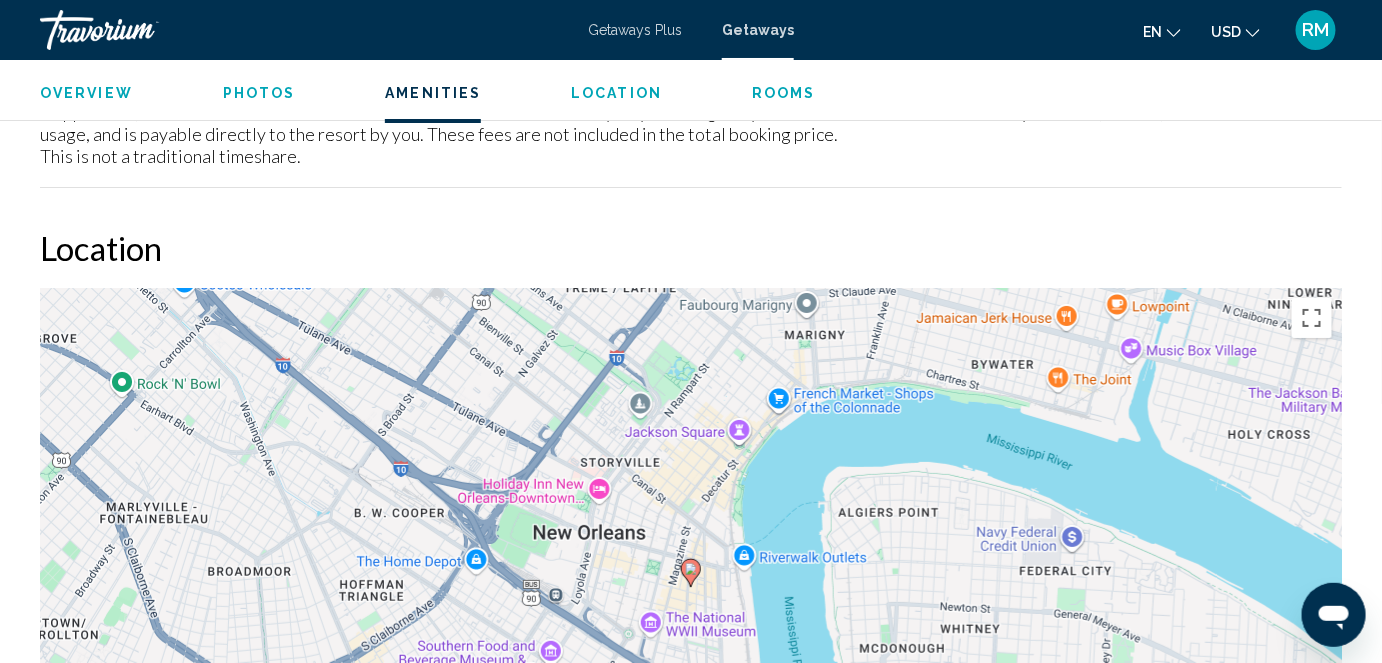 scroll, scrollTop: 2579, scrollLeft: 0, axis: vertical 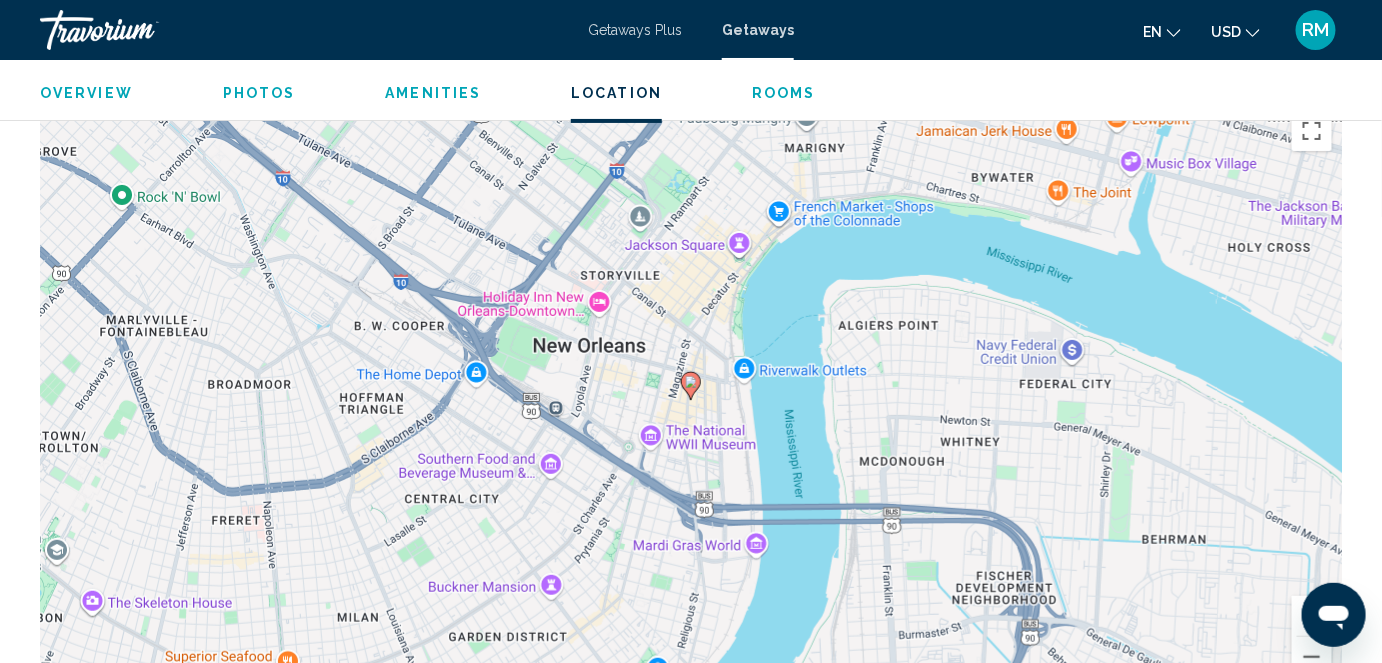 click on "To activate drag with keyboard, press Alt + Enter. Once in keyboard drag state, use the arrow keys to move the marker. To complete the drag, press the Enter key. To cancel, press Escape." at bounding box center (691, 401) 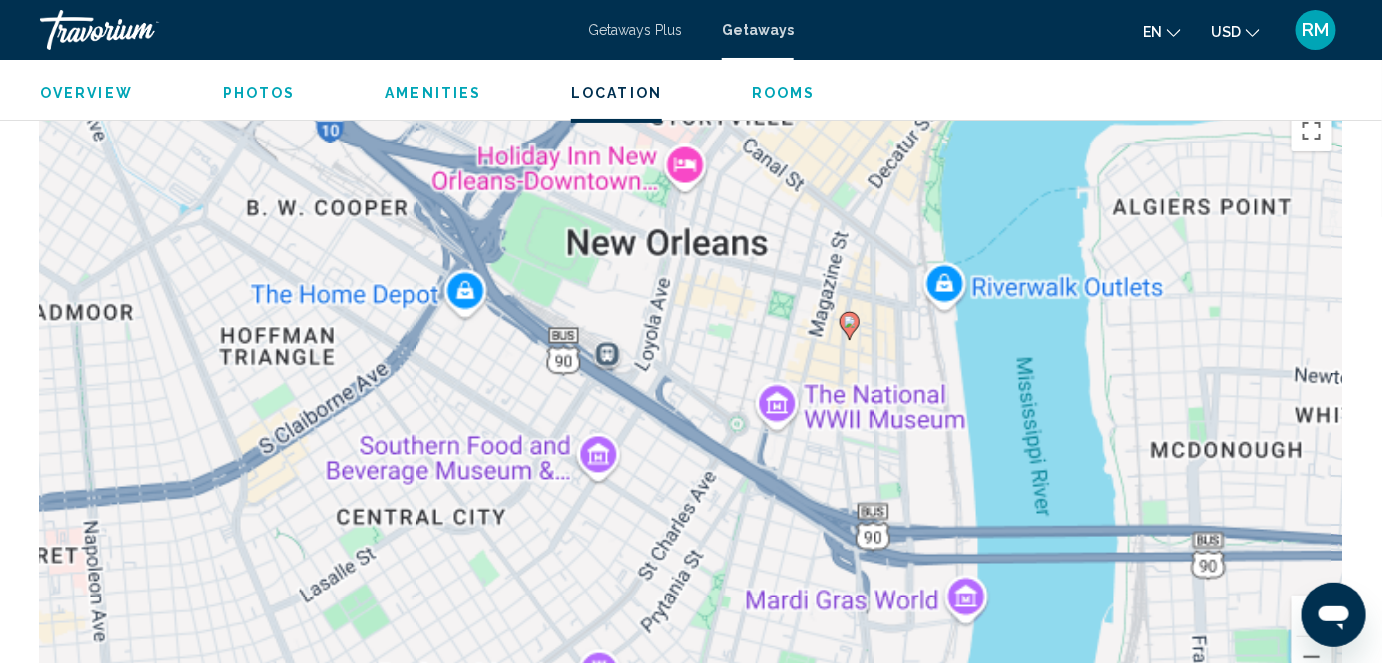 click on "To activate drag with keyboard, press Alt + Enter. Once in keyboard drag state, use the arrow keys to move the marker. To complete the drag, press the Enter key. To cancel, press Escape." at bounding box center (691, 401) 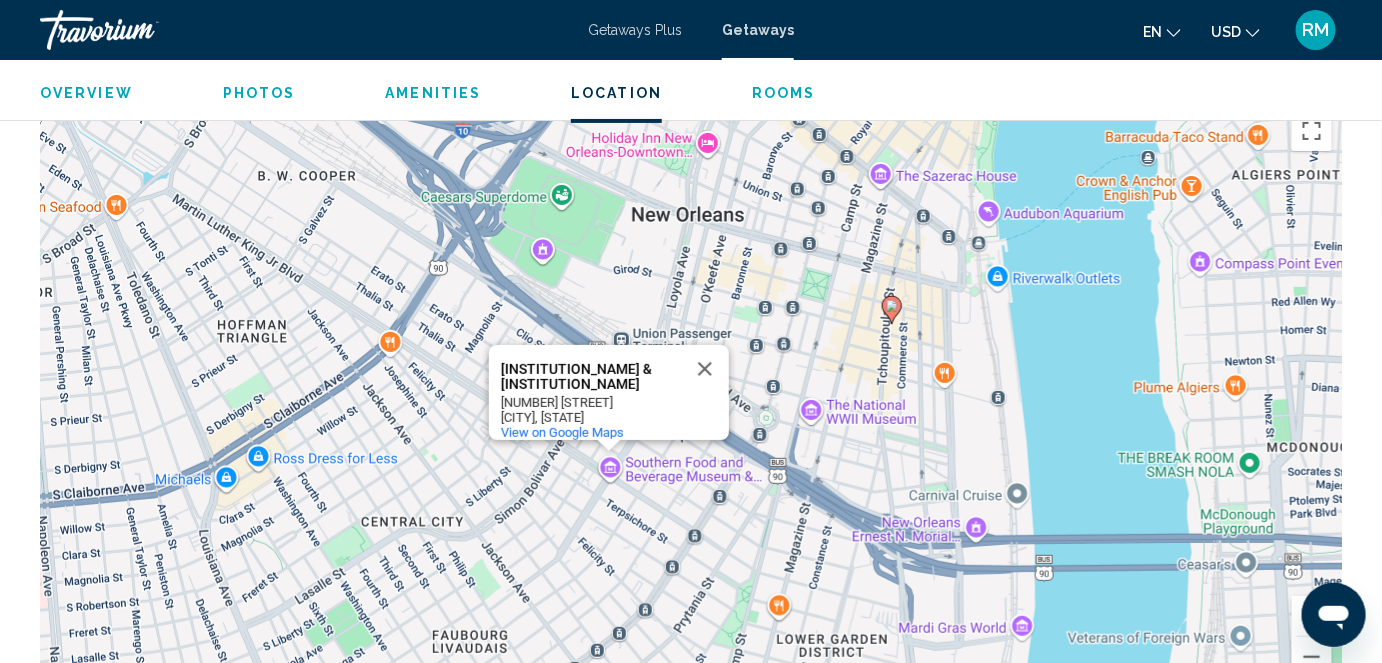 click 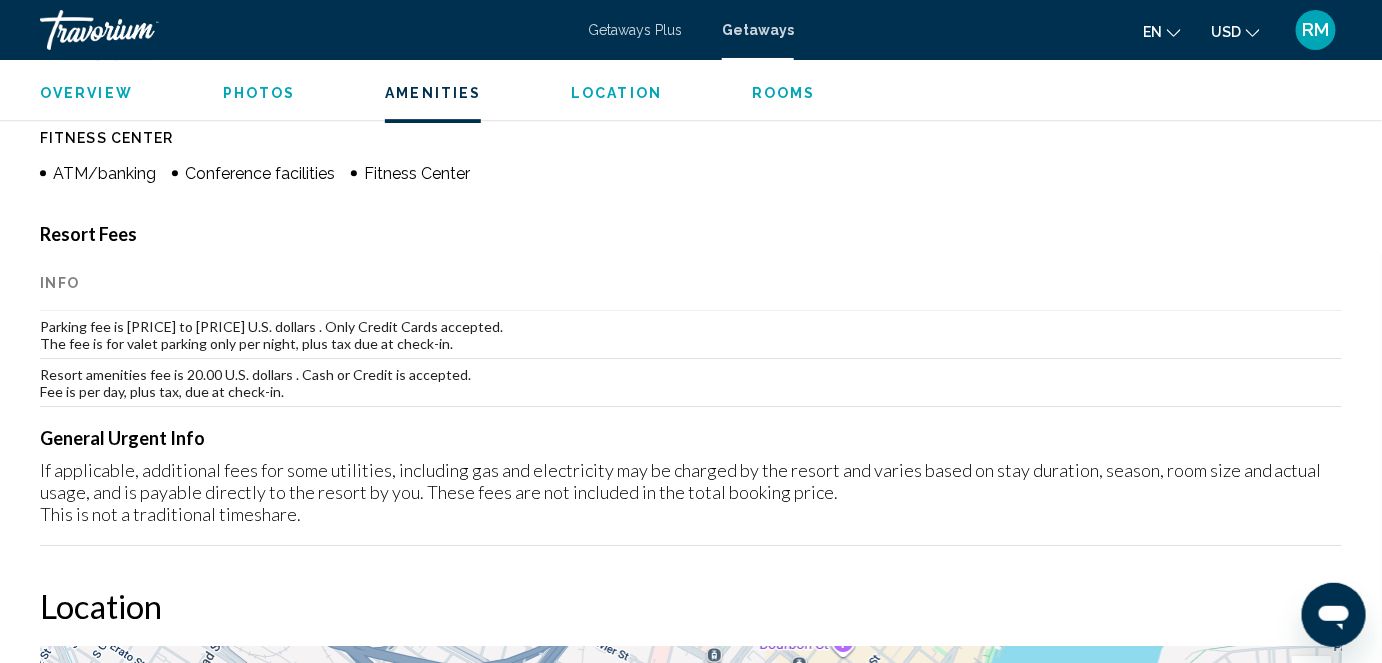 scroll, scrollTop: 2022, scrollLeft: 0, axis: vertical 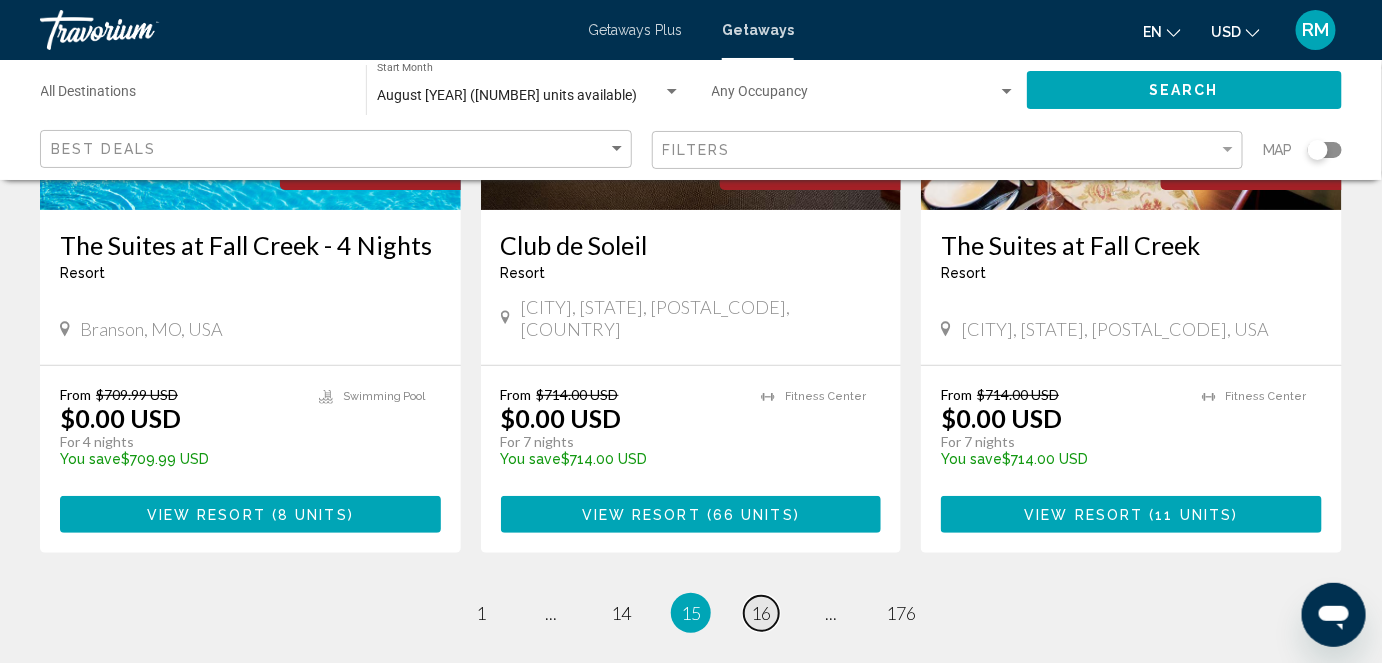 click on "16" at bounding box center (761, 613) 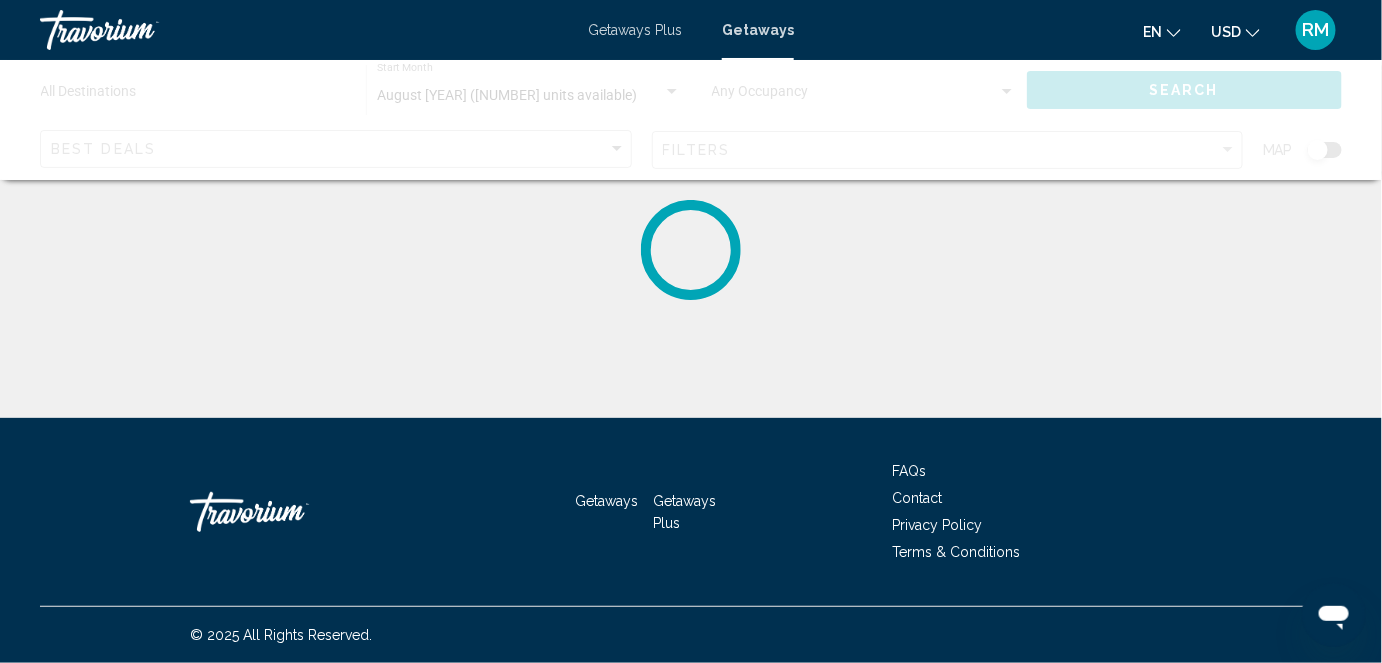 scroll, scrollTop: 0, scrollLeft: 0, axis: both 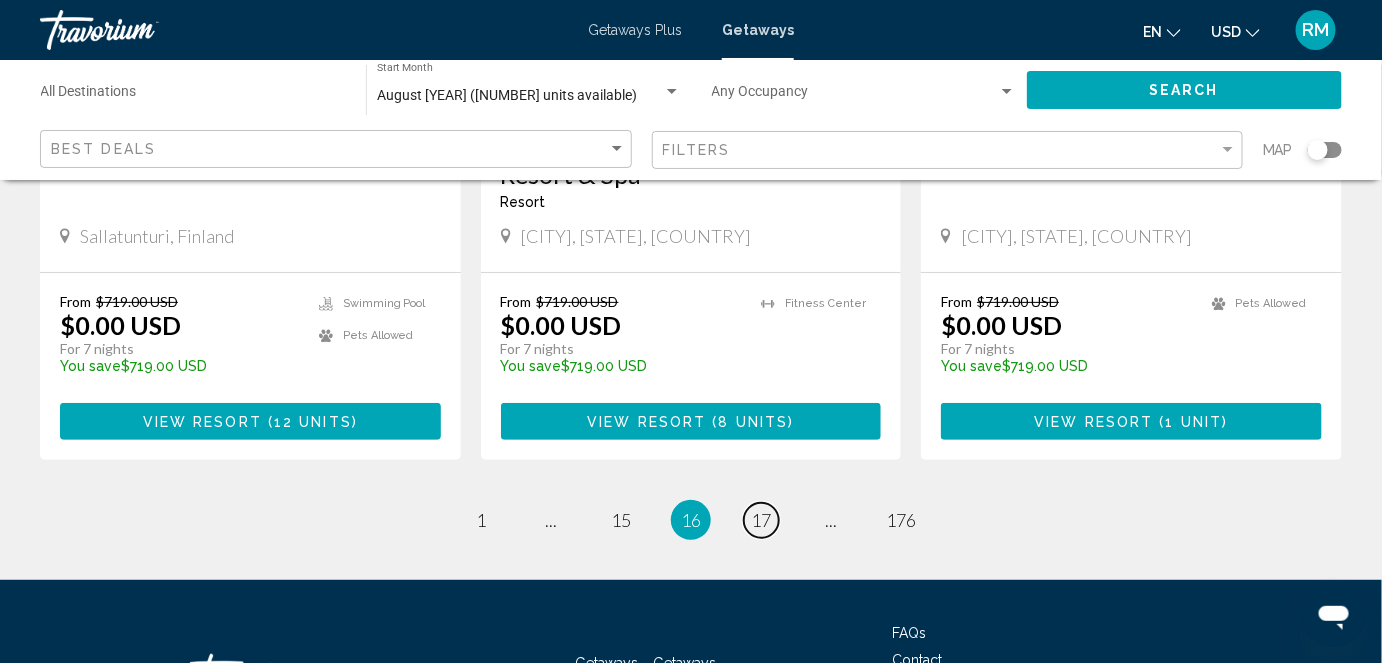 click on "page  17" at bounding box center [761, 520] 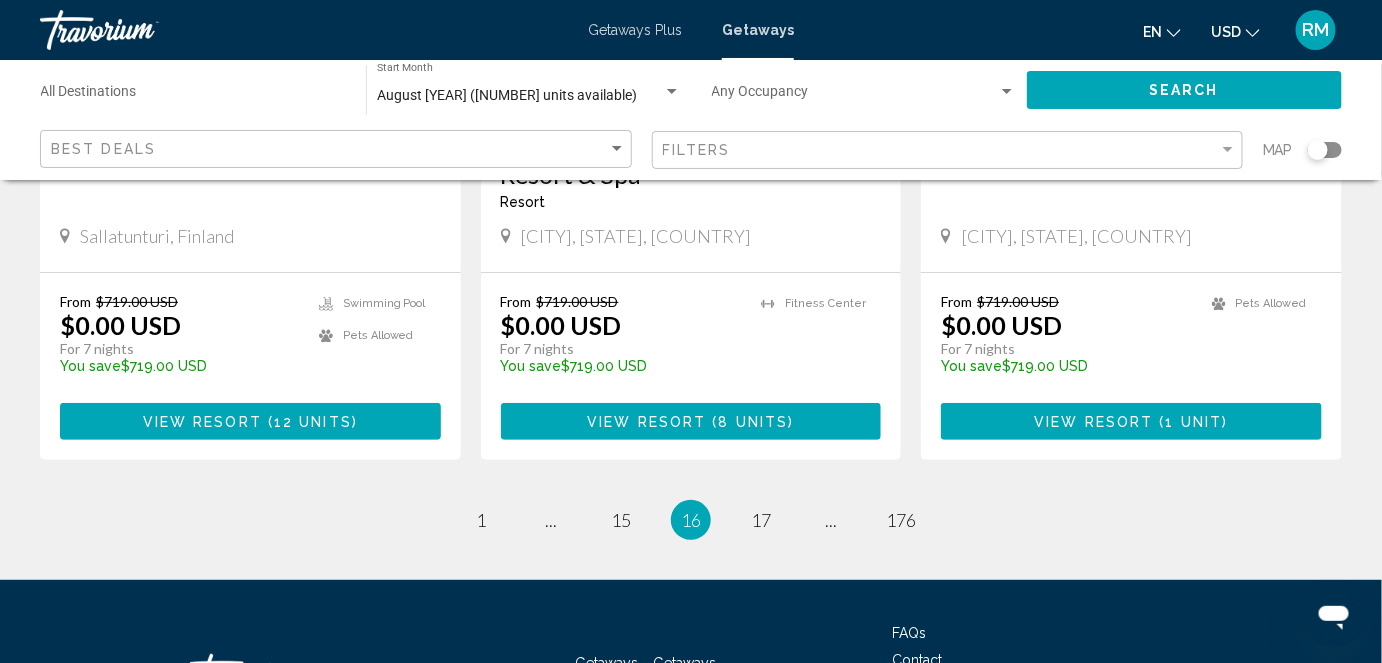 scroll, scrollTop: 0, scrollLeft: 0, axis: both 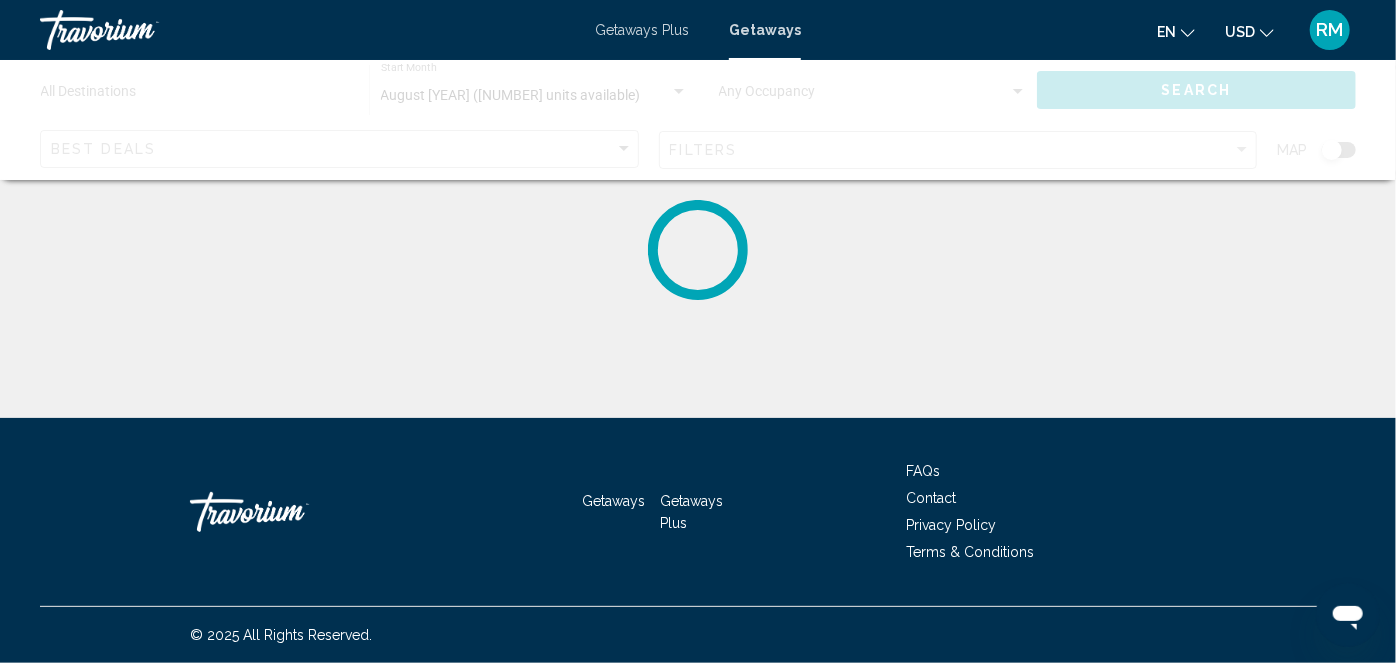 click on "Getaways Getaways Plus FAQs Contact Privacy Policy Terms & Conditions" at bounding box center [698, 512] 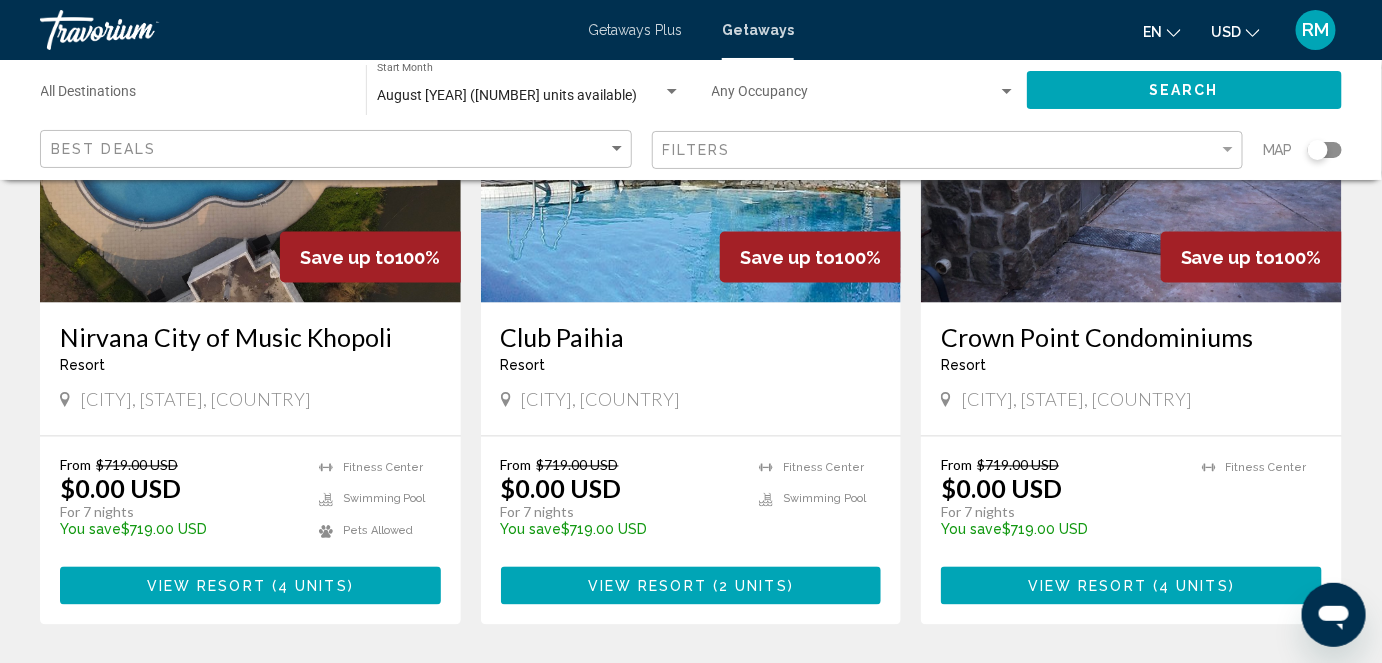 scroll, scrollTop: 1138, scrollLeft: 0, axis: vertical 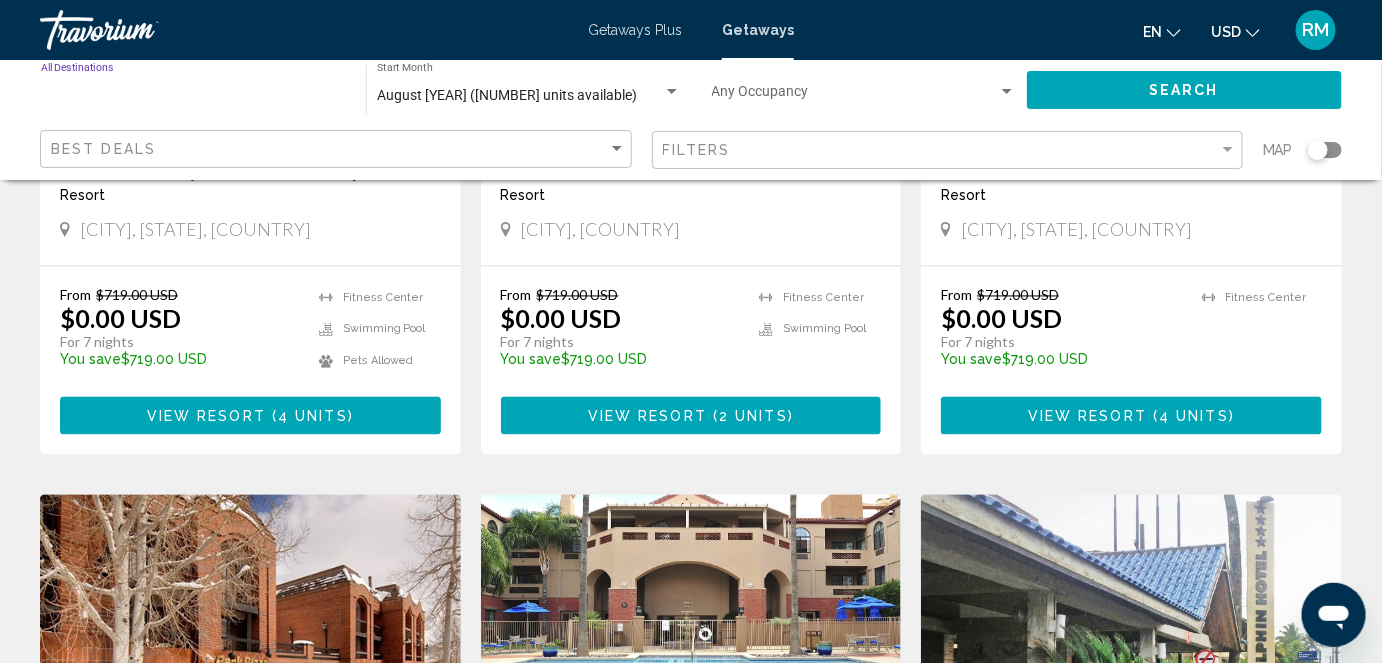 click on "Destination All Destinations" at bounding box center [193, 96] 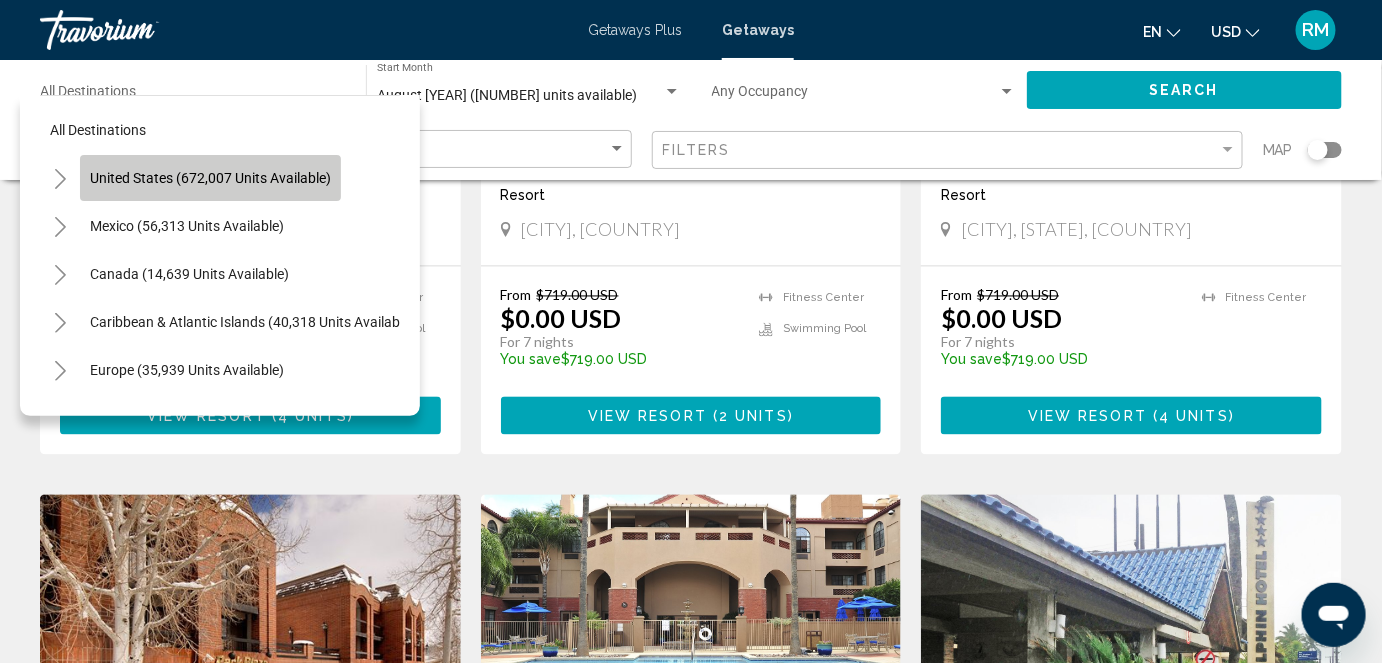 click on "United States (672,007 units available)" 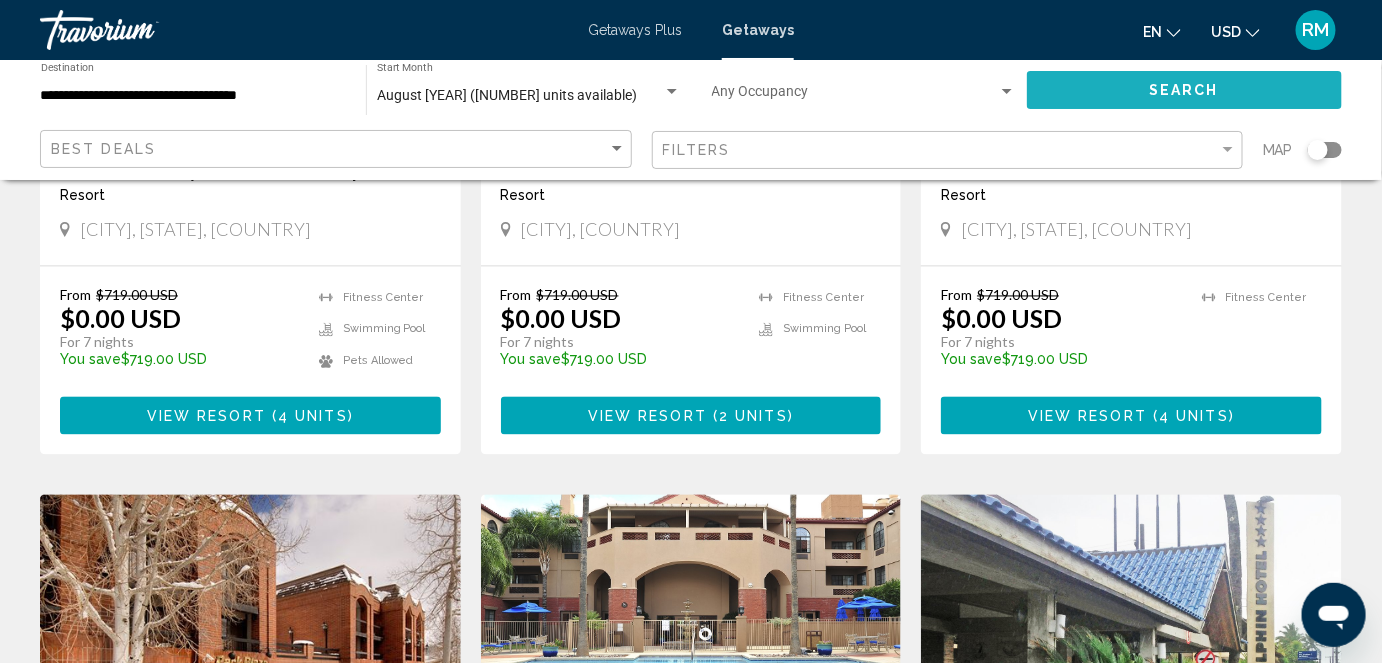 click on "Search" 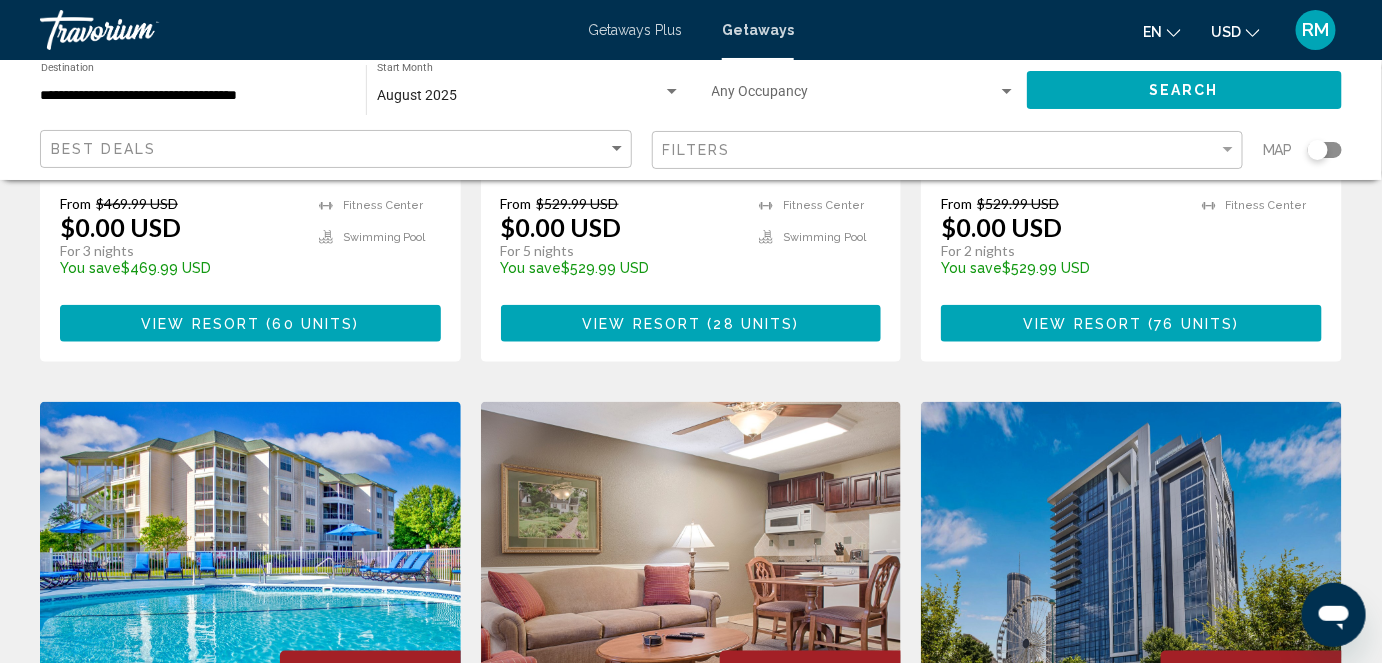 scroll, scrollTop: 2775, scrollLeft: 0, axis: vertical 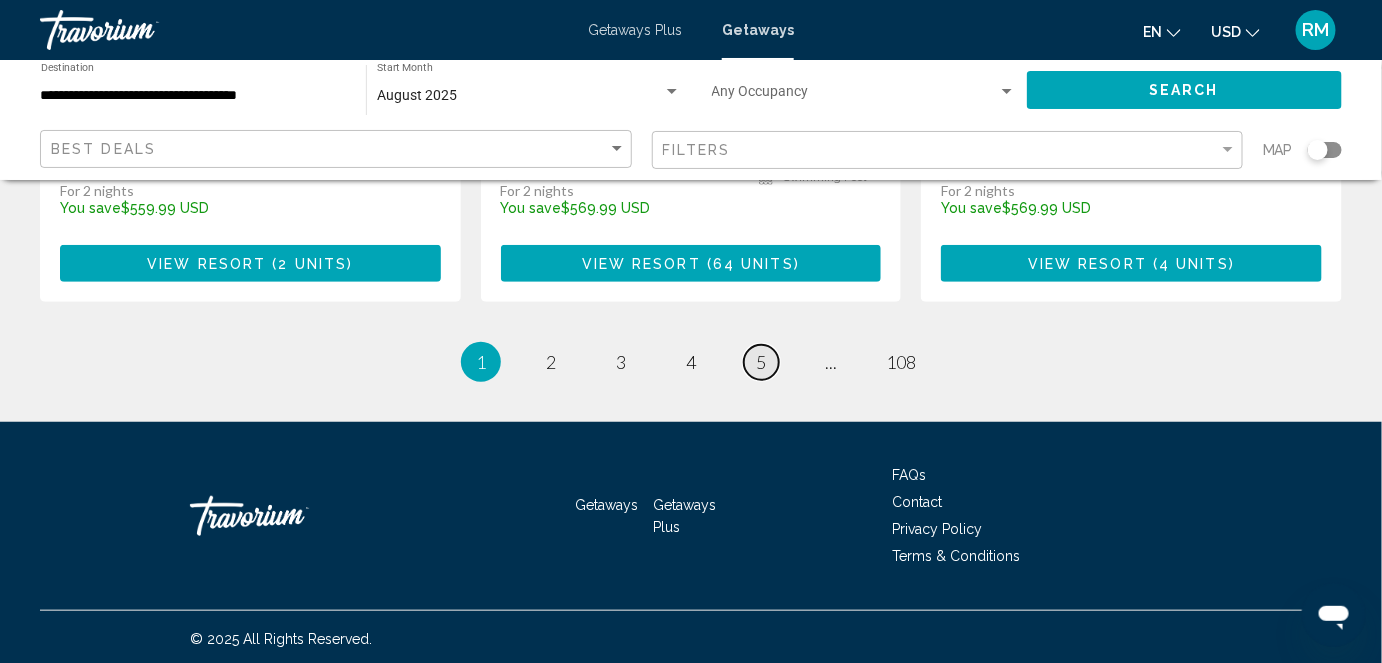 click on "page  5" at bounding box center (761, 362) 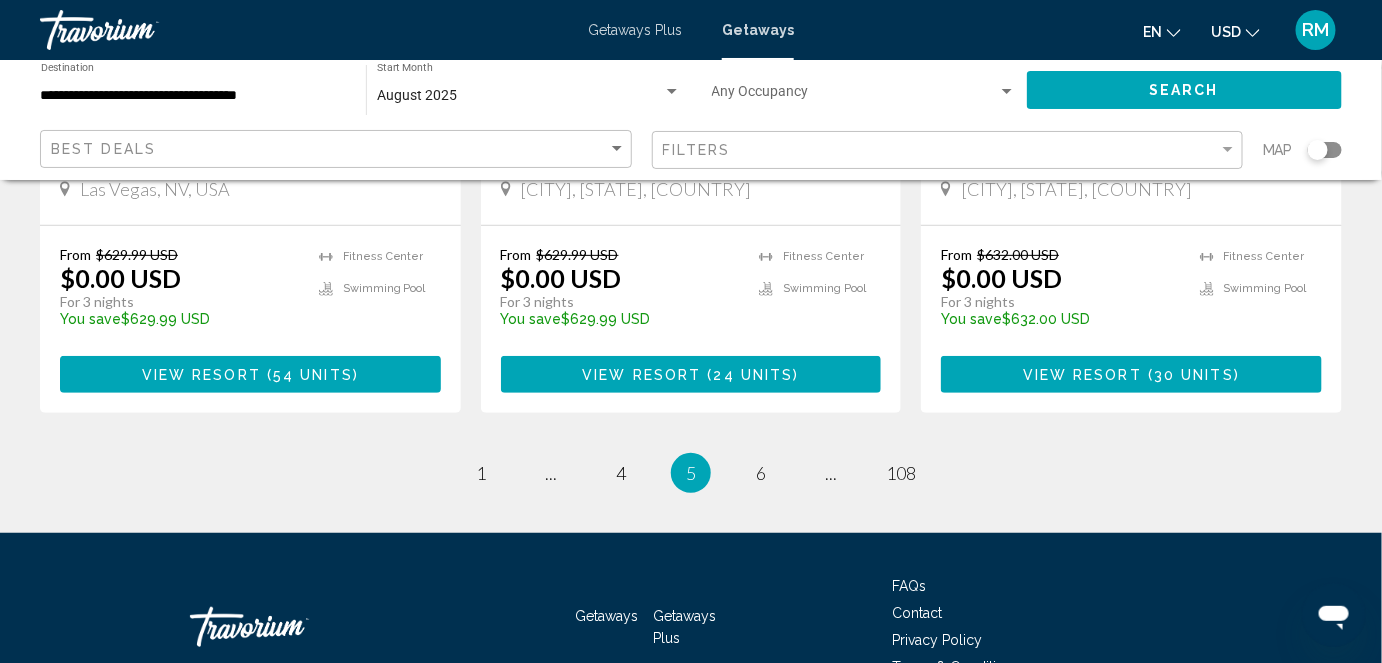 scroll, scrollTop: 2775, scrollLeft: 0, axis: vertical 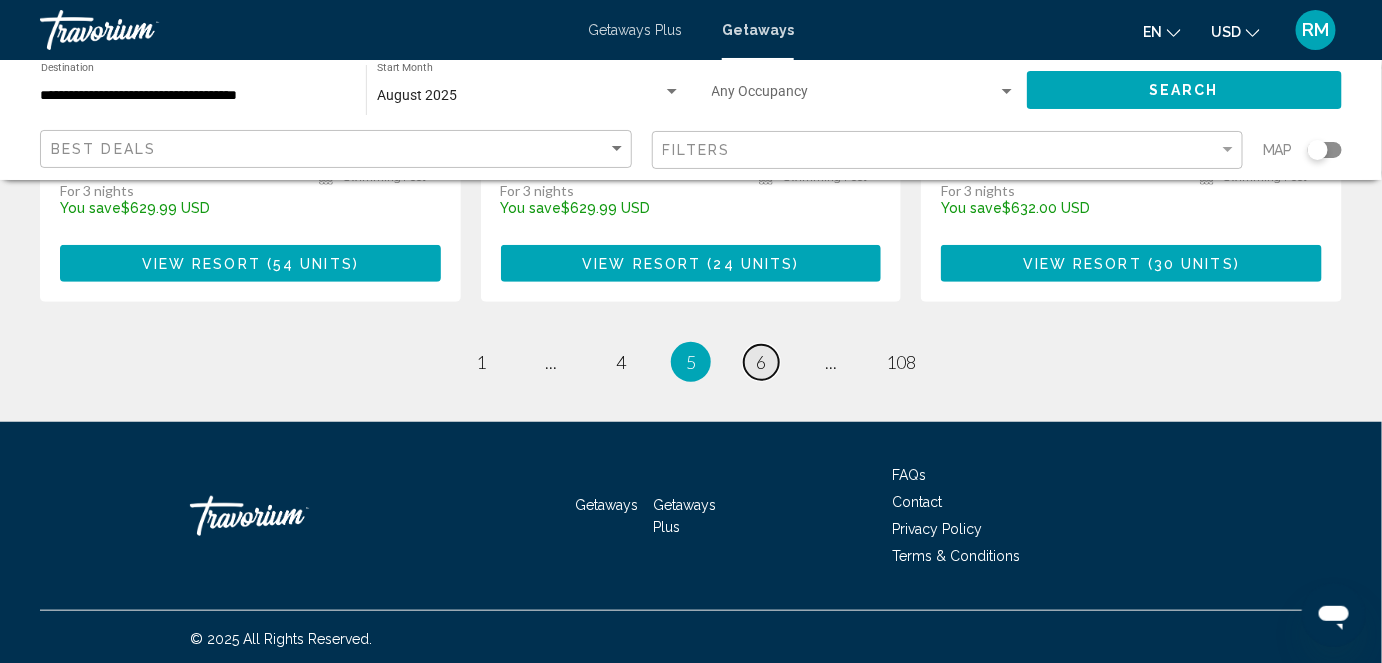 click on "6" at bounding box center [761, 362] 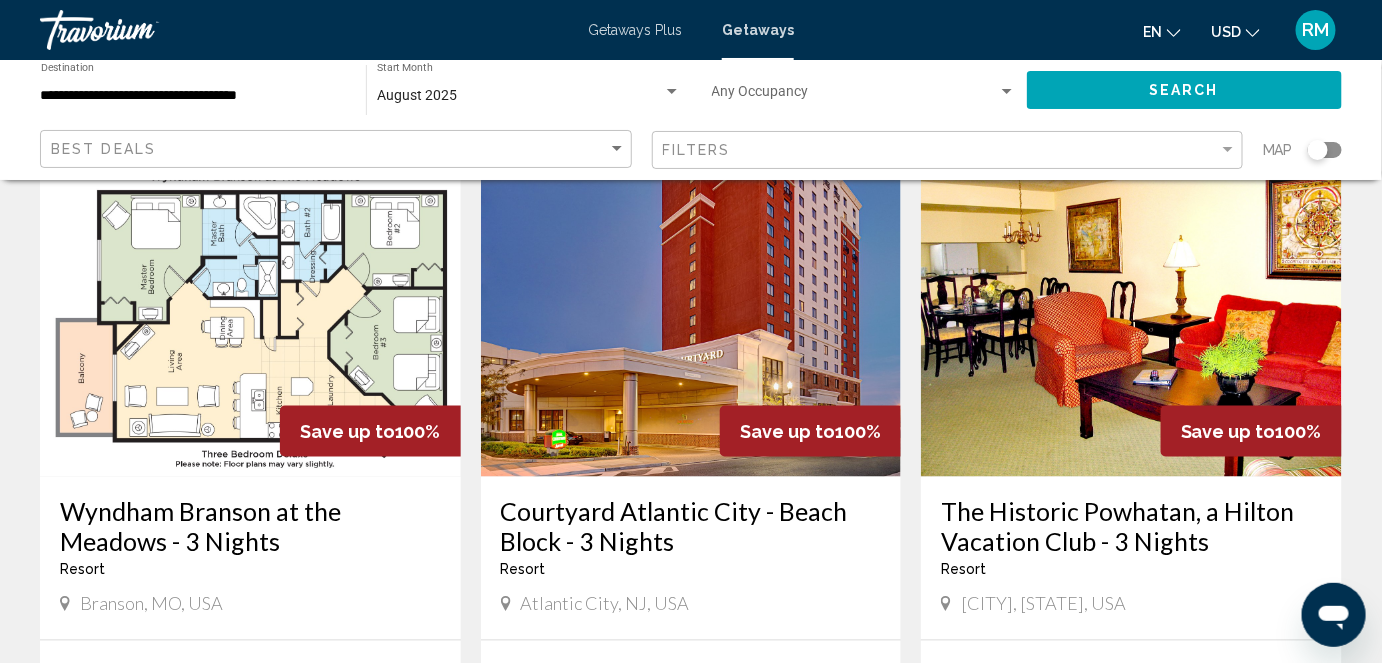 scroll, scrollTop: 762, scrollLeft: 0, axis: vertical 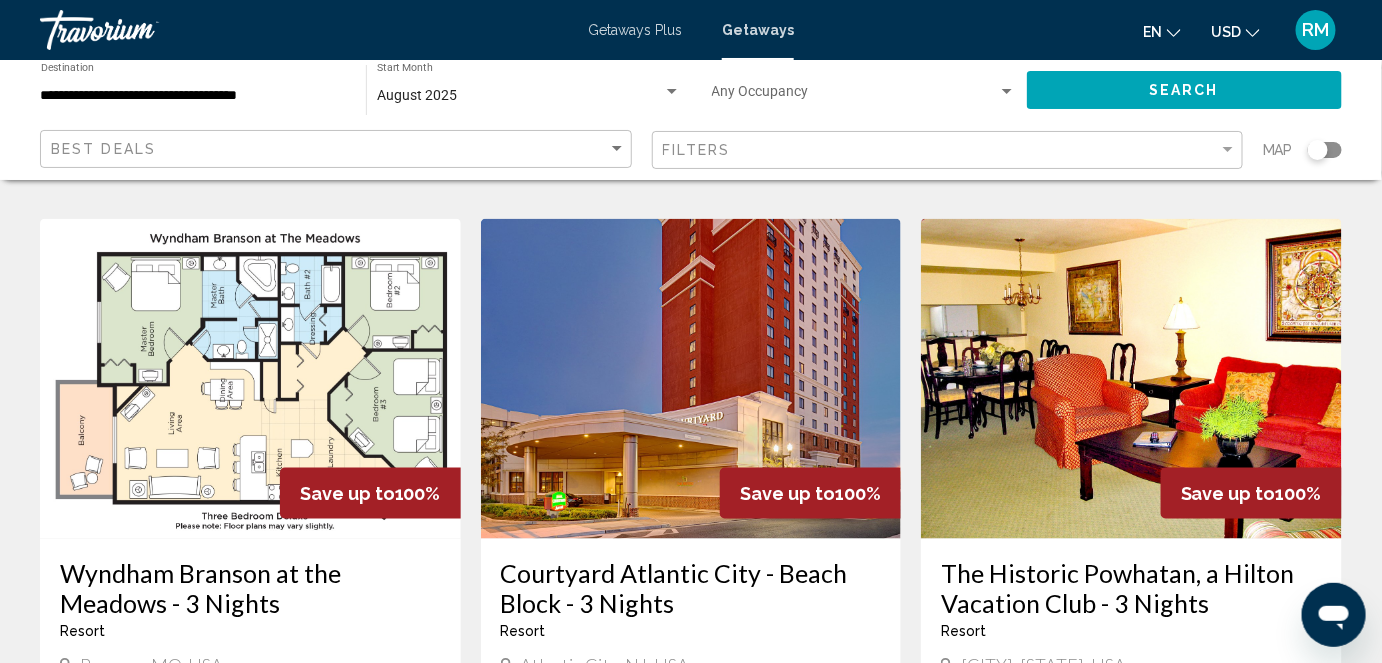 click at bounding box center [691, 379] 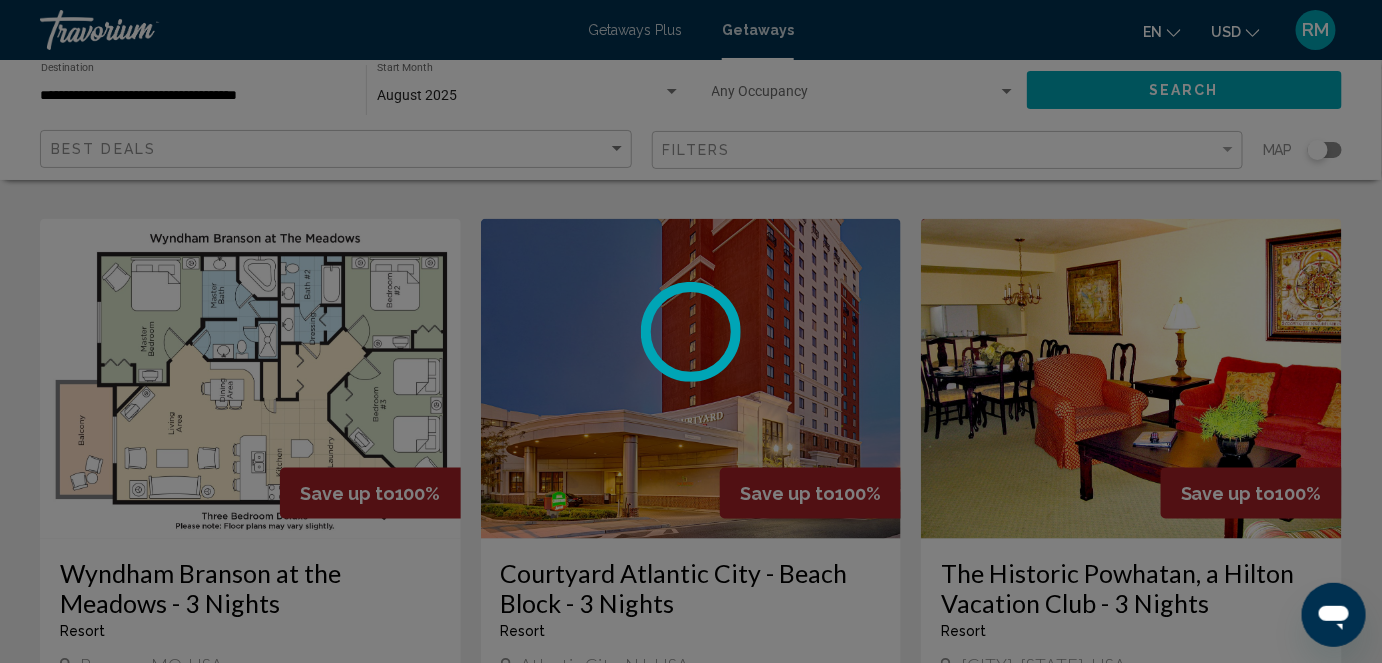 scroll, scrollTop: 203, scrollLeft: 0, axis: vertical 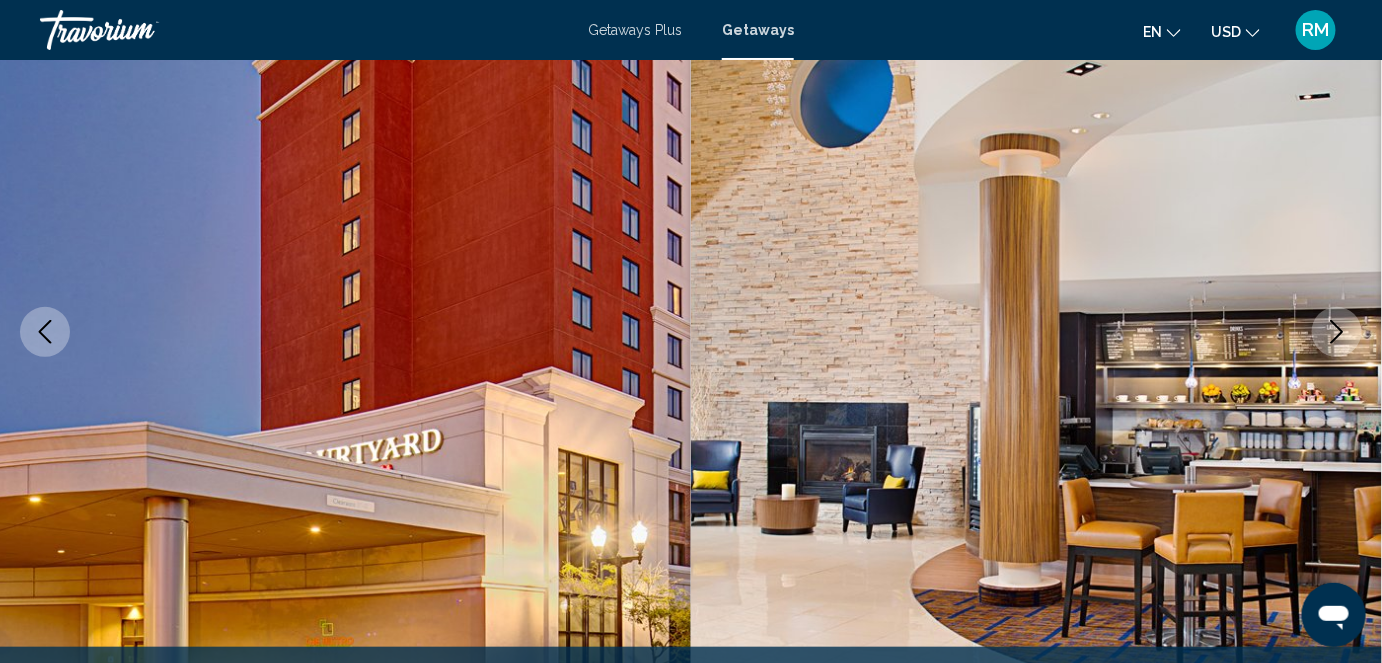 click 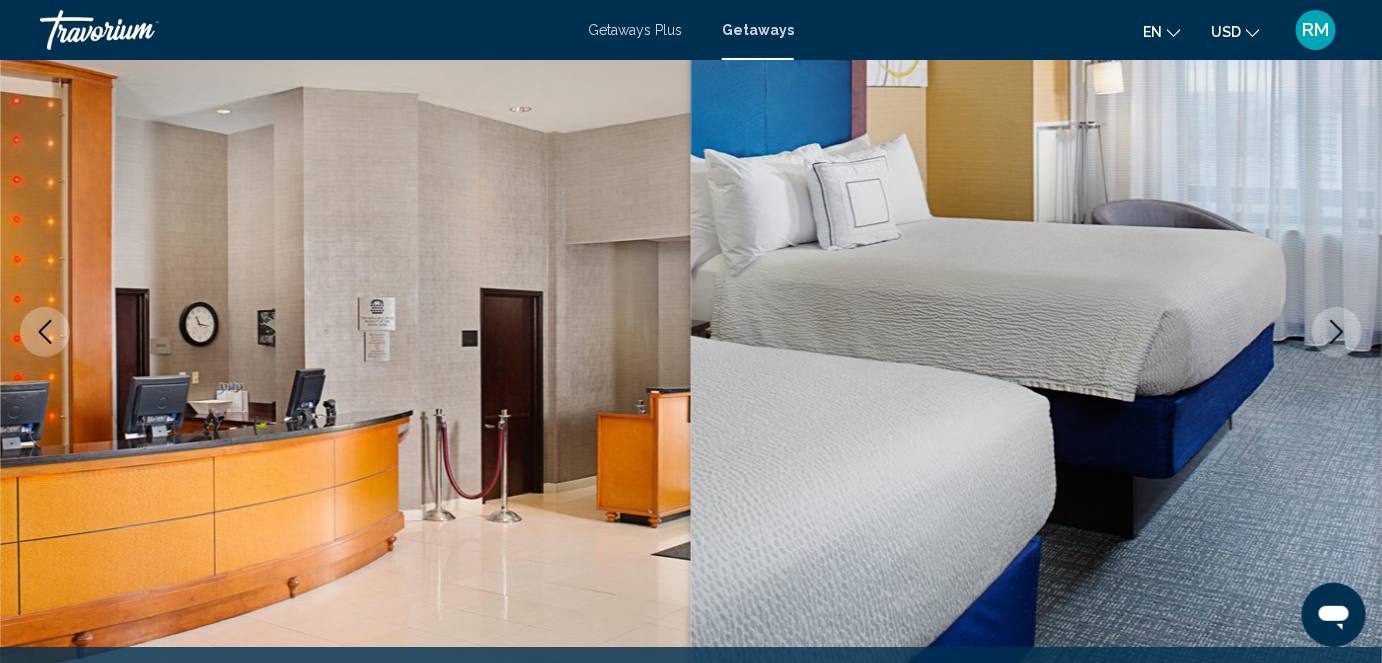 click 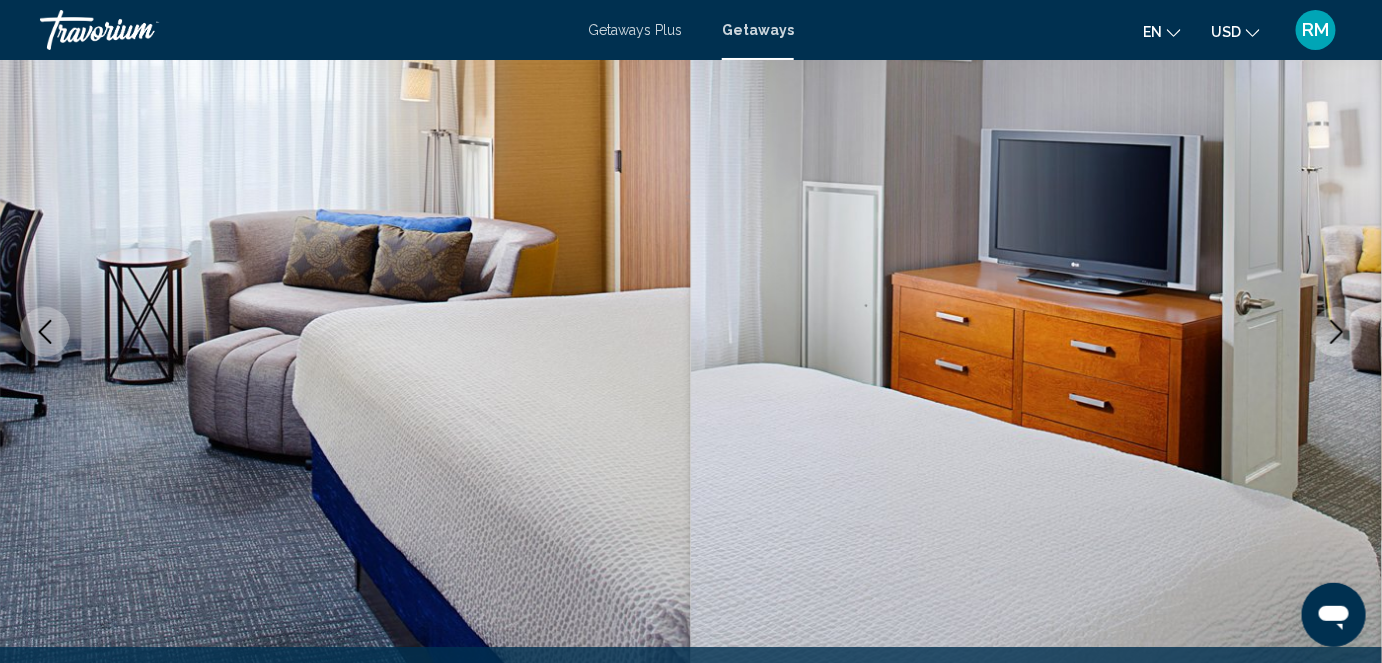click 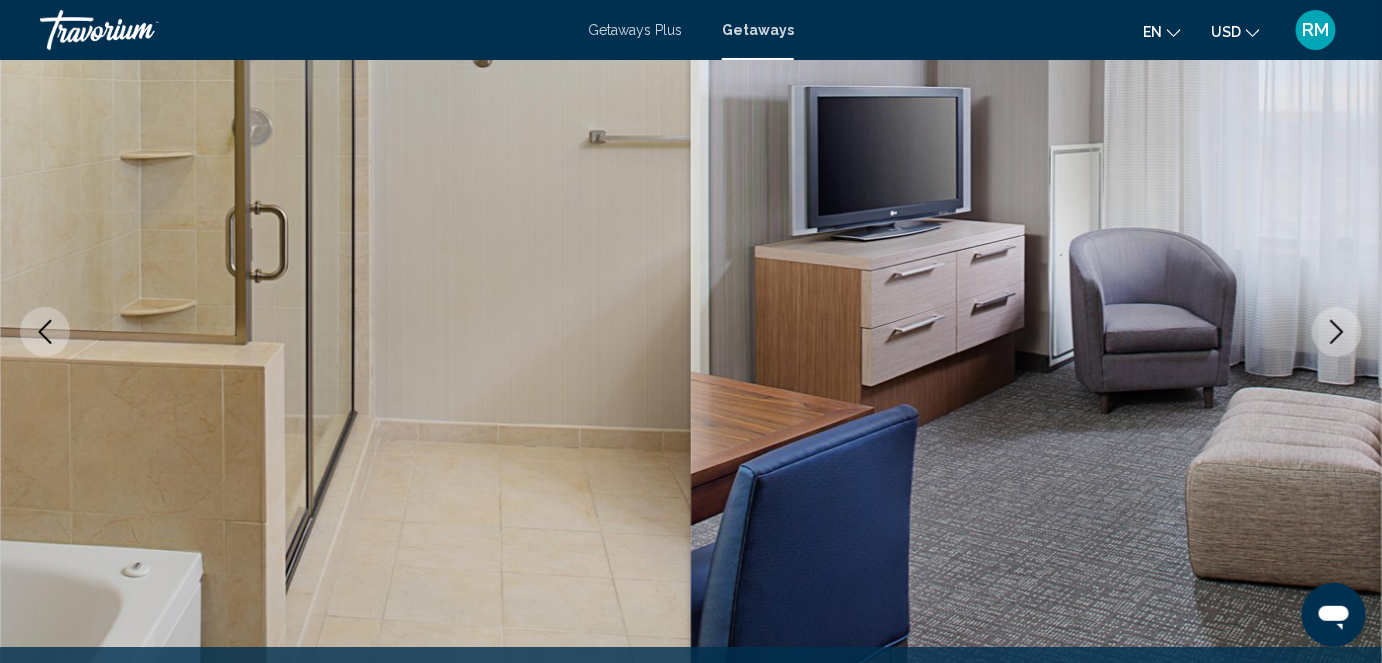 click 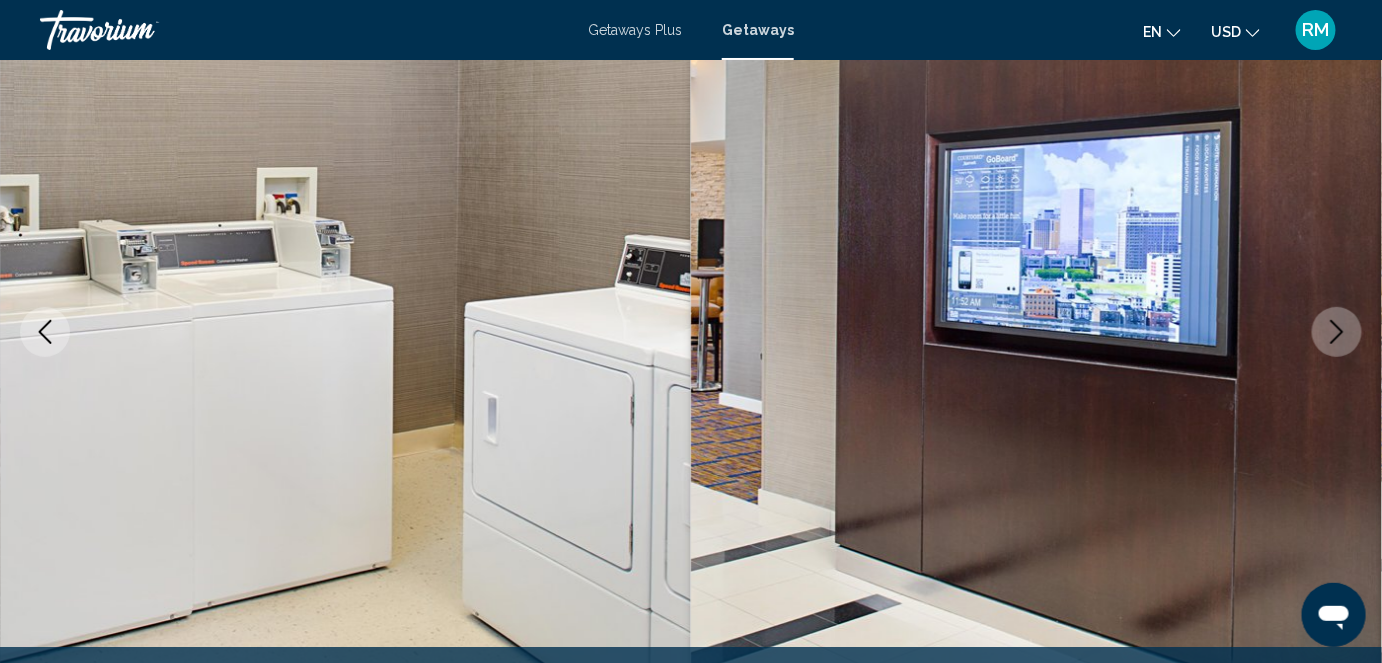 click 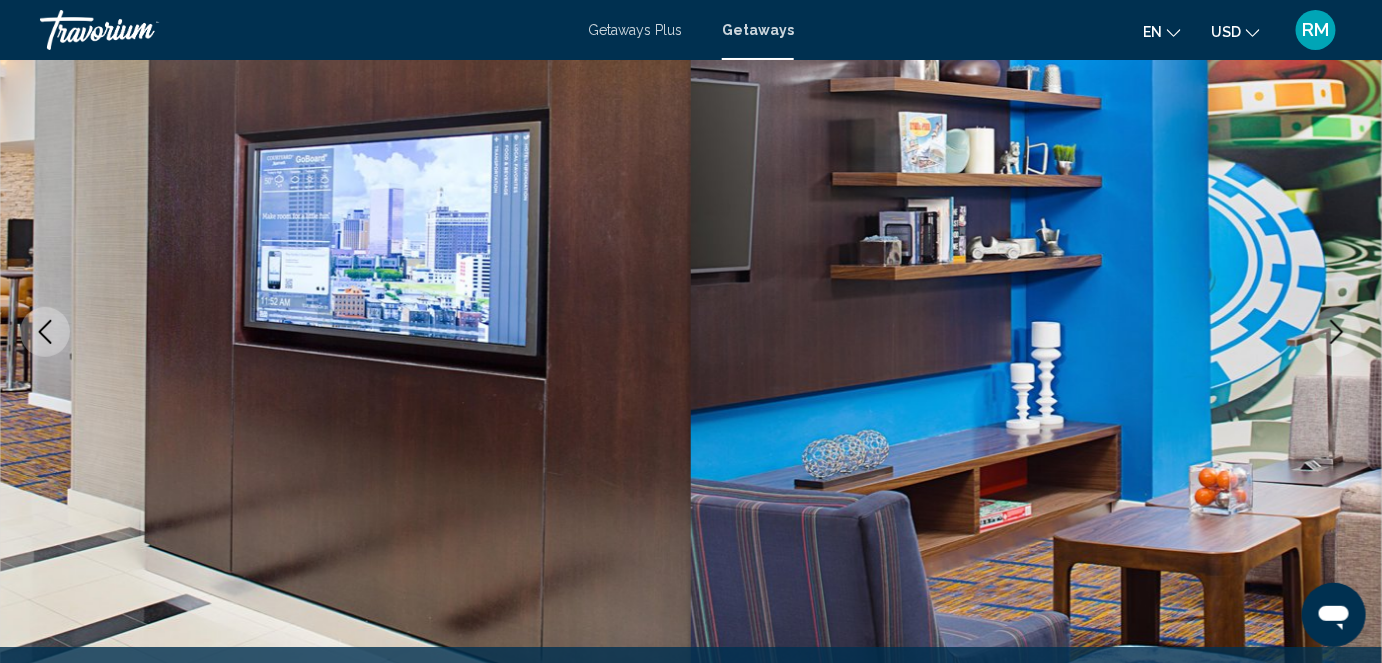 click 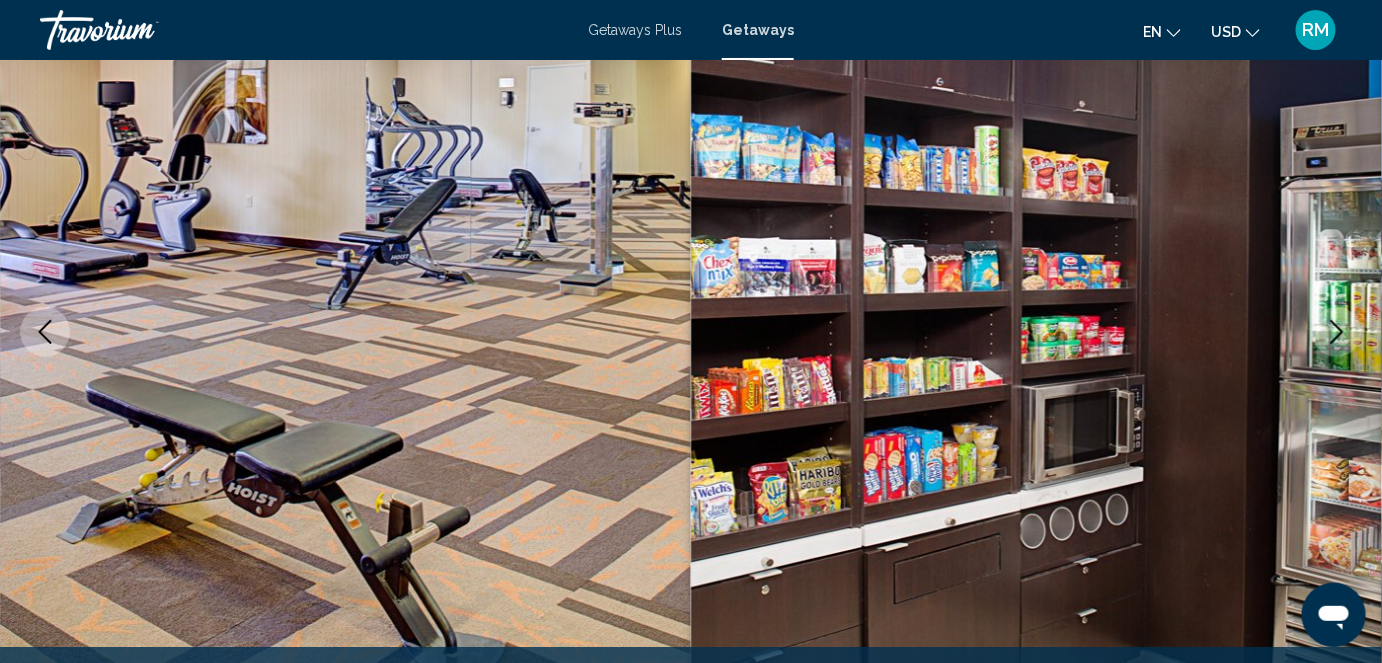 click 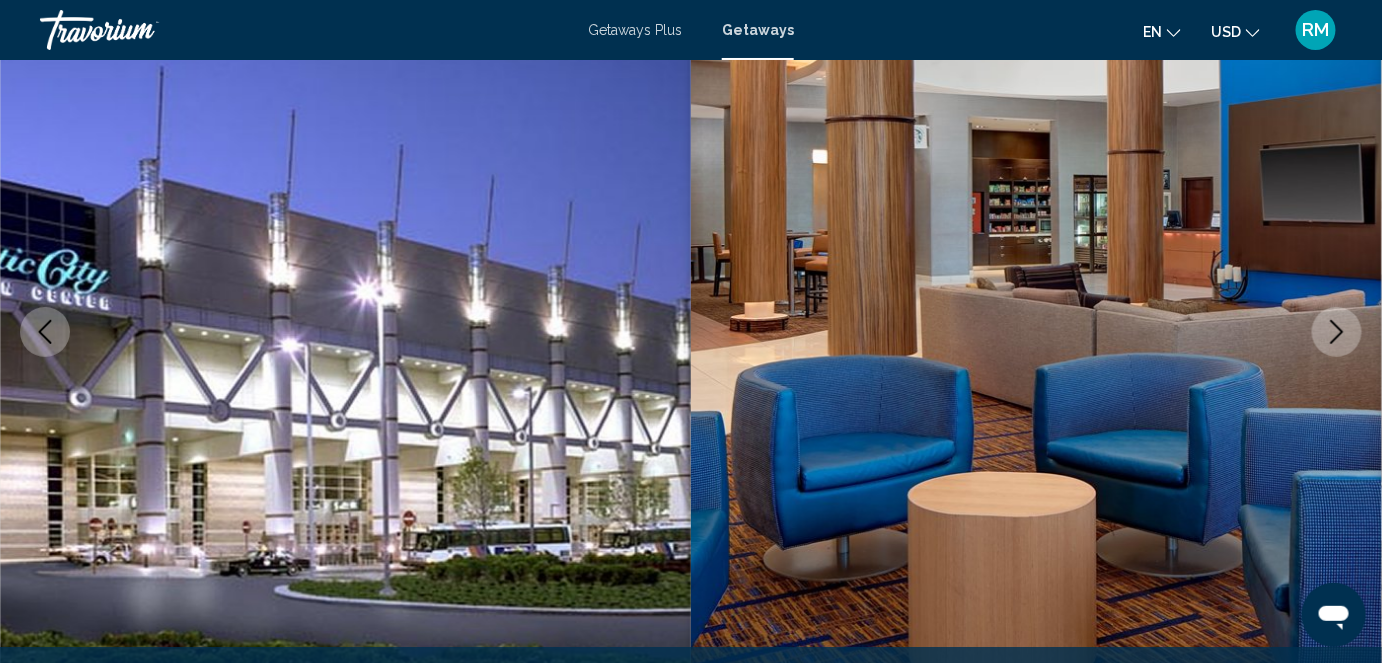 click 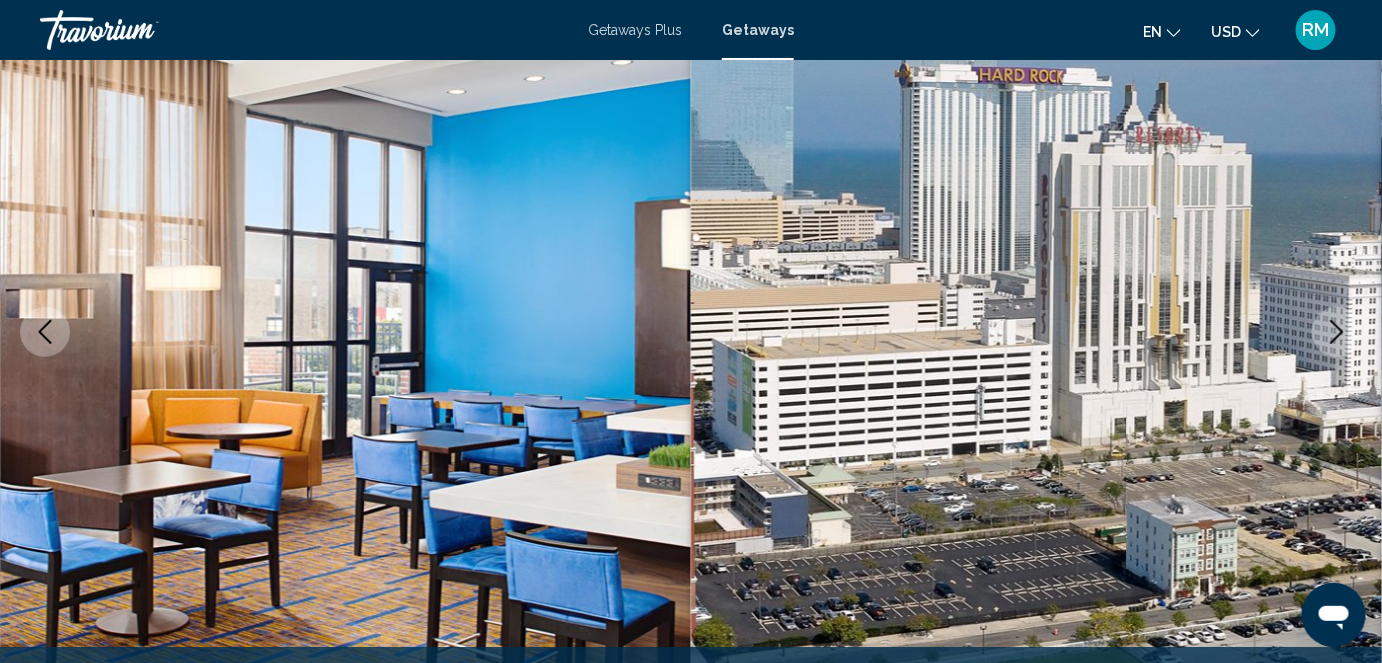 click 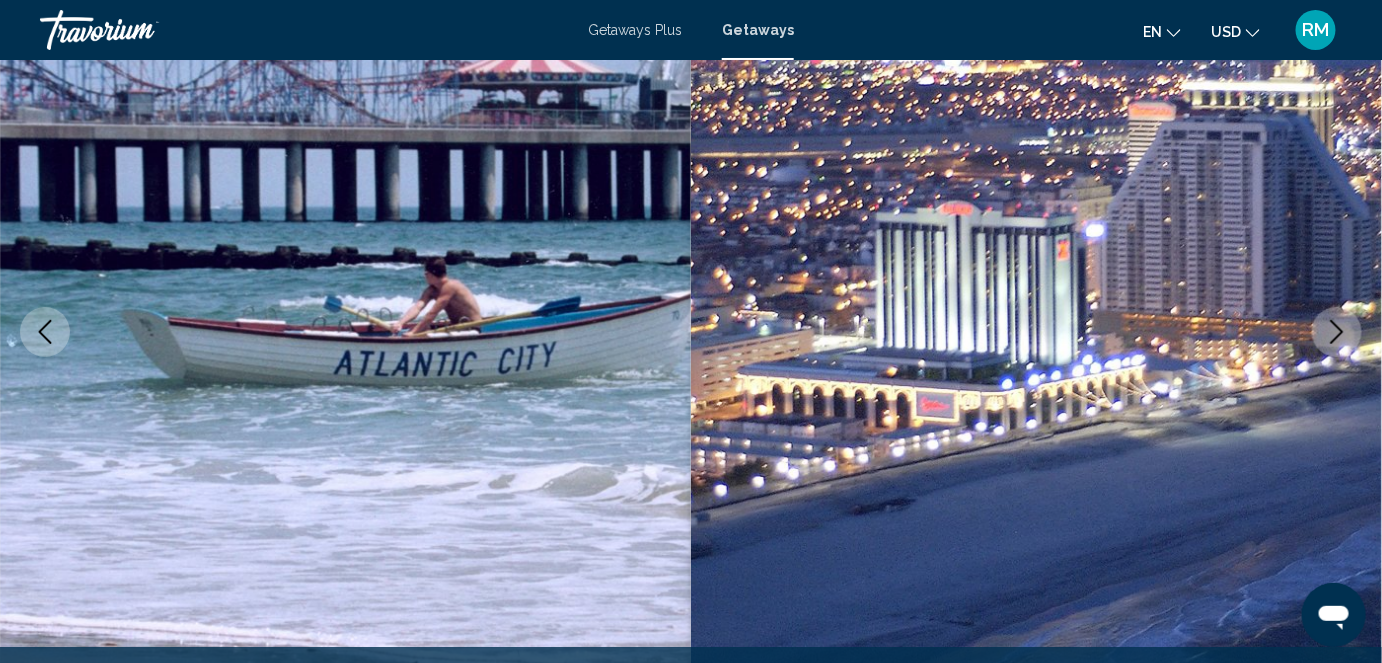 click 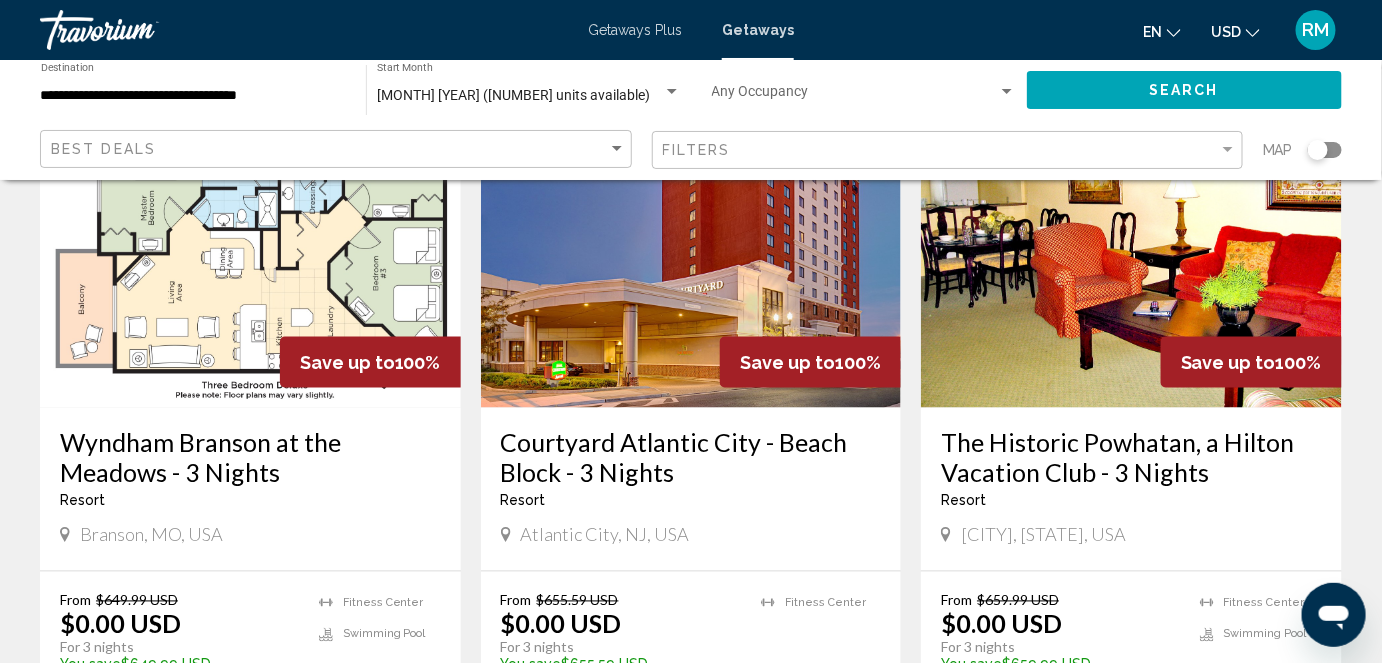 scroll, scrollTop: 897, scrollLeft: 0, axis: vertical 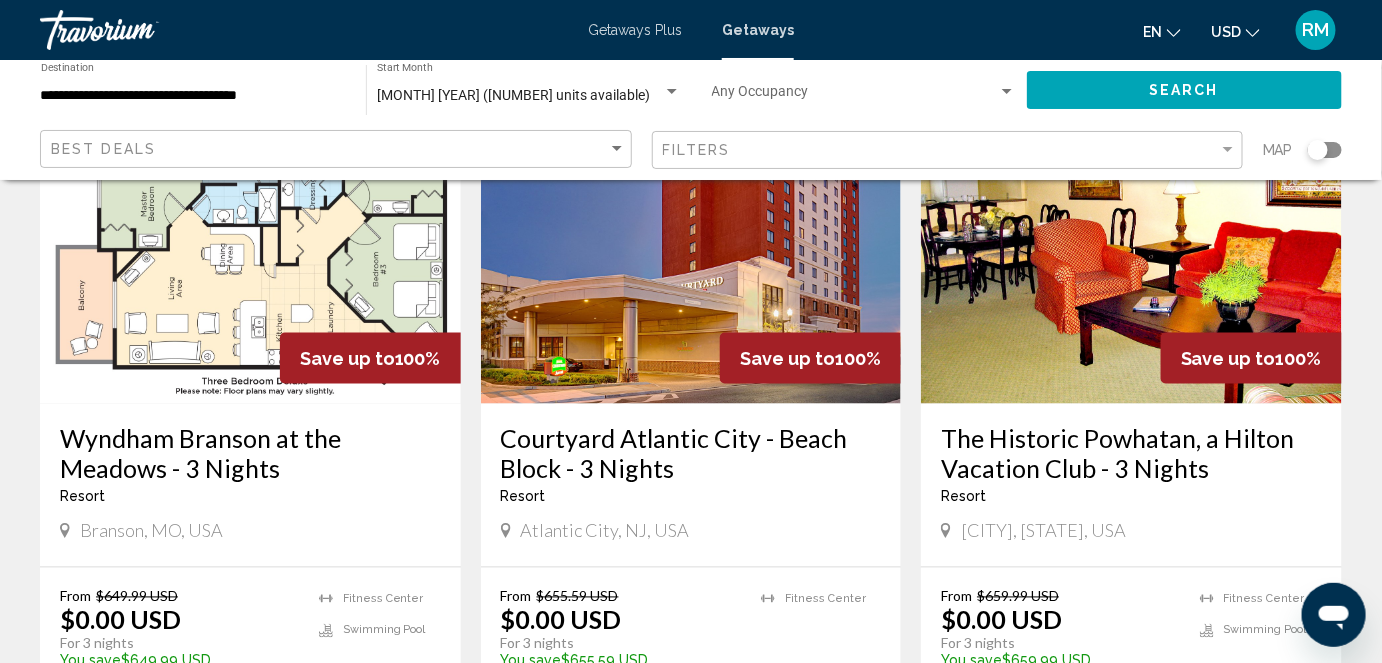 click on "Save up to  100%" at bounding box center [810, 358] 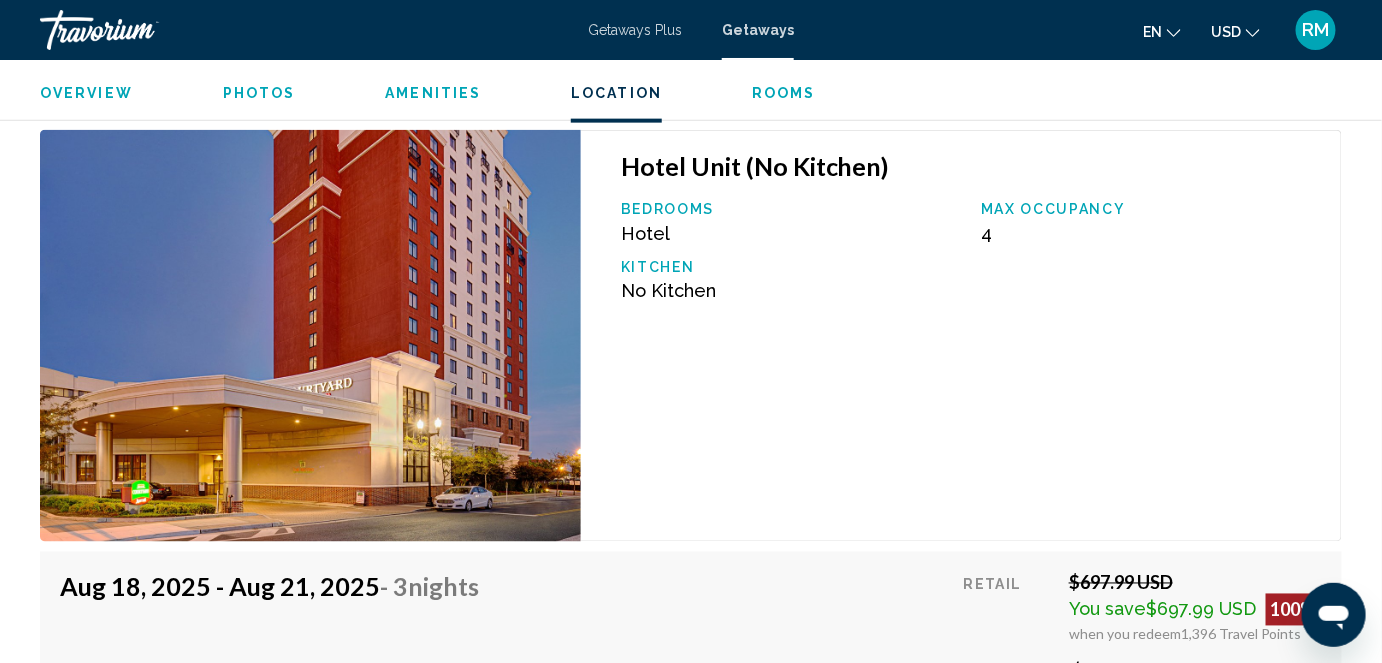 scroll, scrollTop: 3294, scrollLeft: 0, axis: vertical 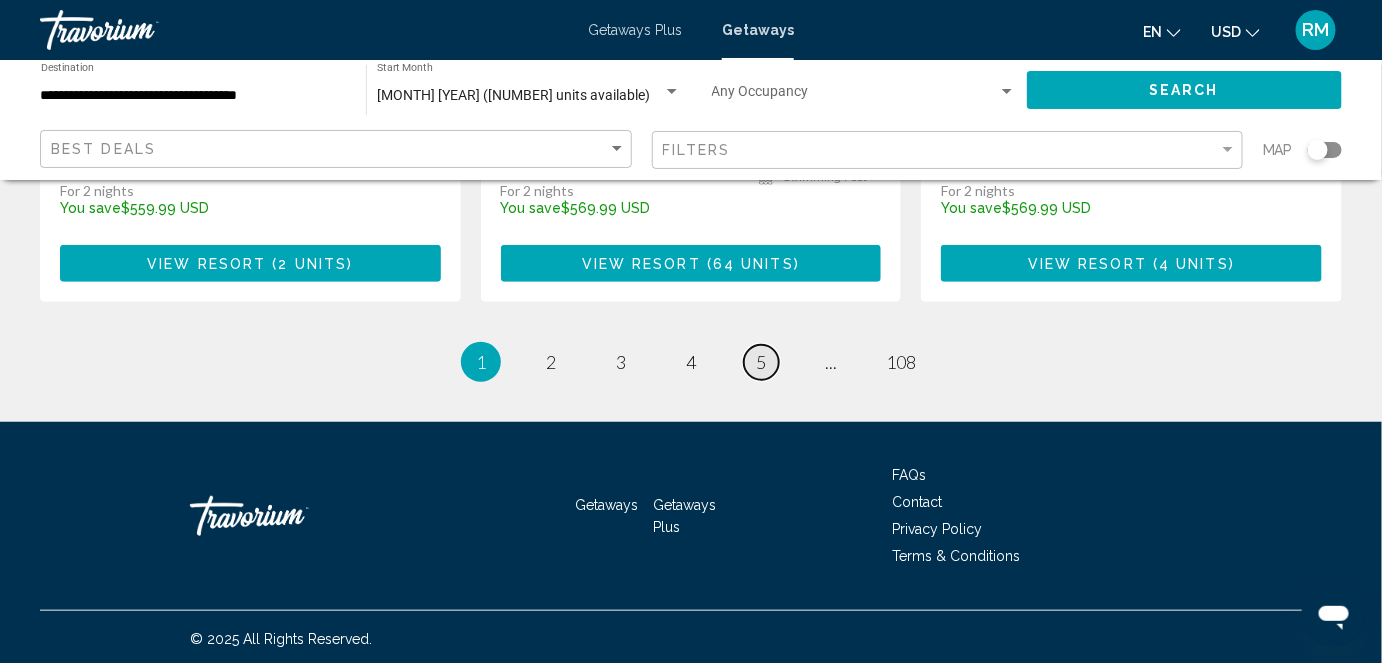click on "5" at bounding box center (761, 362) 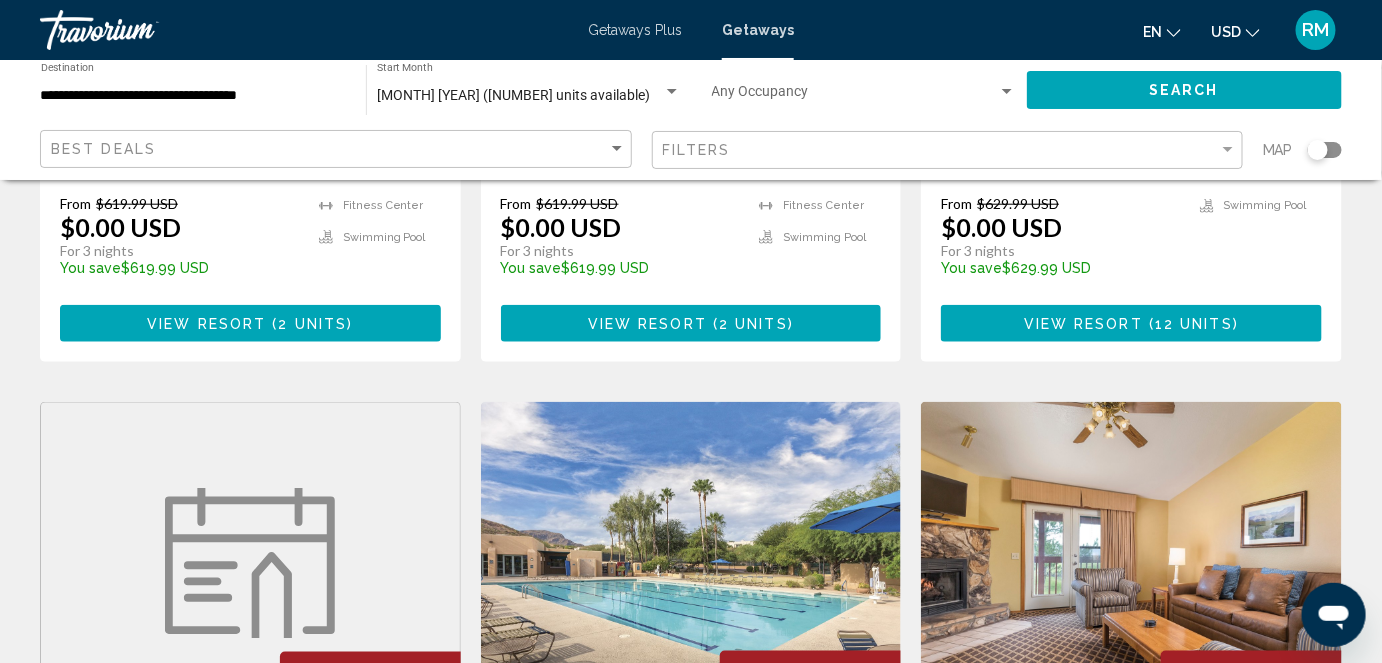 scroll, scrollTop: 2511, scrollLeft: 0, axis: vertical 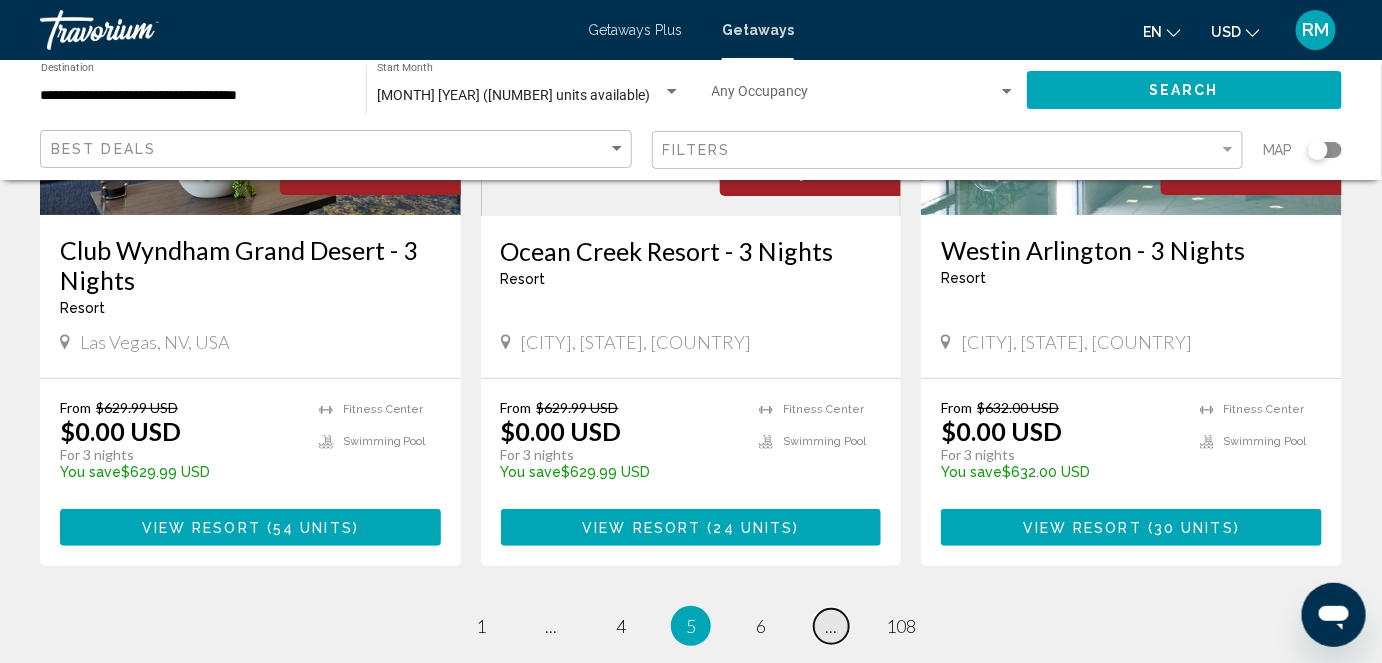 click on "..." at bounding box center [831, 626] 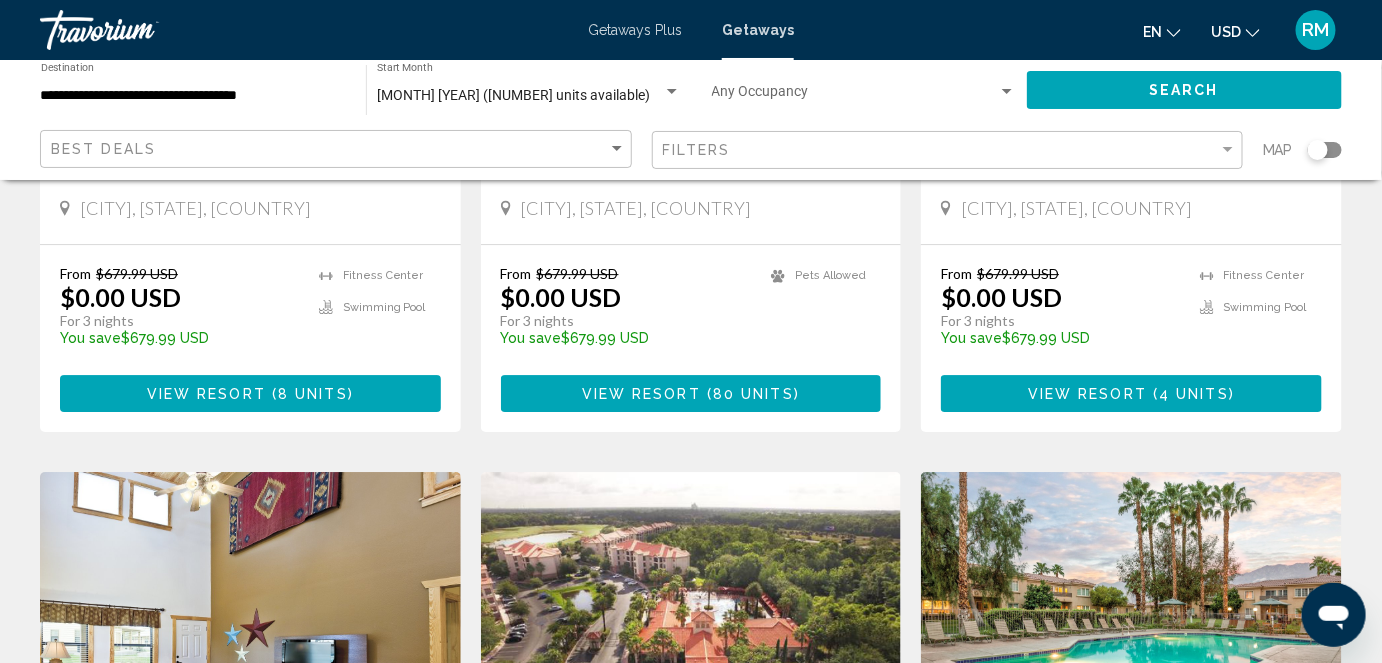 scroll, scrollTop: 2707, scrollLeft: 0, axis: vertical 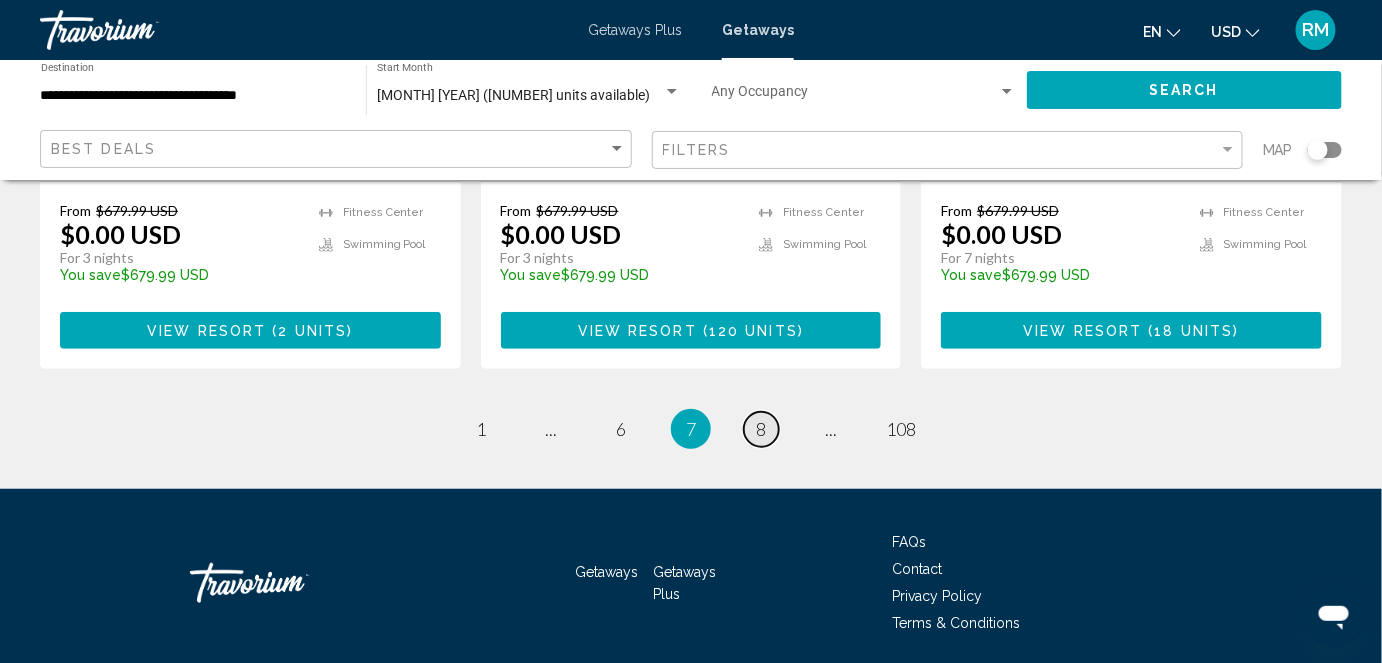 click on "page  8" at bounding box center [761, 429] 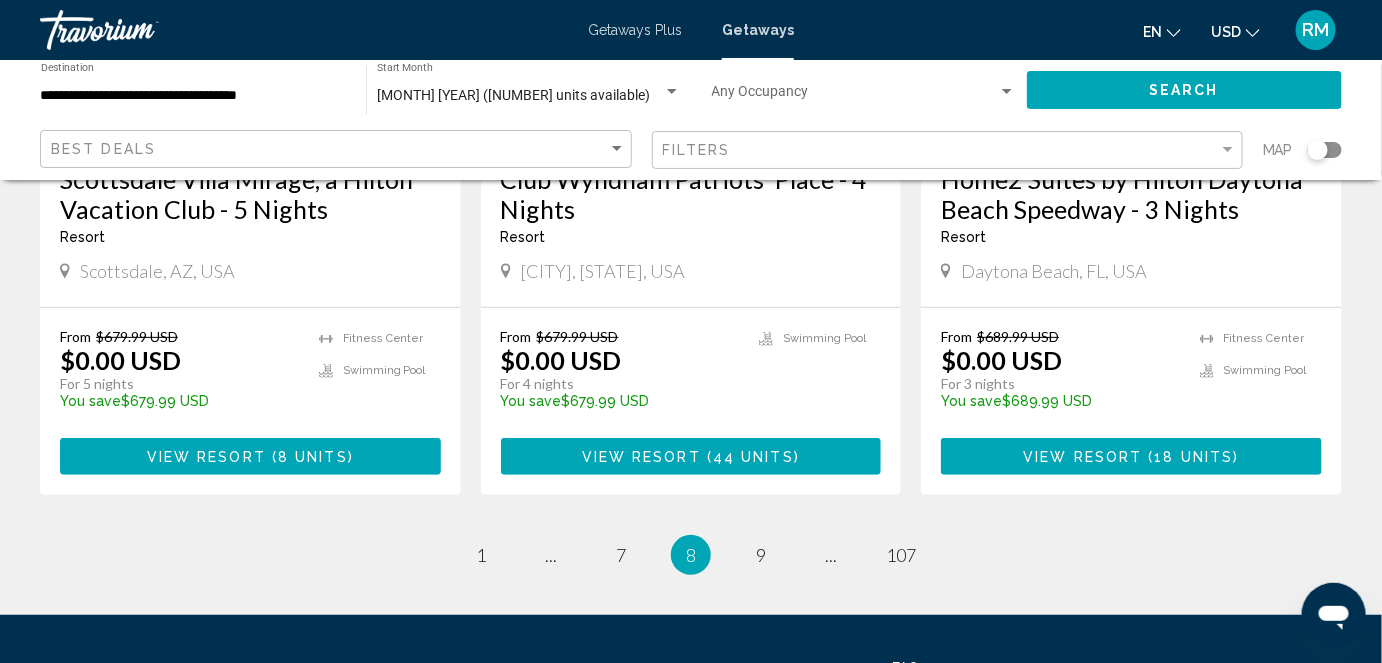 scroll, scrollTop: 2592, scrollLeft: 0, axis: vertical 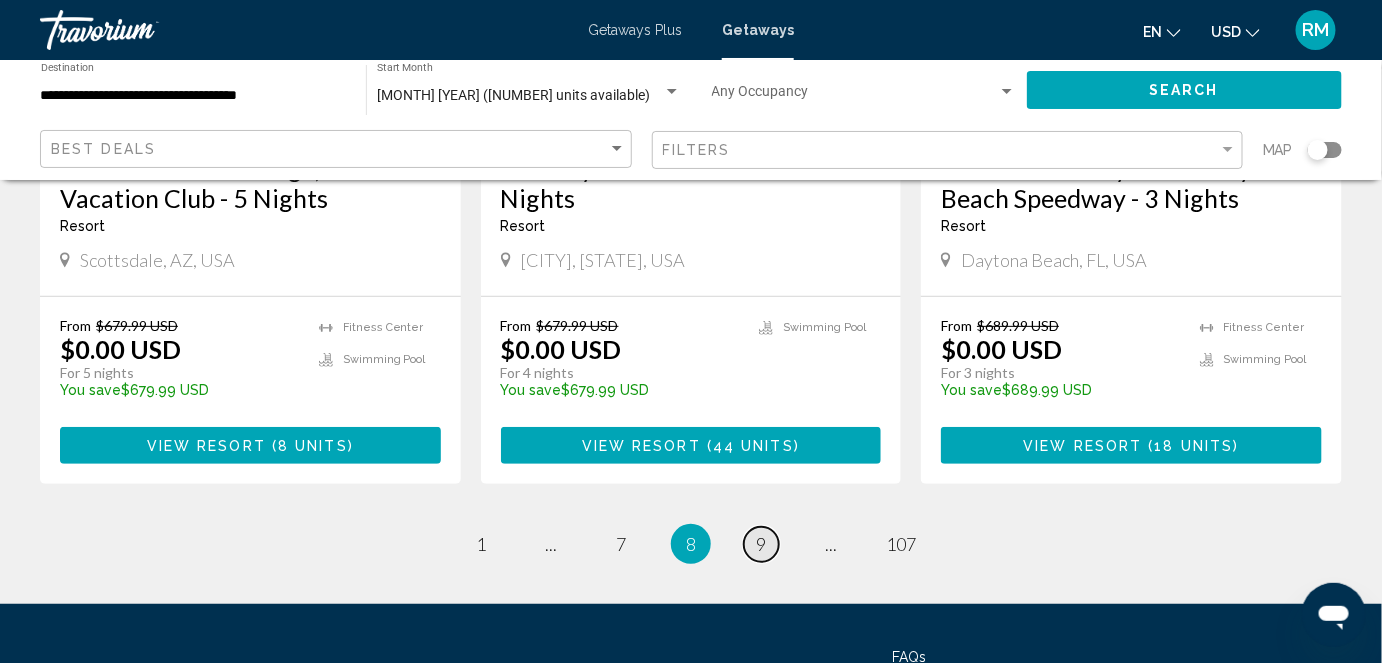 click on "page  9" at bounding box center (761, 544) 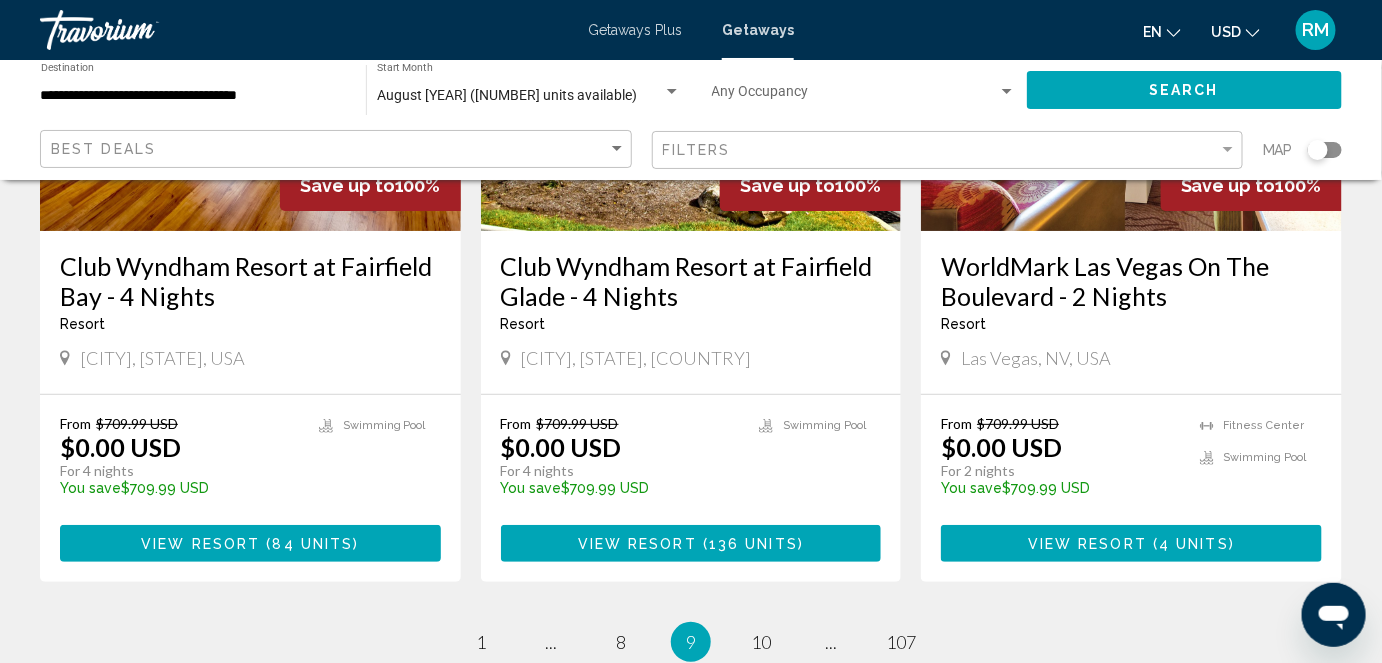 scroll, scrollTop: 2602, scrollLeft: 0, axis: vertical 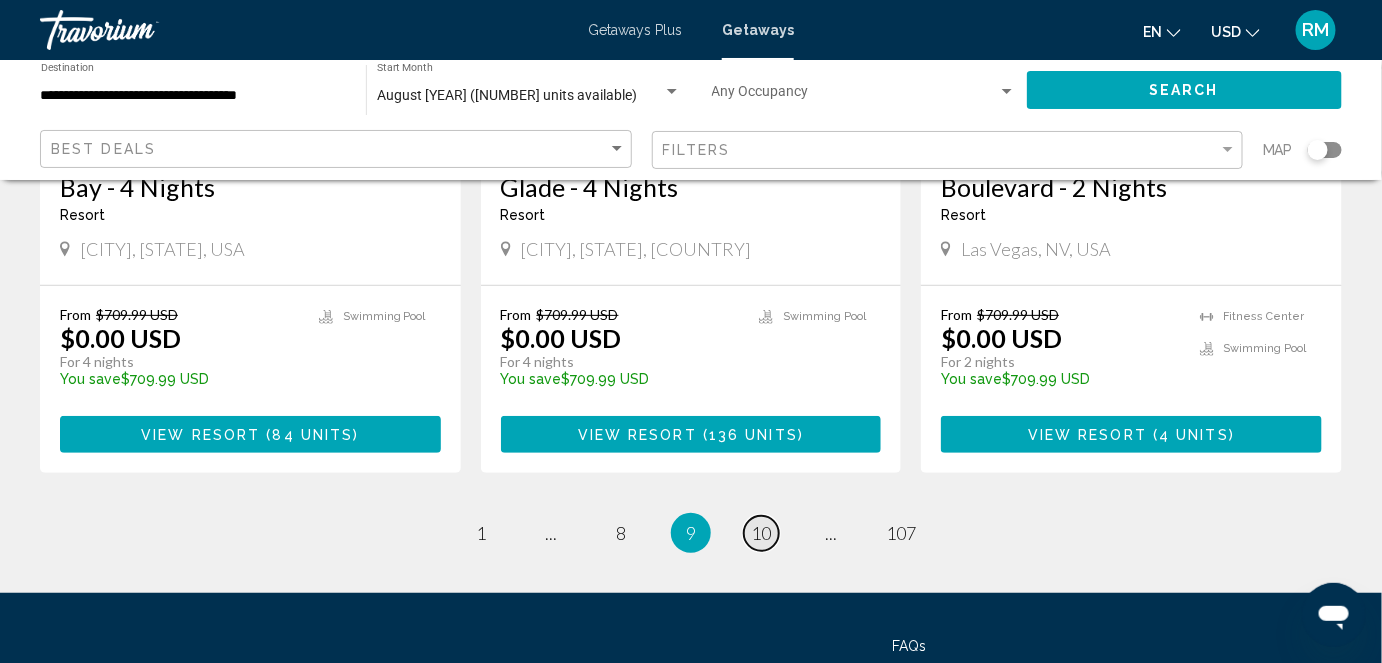 click on "10" at bounding box center (761, 533) 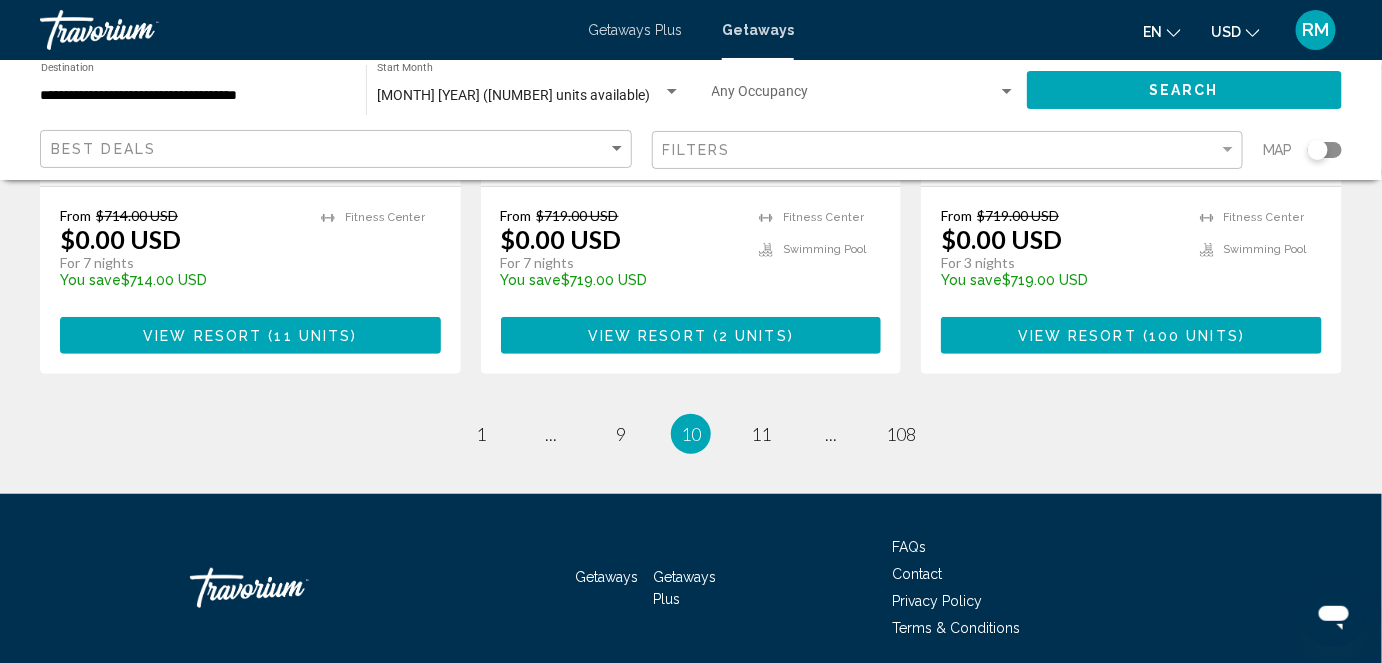 scroll, scrollTop: 2773, scrollLeft: 0, axis: vertical 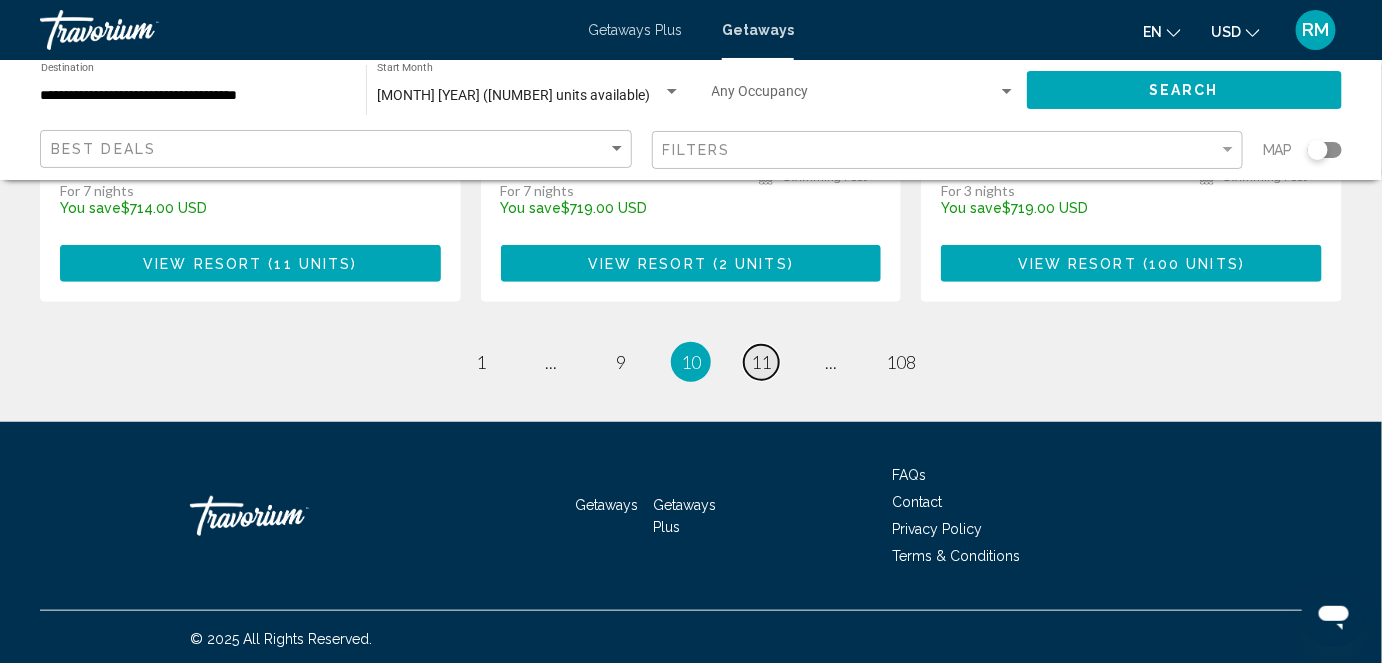 click on "11" at bounding box center (761, 362) 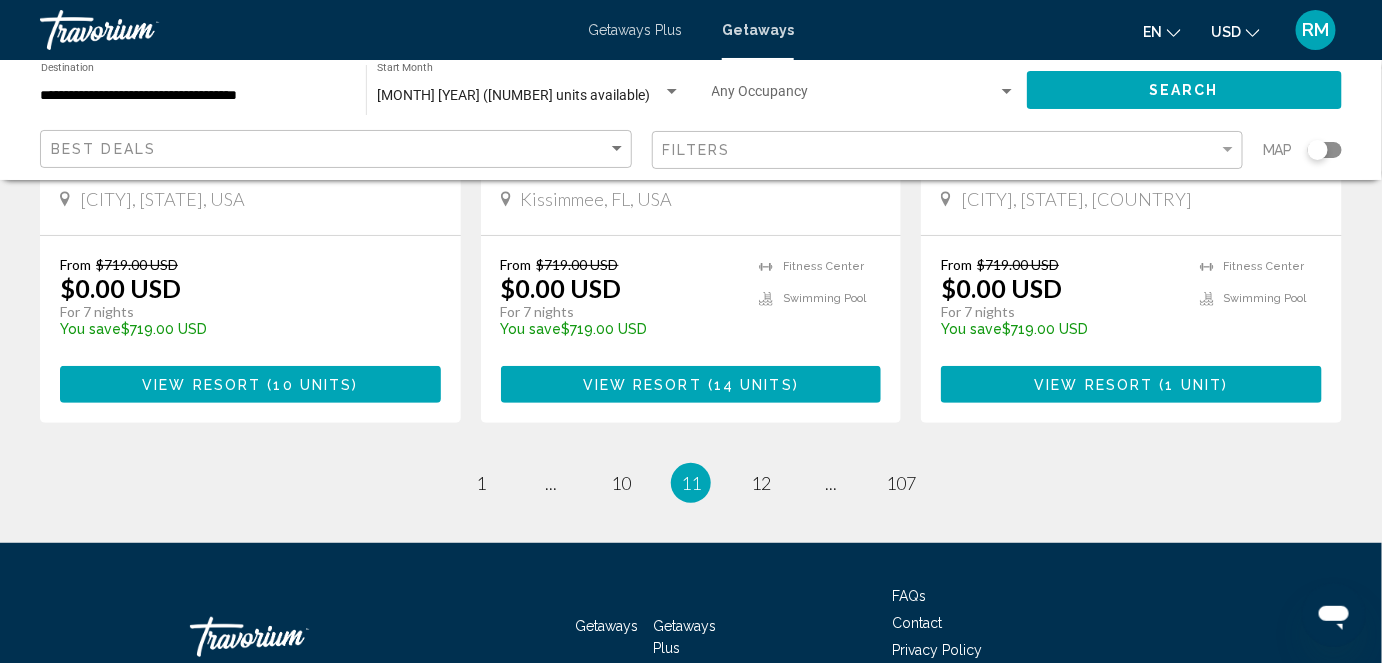 scroll, scrollTop: 2652, scrollLeft: 0, axis: vertical 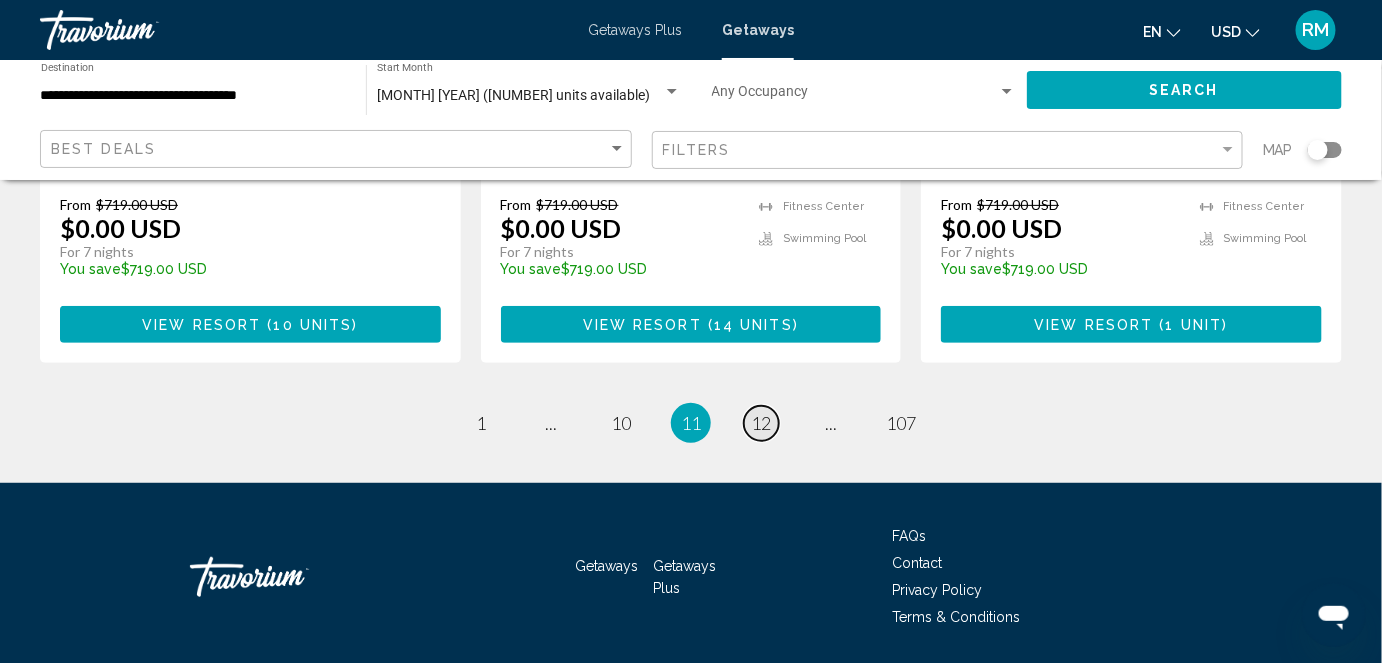 click on "12" at bounding box center (761, 423) 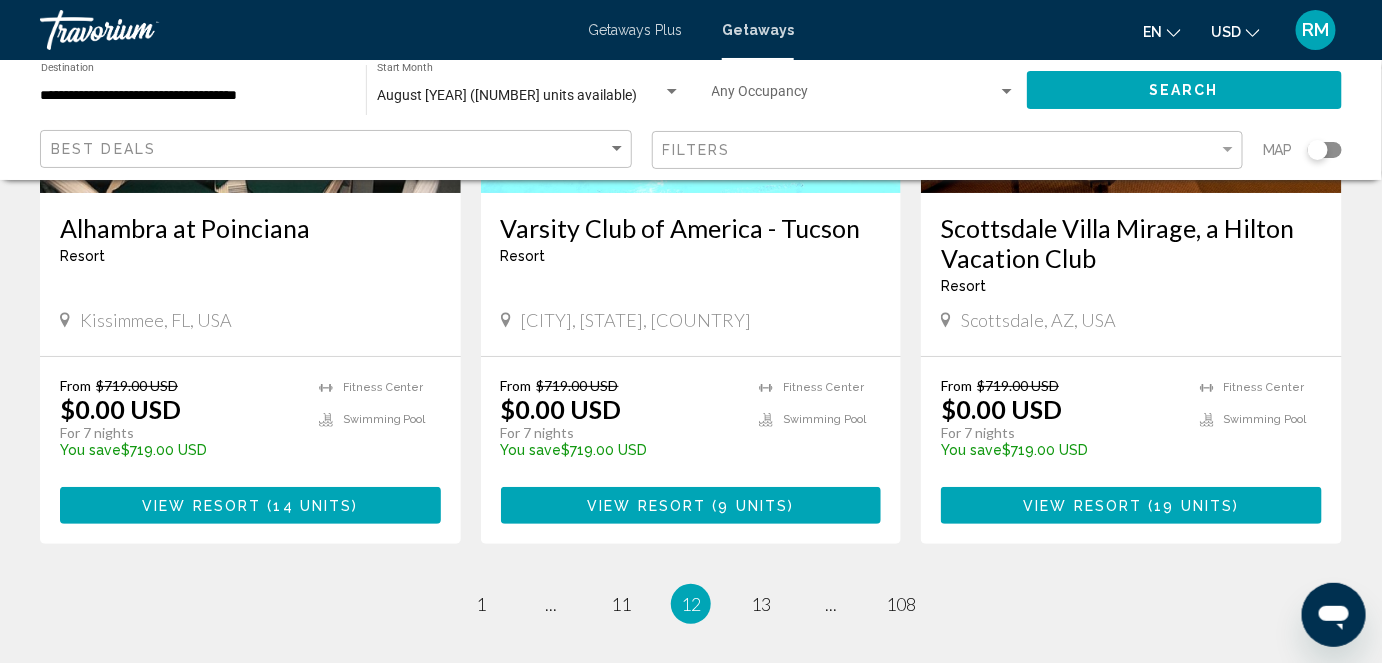 scroll, scrollTop: 2531, scrollLeft: 0, axis: vertical 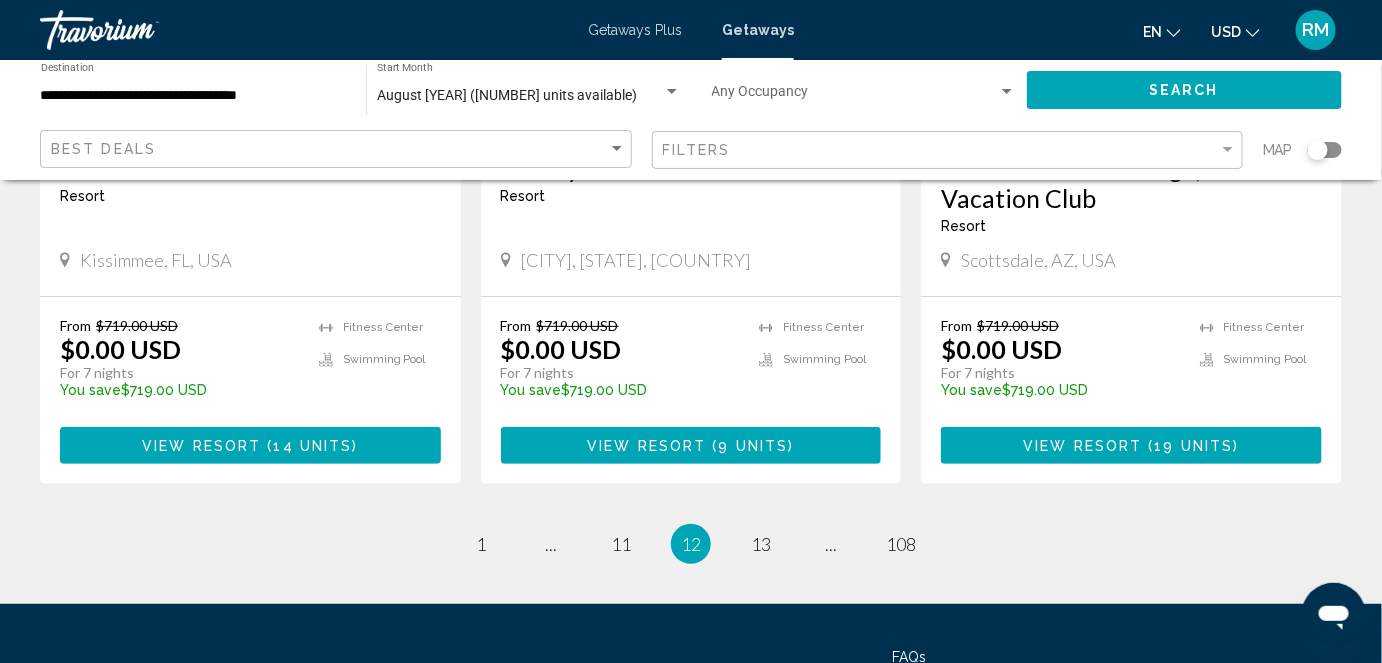 click on "page  13" at bounding box center [761, 544] 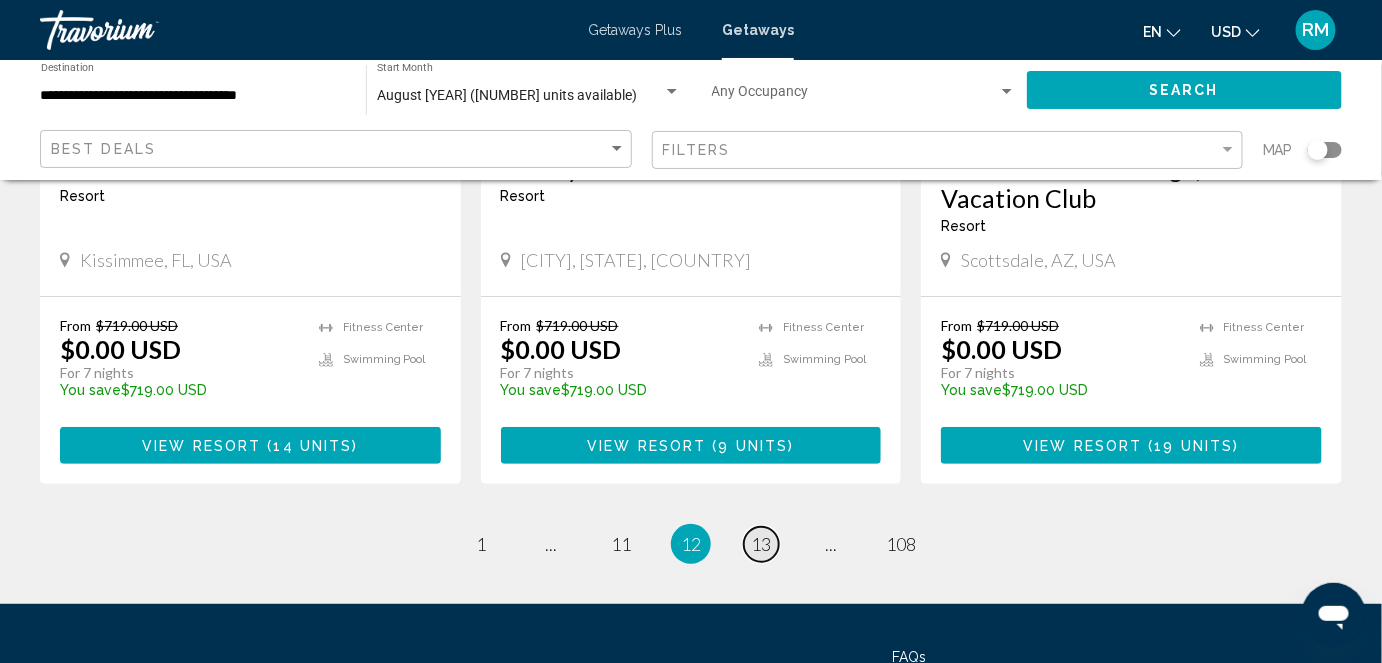 click on "13" at bounding box center (761, 544) 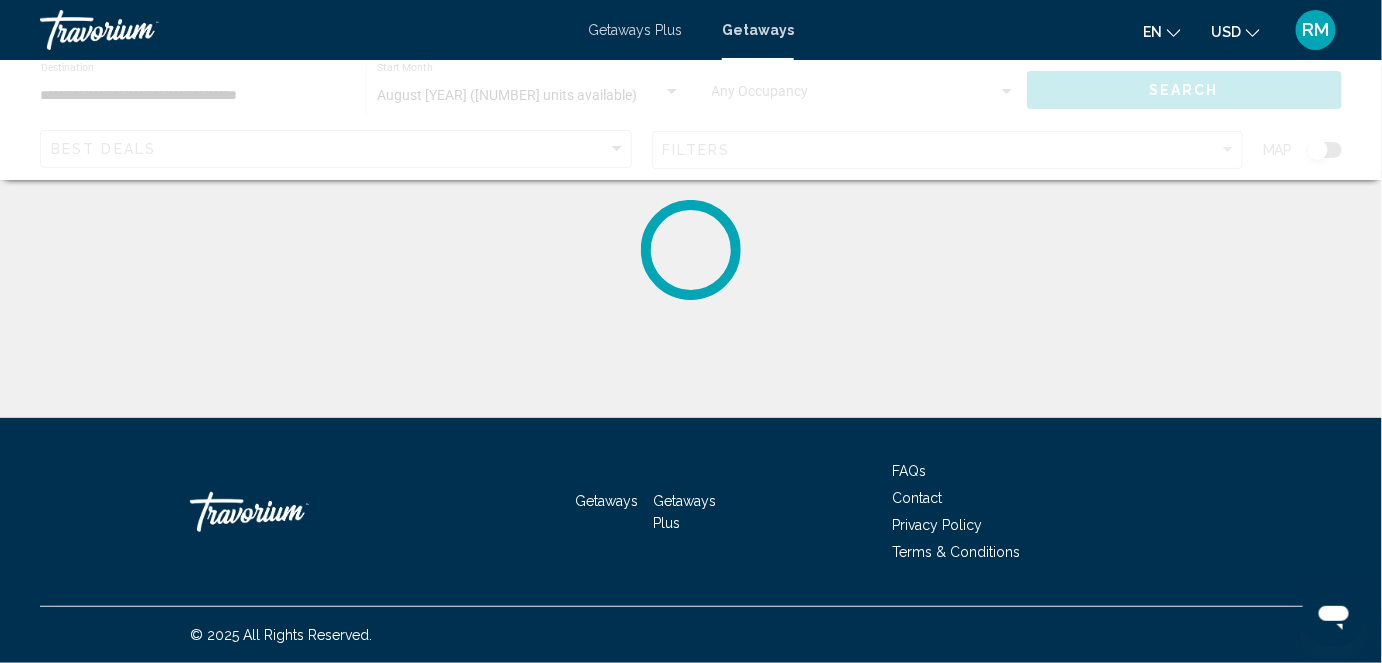 scroll, scrollTop: 0, scrollLeft: 0, axis: both 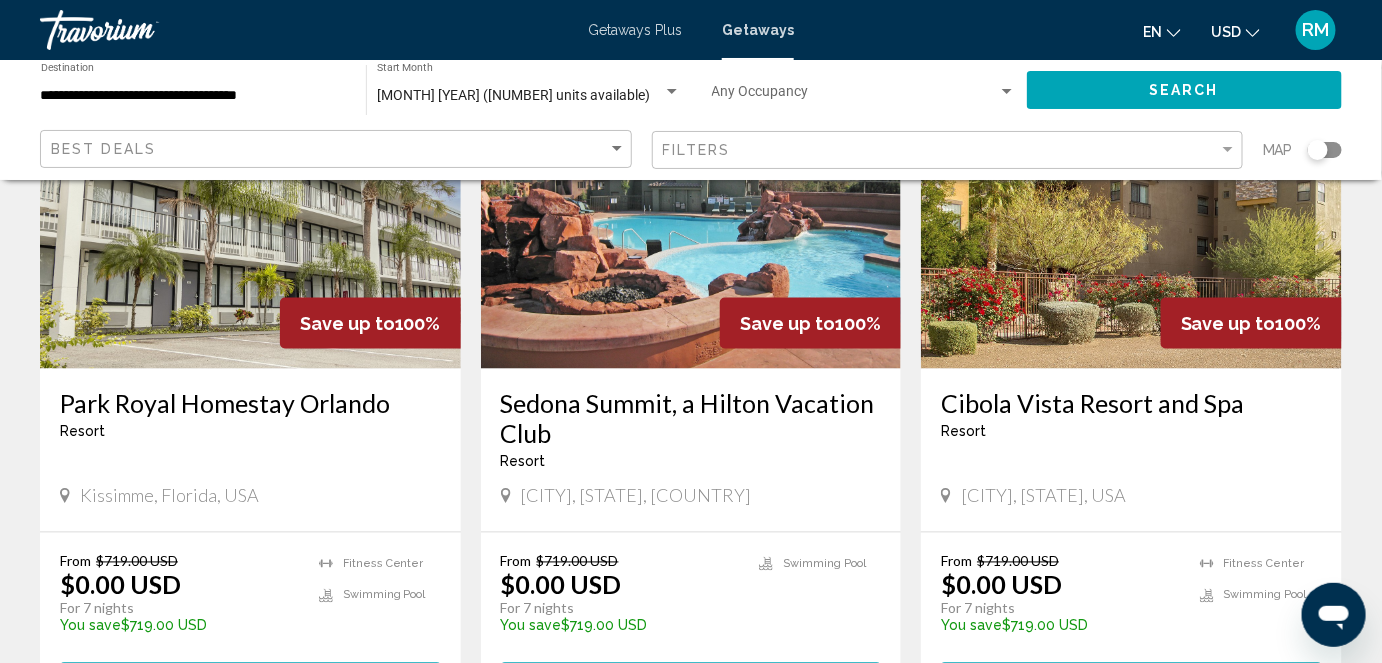 click at bounding box center [691, 209] 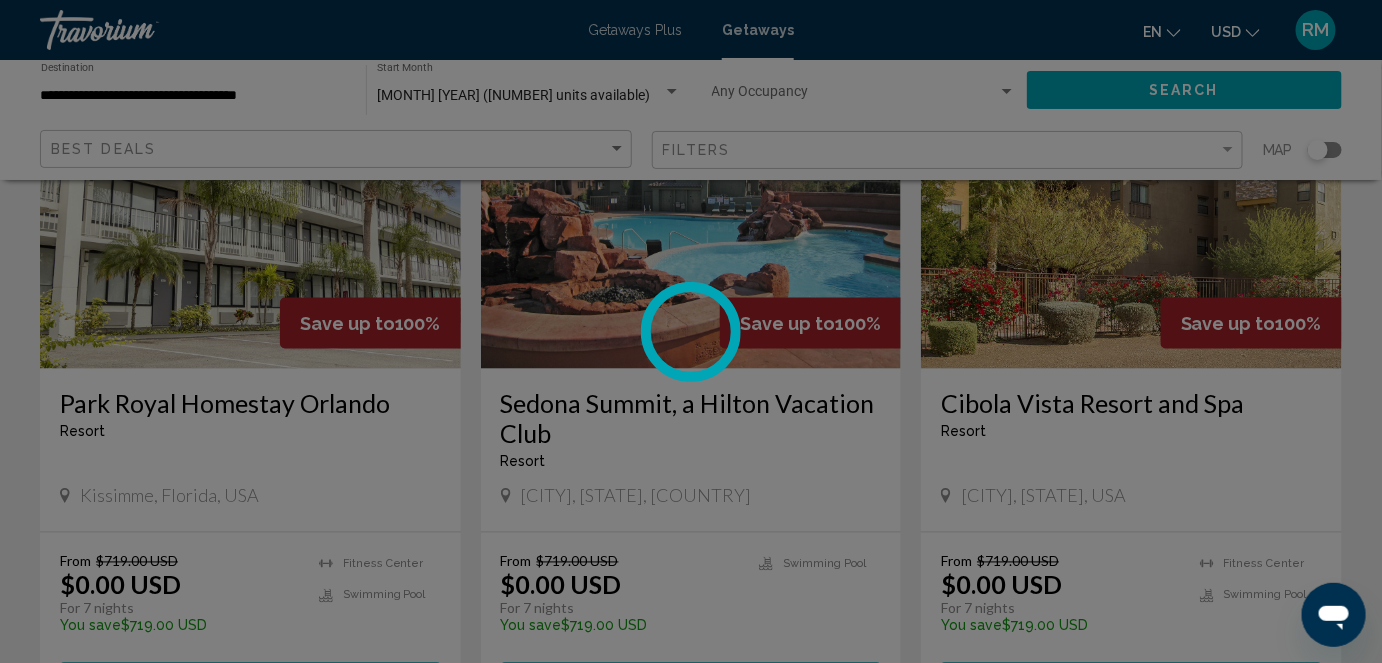 scroll, scrollTop: 203, scrollLeft: 0, axis: vertical 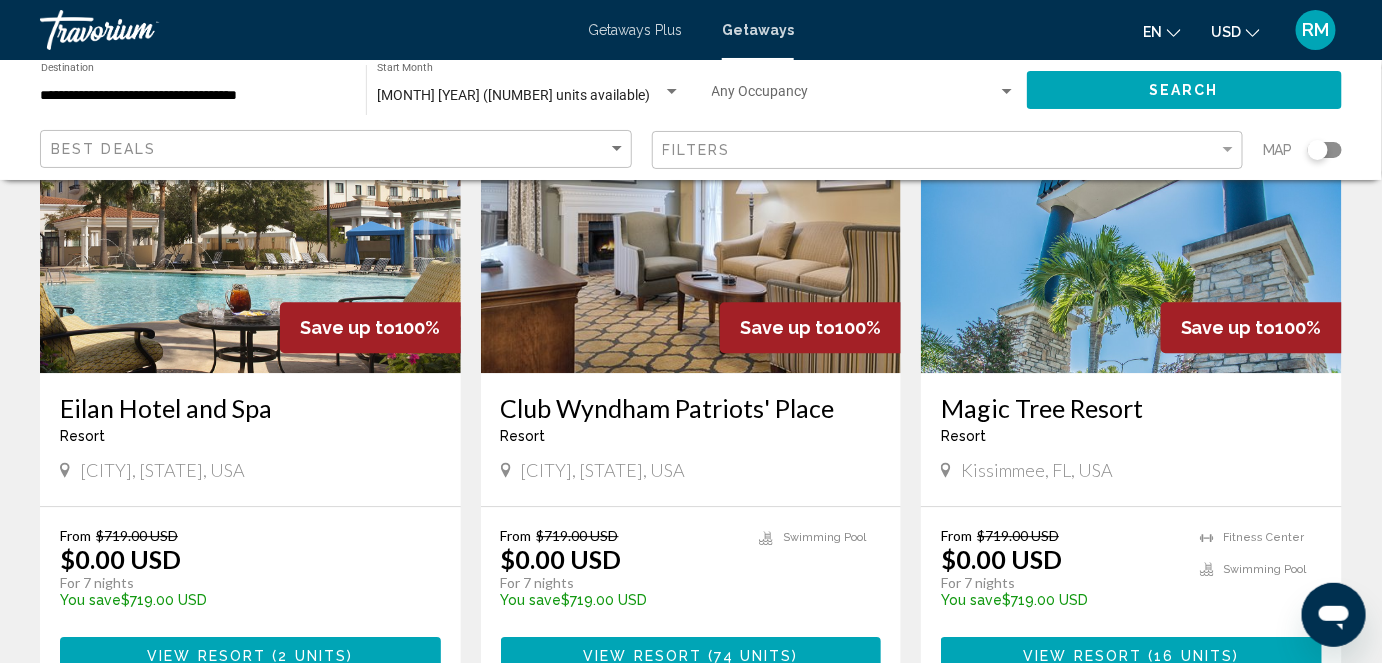 click at bounding box center (250, 213) 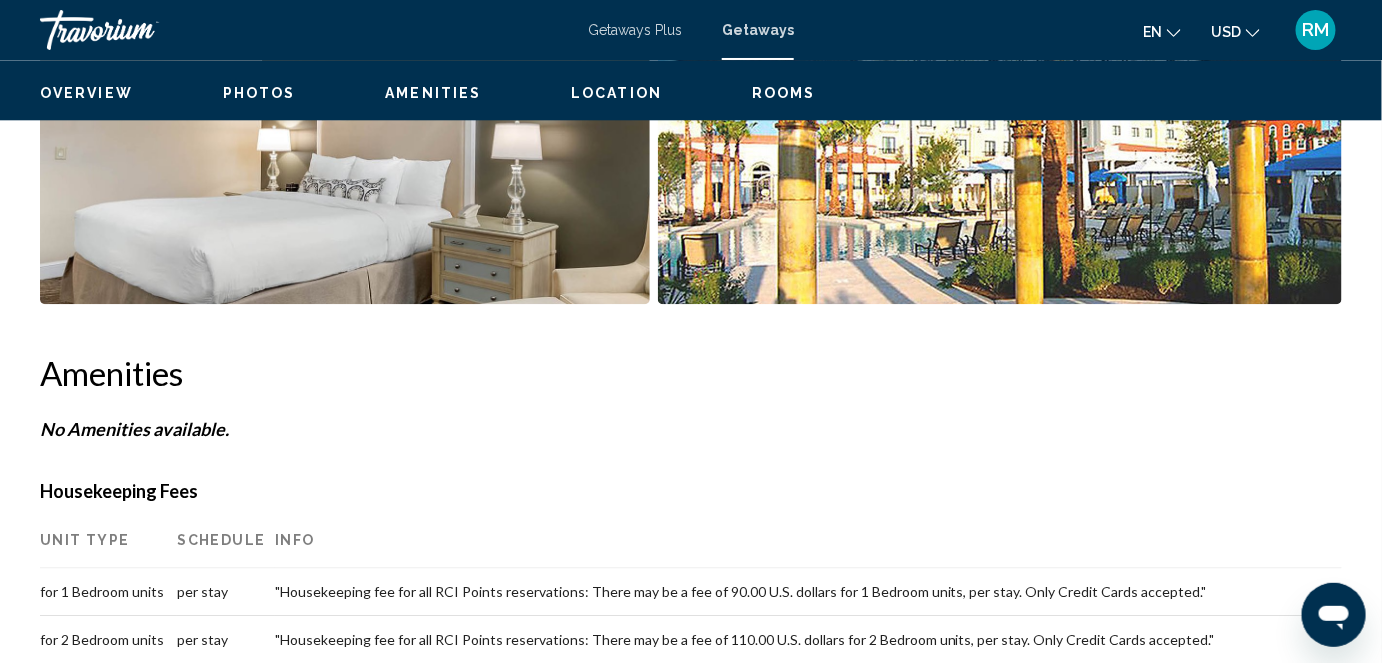 scroll, scrollTop: 203, scrollLeft: 0, axis: vertical 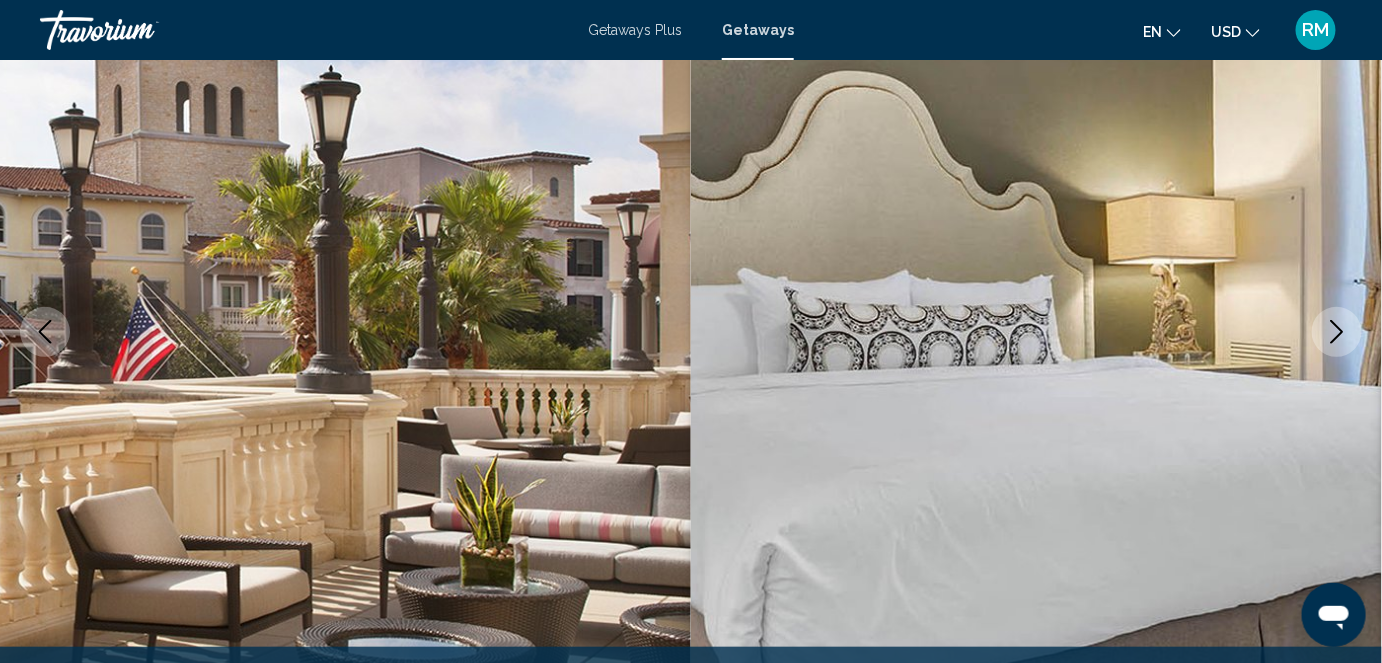 click 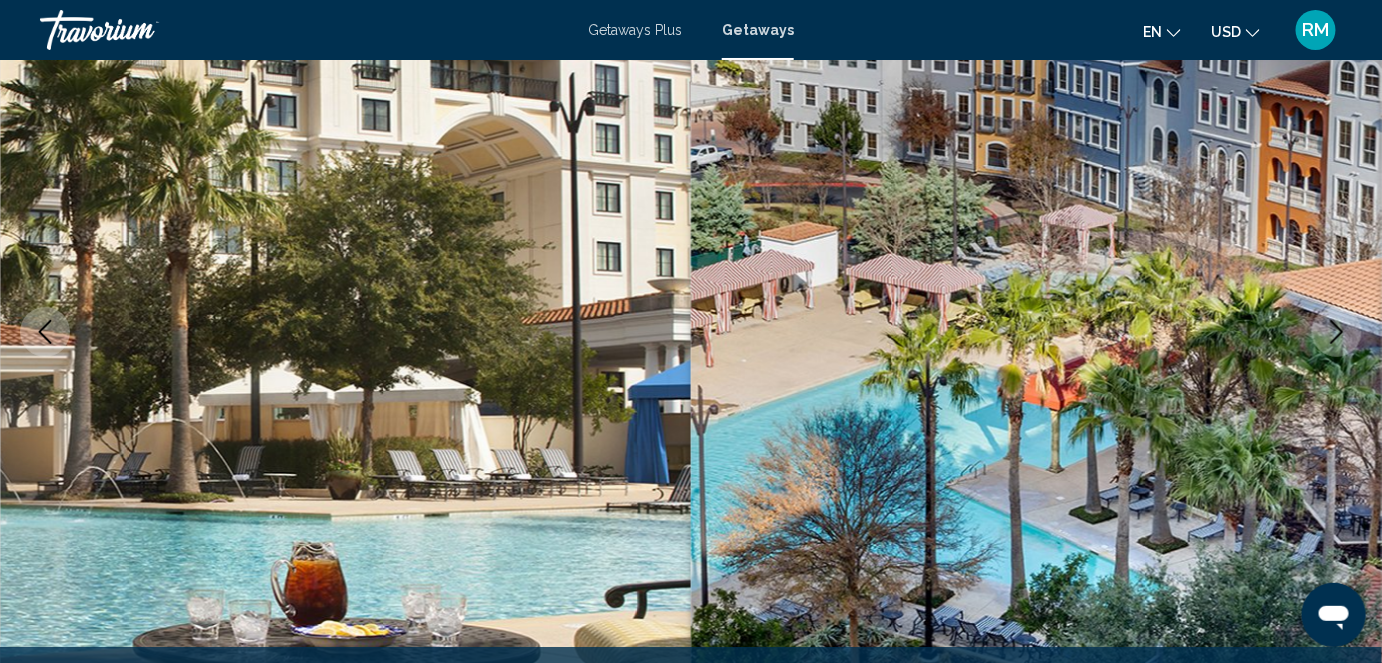 click 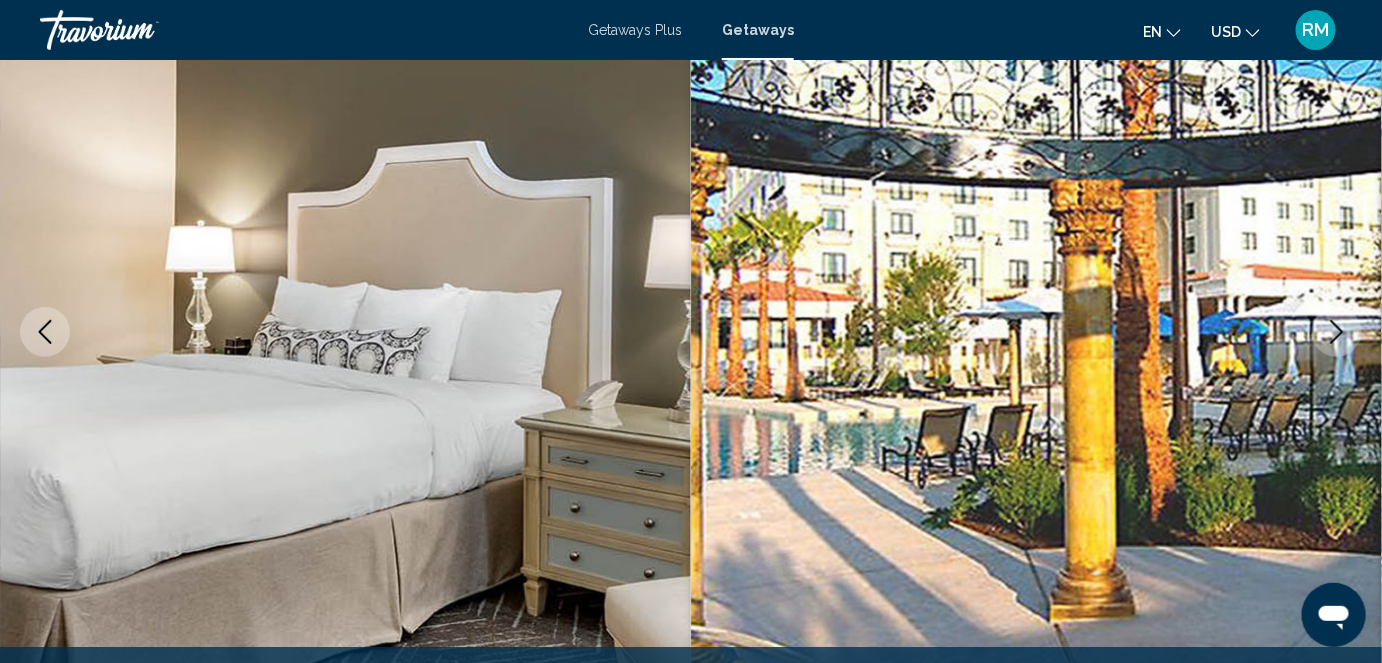 click 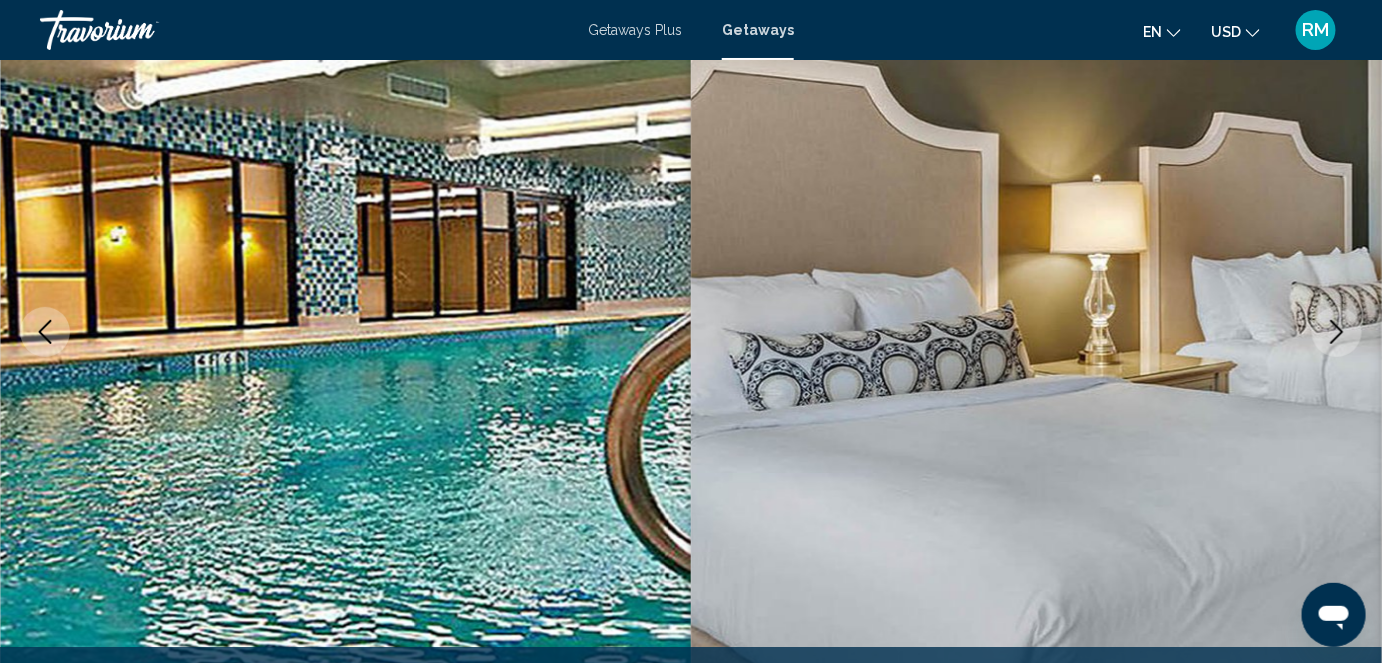 click 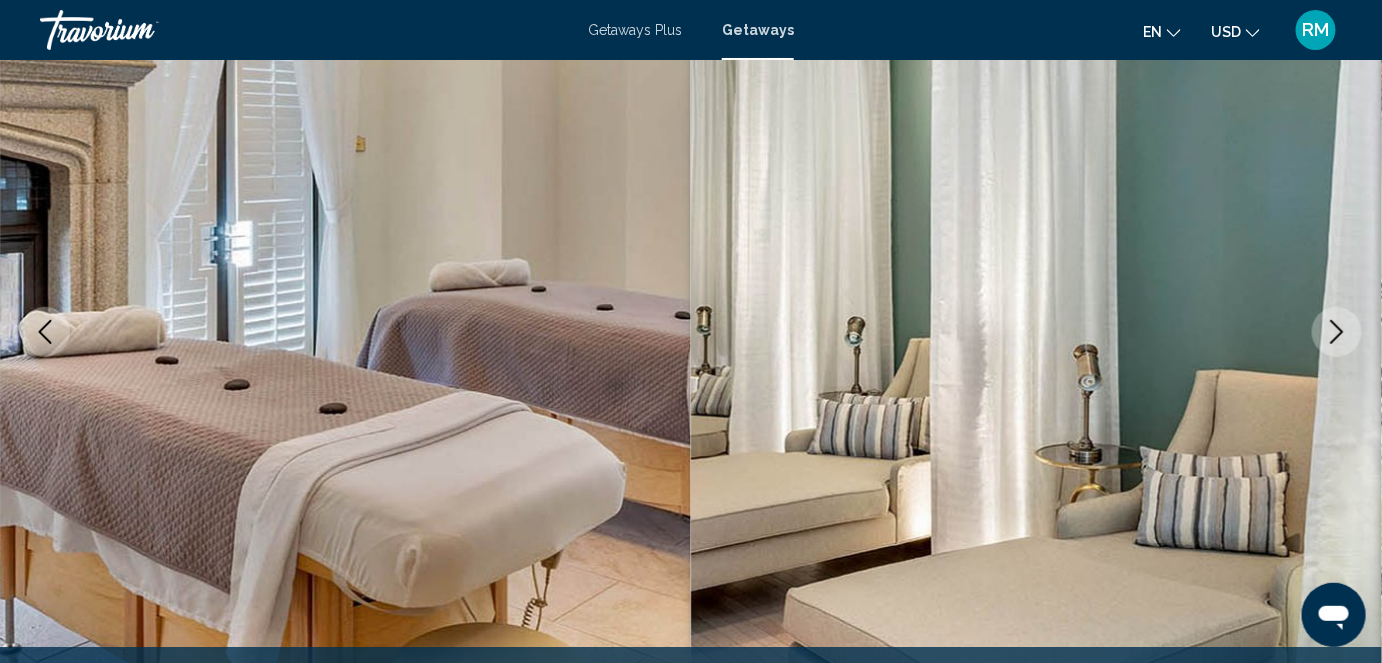 click 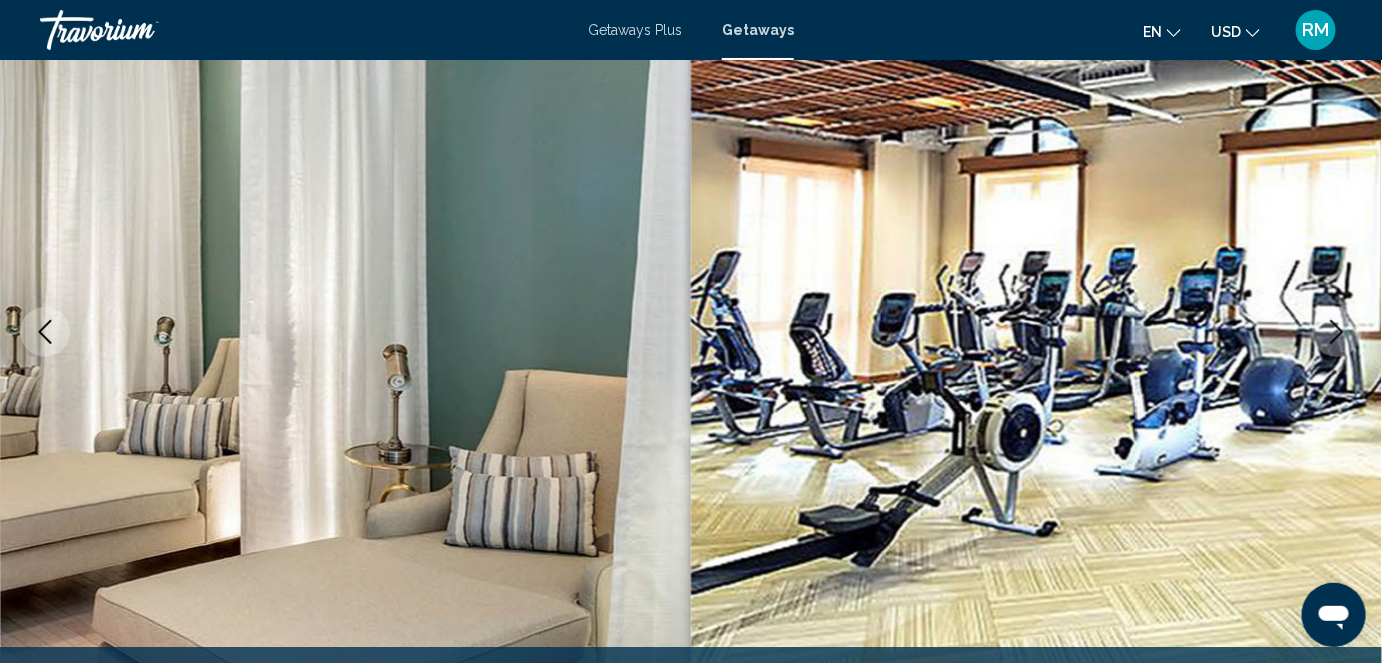 click 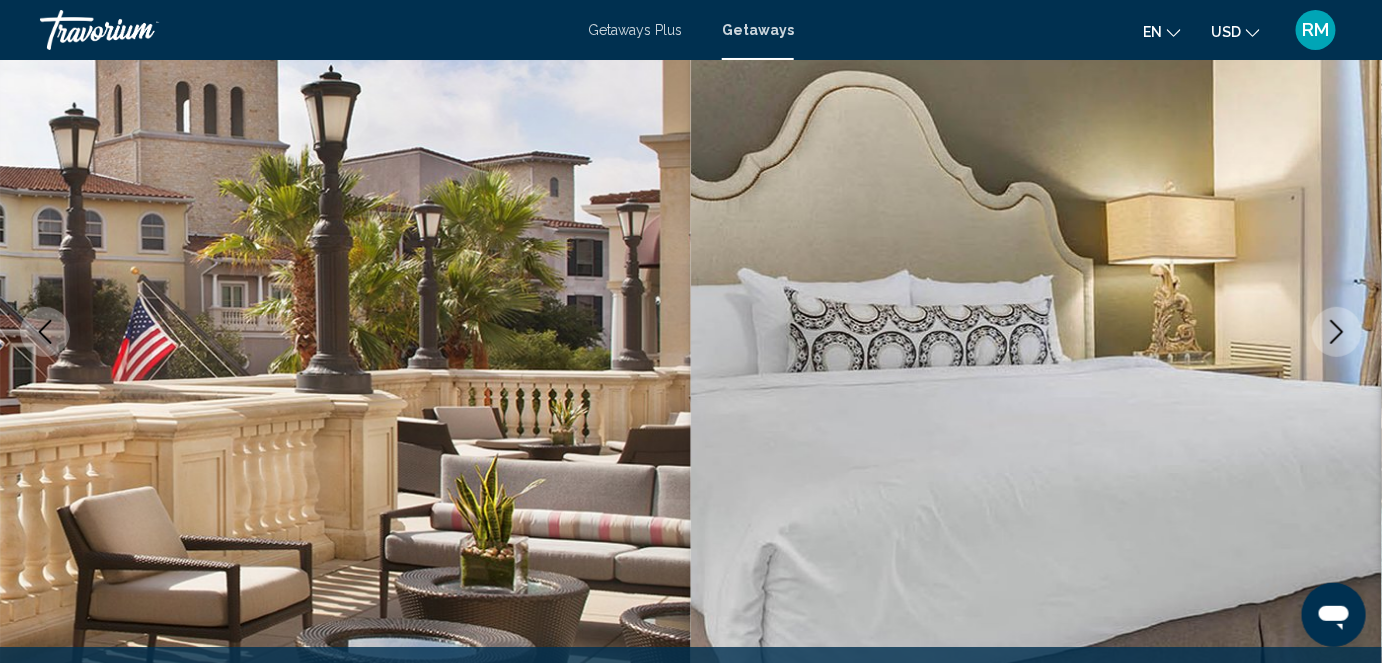click 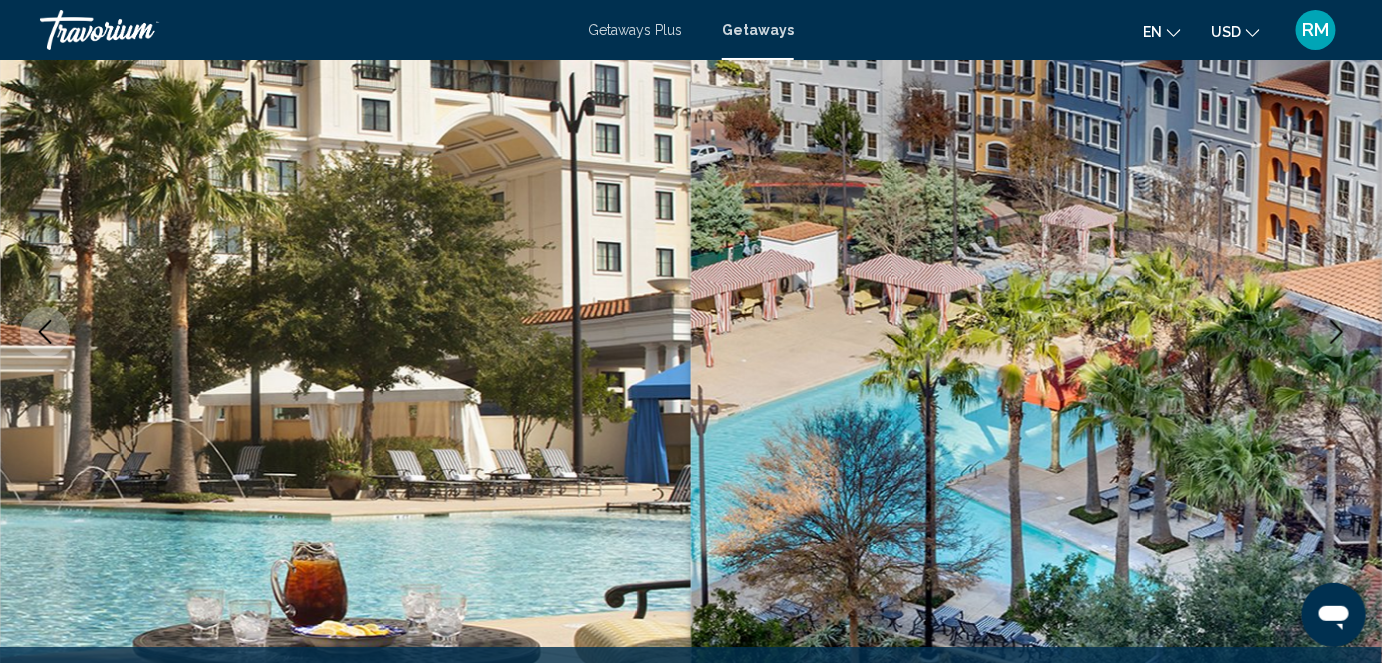 click 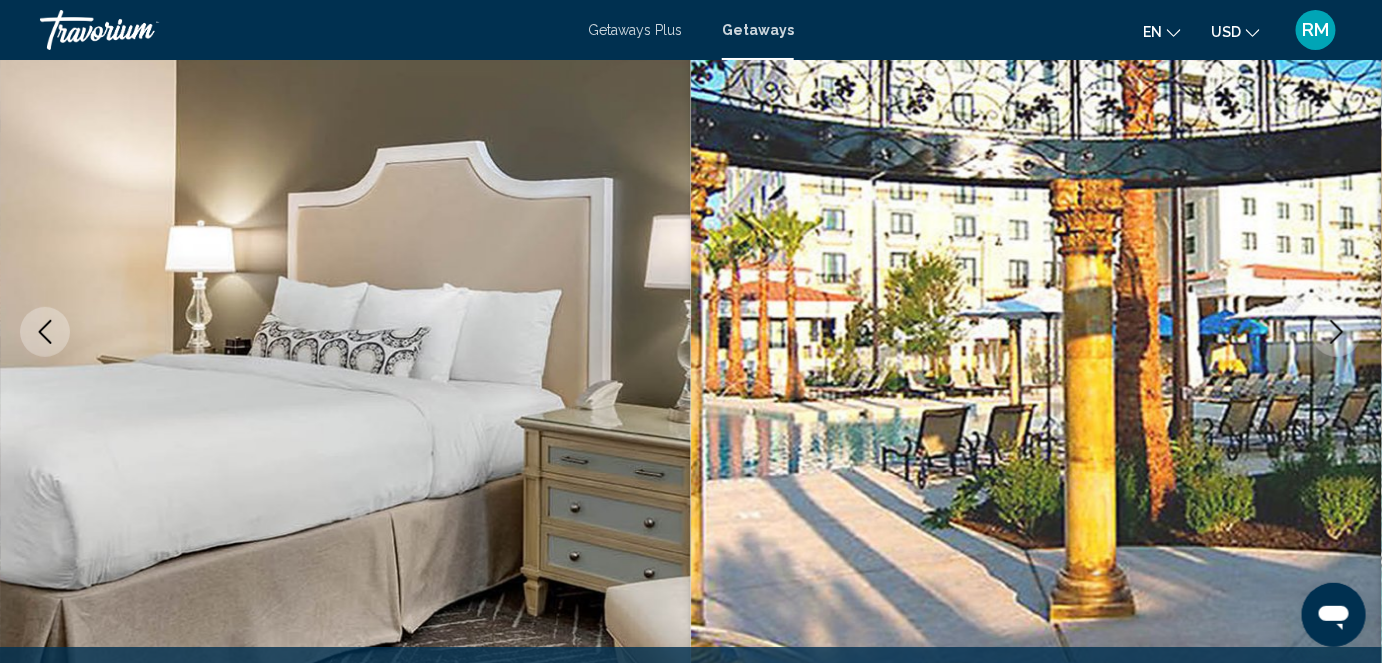 click 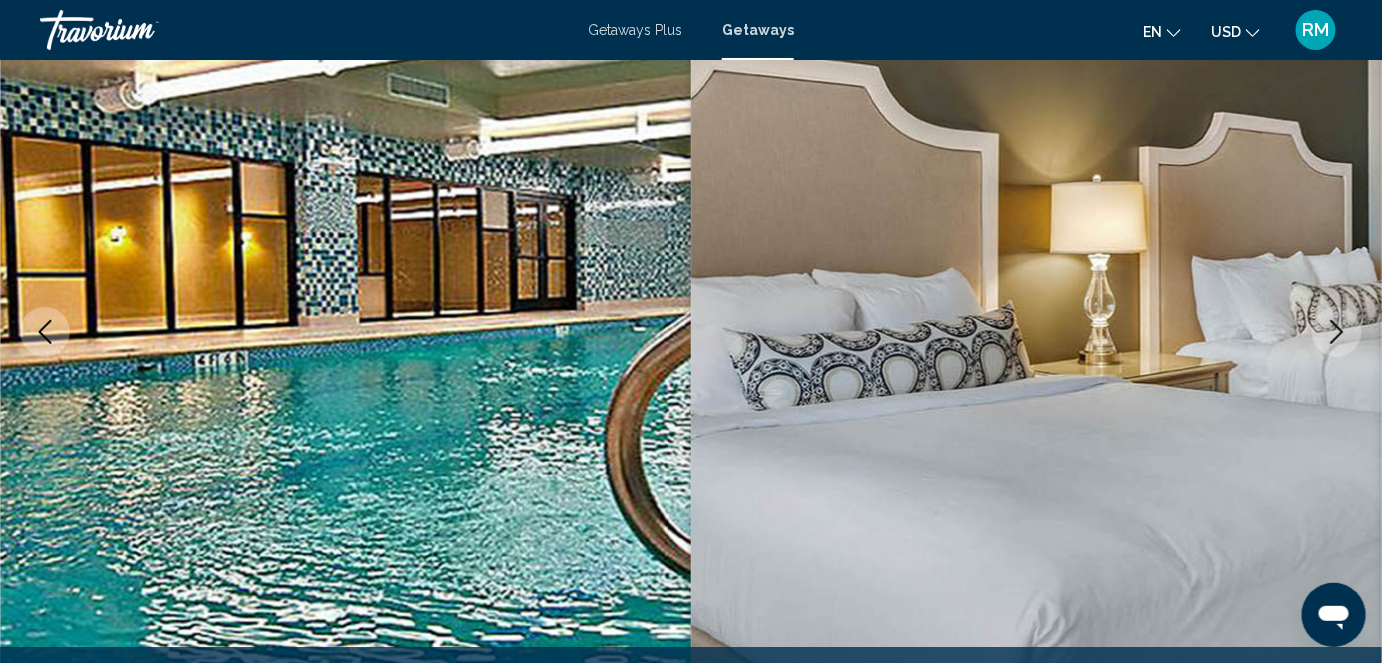 click 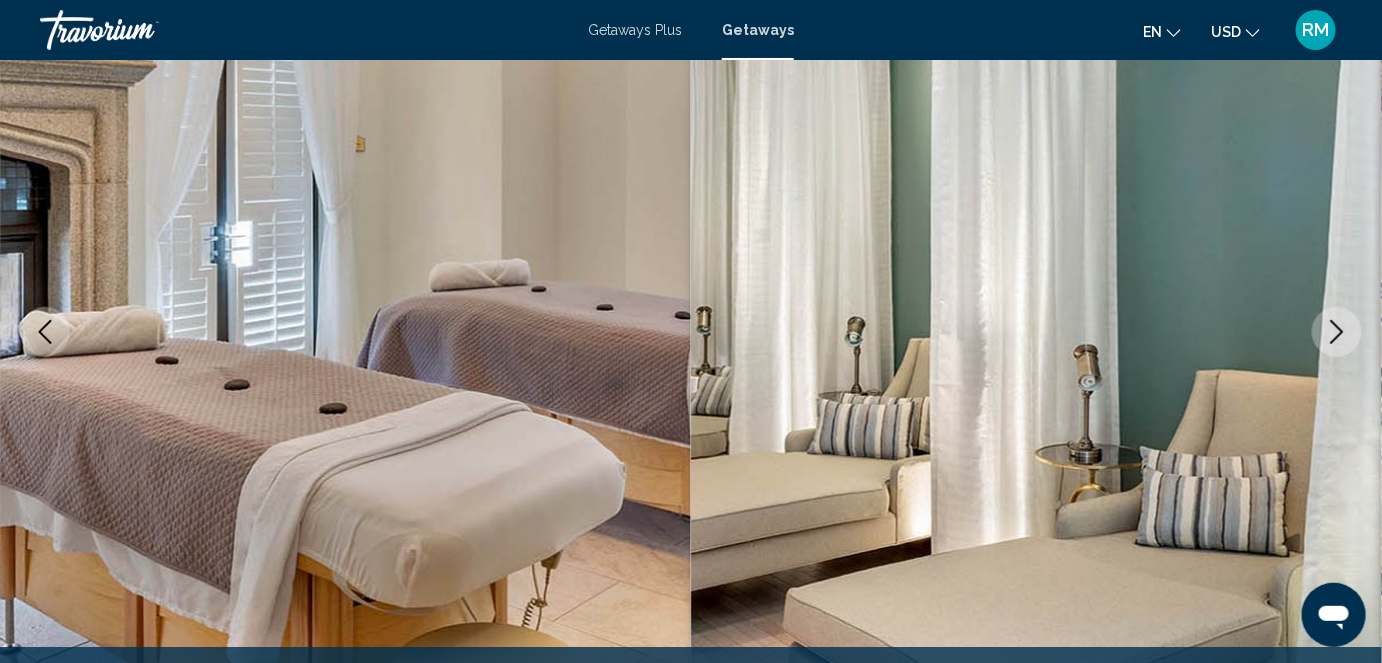 click 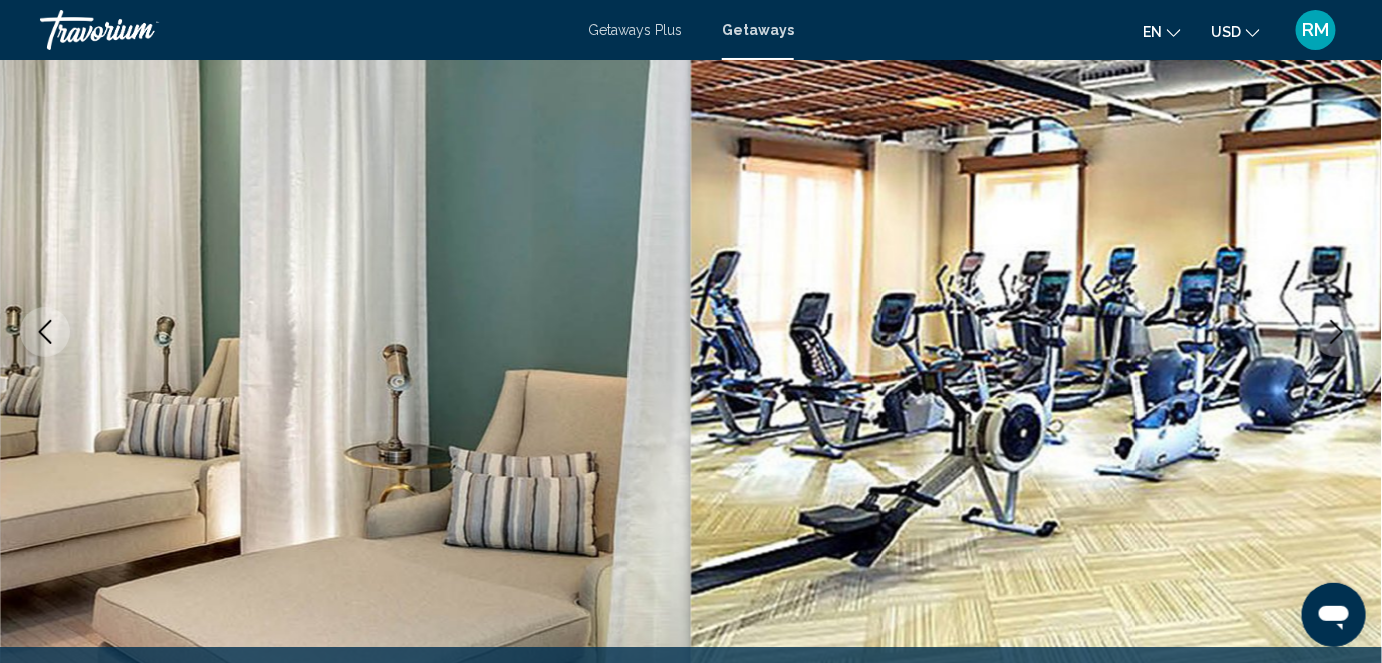 click 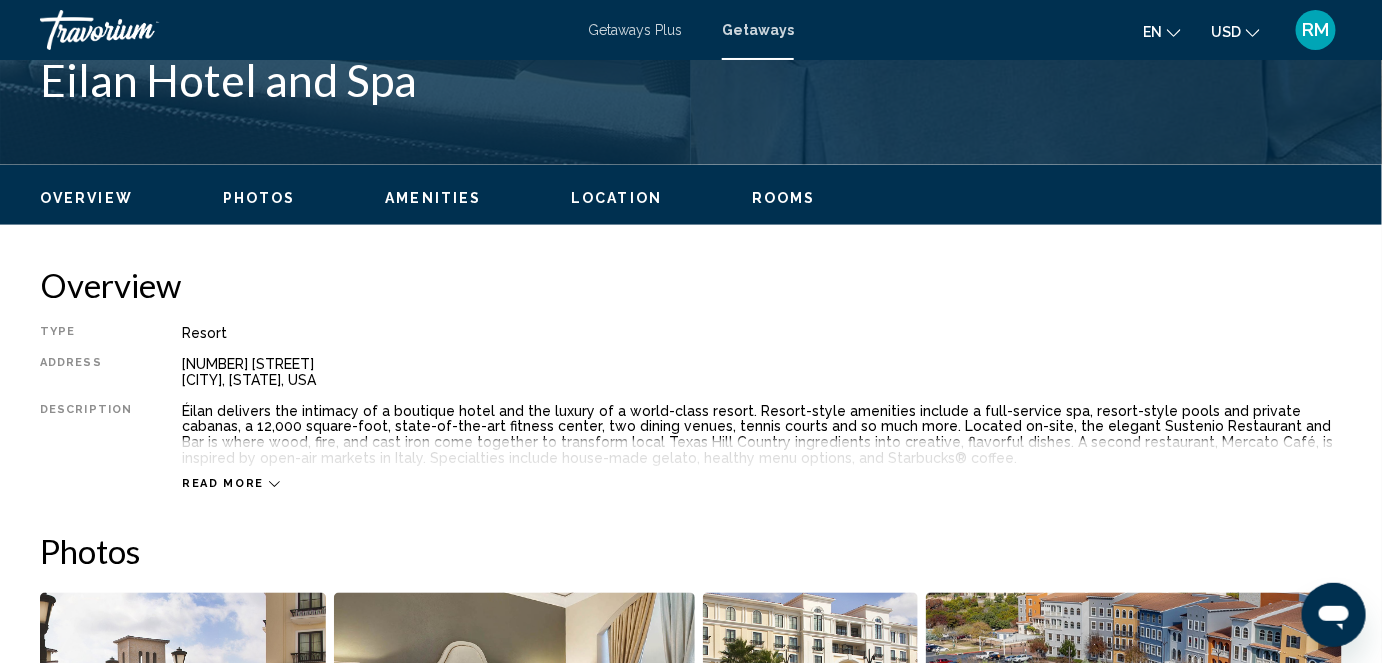 scroll, scrollTop: 882, scrollLeft: 0, axis: vertical 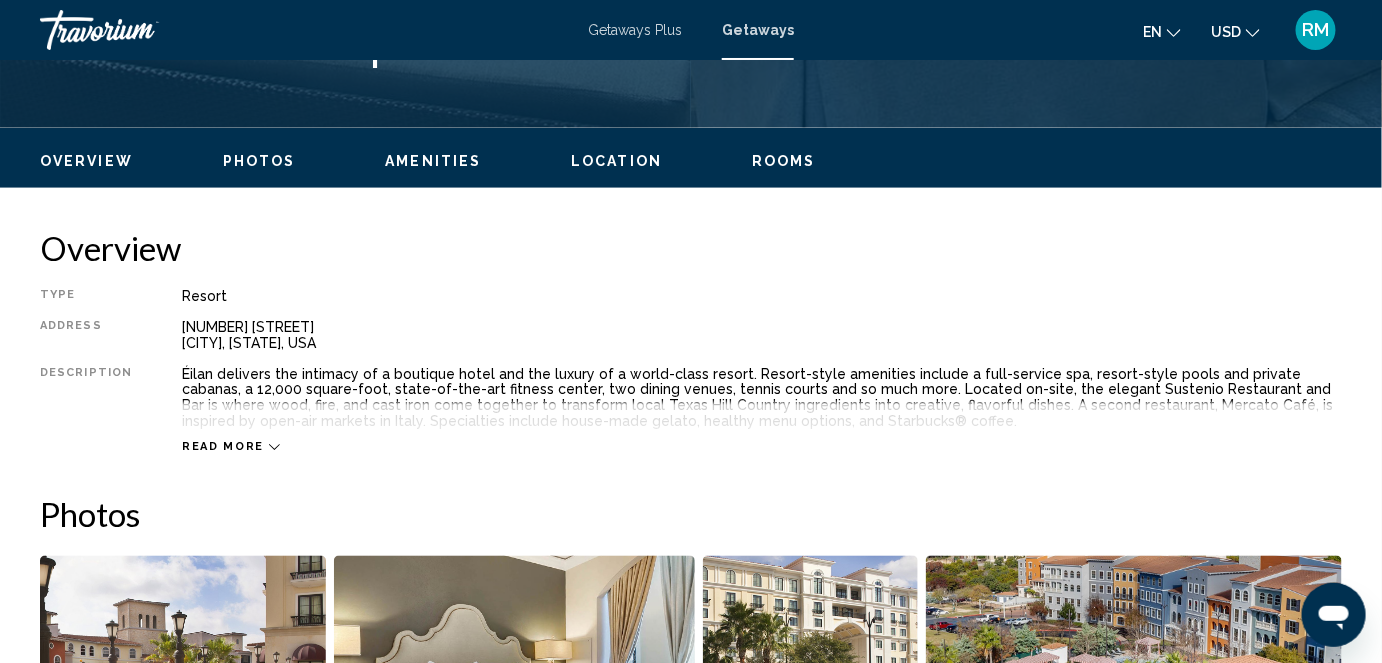 click on "Read more" at bounding box center [231, 447] 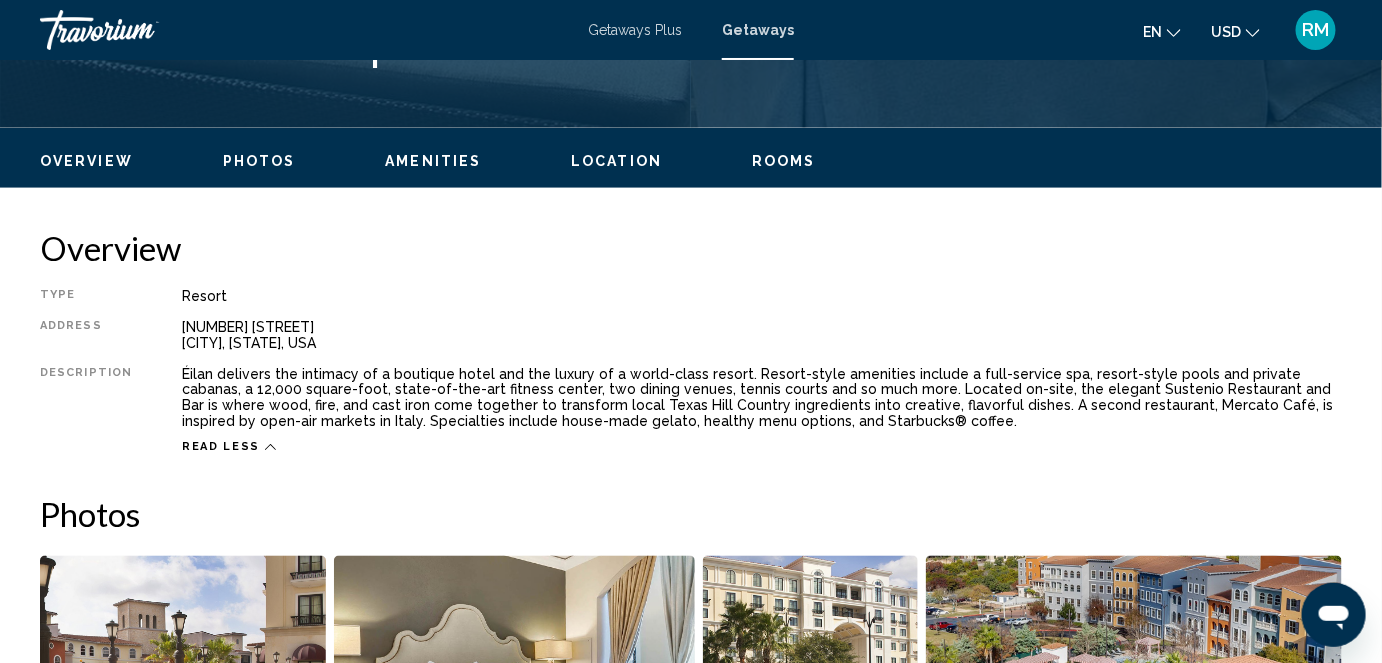 click on "Éilan delivers the intimacy of a boutique hotel and the luxury of a world-class resort.  Resort-style amenities include a full-service spa, resort-style pools and private cabanas, a 12,000 square-foot, state-of-the-art fitness center, two dining venues, tennis courts and so much more.  Located on-site, the elegant Sustenio Restaurant and Bar is where wood, fire, and cast iron come together to transform local Texas Hill Country ingredients into creative, flavorful dishes.  A second restaurant, Mercato Café, is inspired by open-air markets in Italy.  Specialties include house-made gelato, healthy menu options, and Starbucks® coffee." at bounding box center (762, 398) 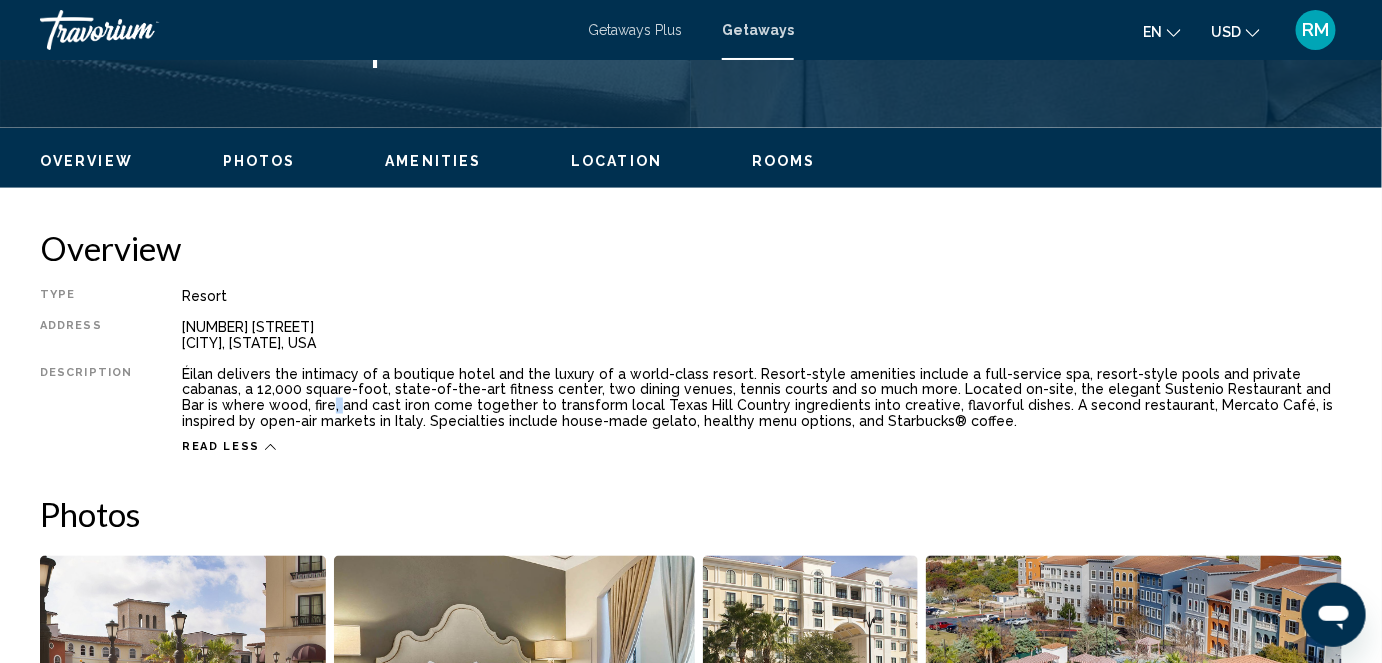 click on "Éilan delivers the intimacy of a boutique hotel and the luxury of a world-class resort.  Resort-style amenities include a full-service spa, resort-style pools and private cabanas, a 12,000 square-foot, state-of-the-art fitness center, two dining venues, tennis courts and so much more.  Located on-site, the elegant Sustenio Restaurant and Bar is where wood, fire, and cast iron come together to transform local Texas Hill Country ingredients into creative, flavorful dishes.  A second restaurant, Mercato Café, is inspired by open-air markets in Italy.  Specialties include house-made gelato, healthy menu options, and Starbucks® coffee." at bounding box center (762, 398) 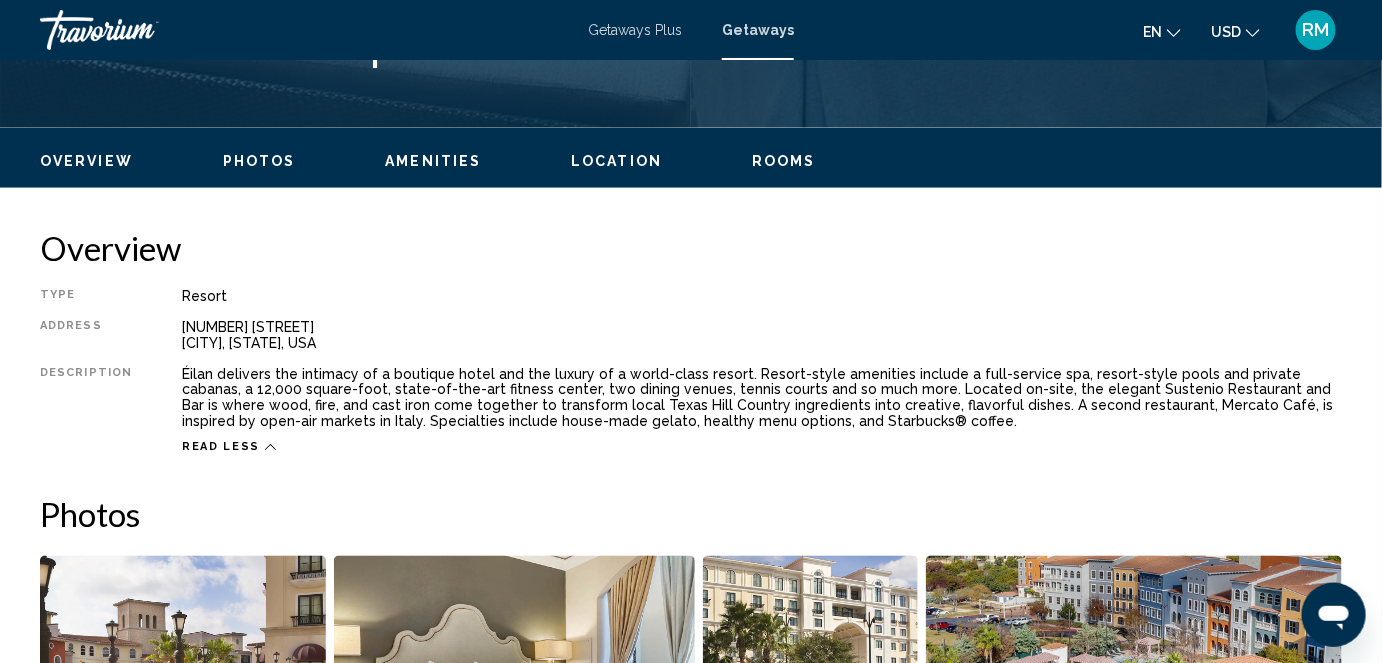 click on "Overview Type Resort All-Inclusive No All-Inclusive Address [NUMBER] [STREET] [CITY], [STATE], [COUNTRY] Description Éilan delivers the intimacy of a boutique hotel and the luxury of a world-class resort.  Resort-style amenities include a full-service spa, resort-style pools and private cabanas, a 12,000 square-foot, state-of-the-art fitness center, two dining venues, tennis courts and so much more.  Located on-site, the elegant Sustenio Restaurant and Bar is where wood, fire, and cast iron come together to transform local Texas Hill Country ingredients into creative, flavorful dishes.  A second restaurant, Mercato Café, is inspired by open-air markets in Italy.  Specialties include house-made gelato, healthy menu options, and Starbucks® coffee. Read less
Photos Amenities No Amenities available. Housekeeping Fees  Unit Type   Schedule   Info  for 1 Bedroom units per stay for 2 Bedroom units per stay for Studio units per stay for Hotel units per stay Resort Fees  Info  Minimum Nights 0" at bounding box center [691, 1936] 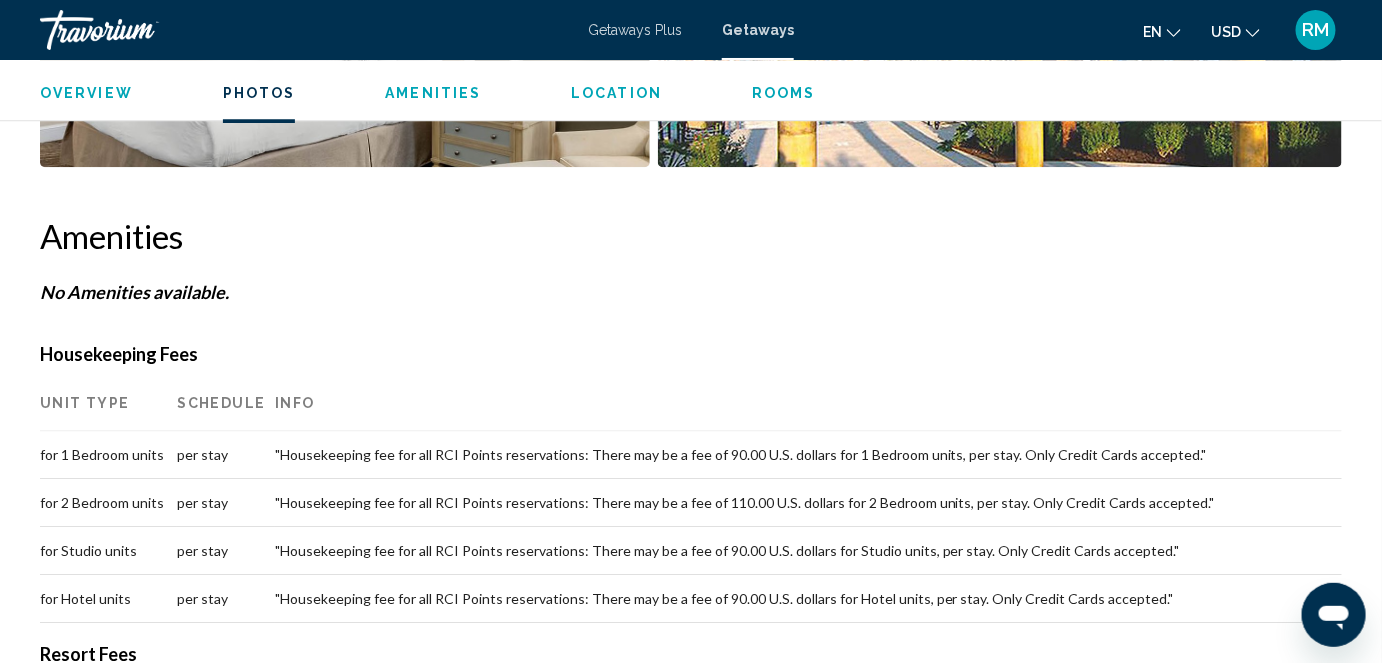 scroll, scrollTop: 1815, scrollLeft: 0, axis: vertical 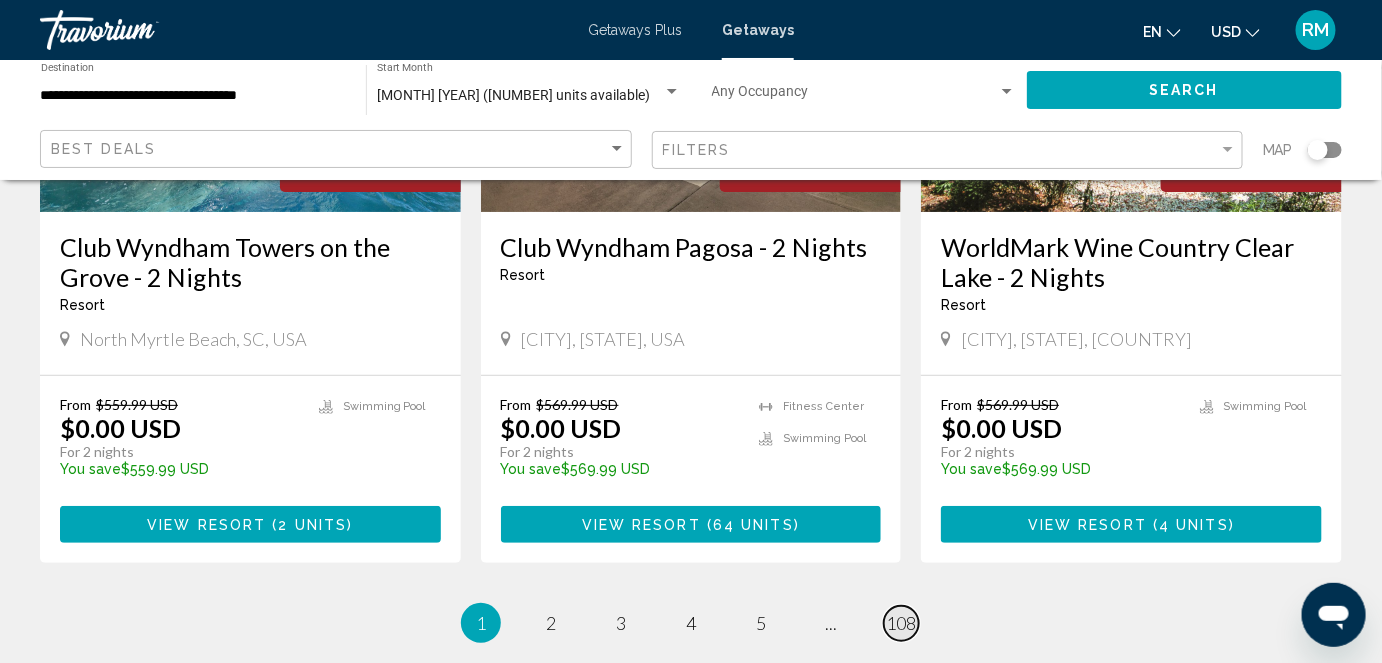 click on "108" at bounding box center (901, 623) 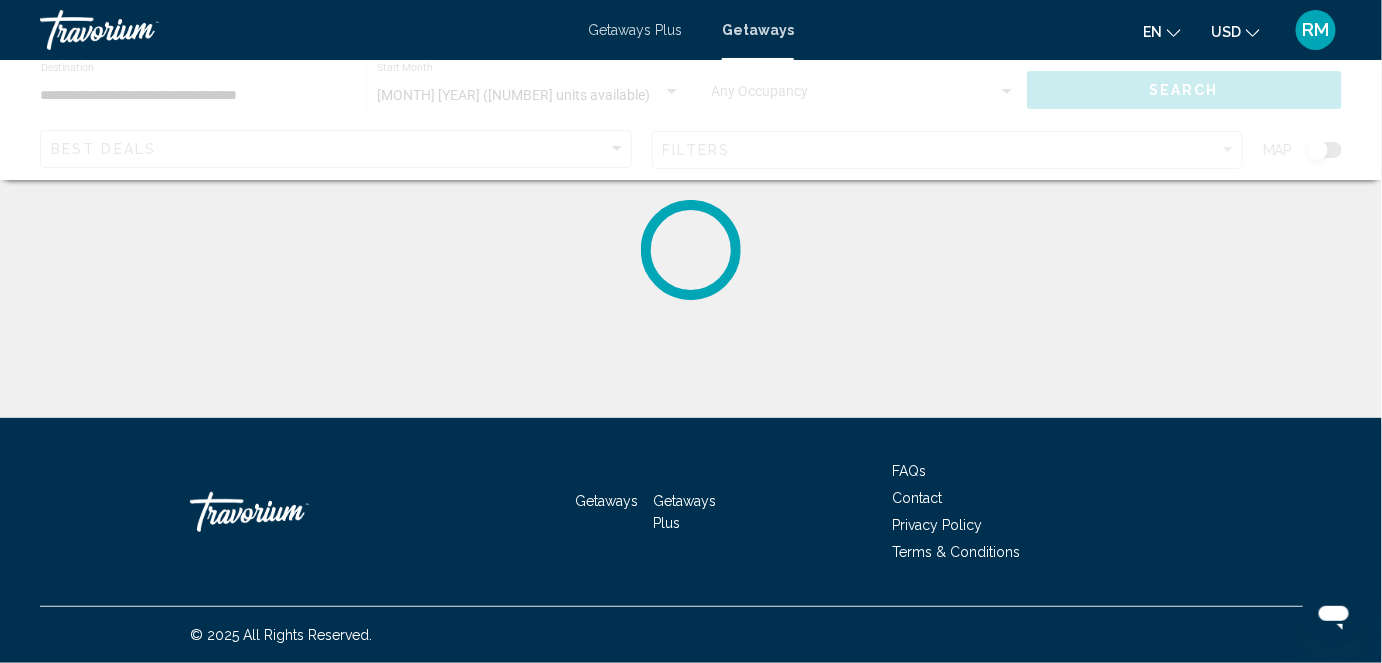 scroll, scrollTop: 0, scrollLeft: 0, axis: both 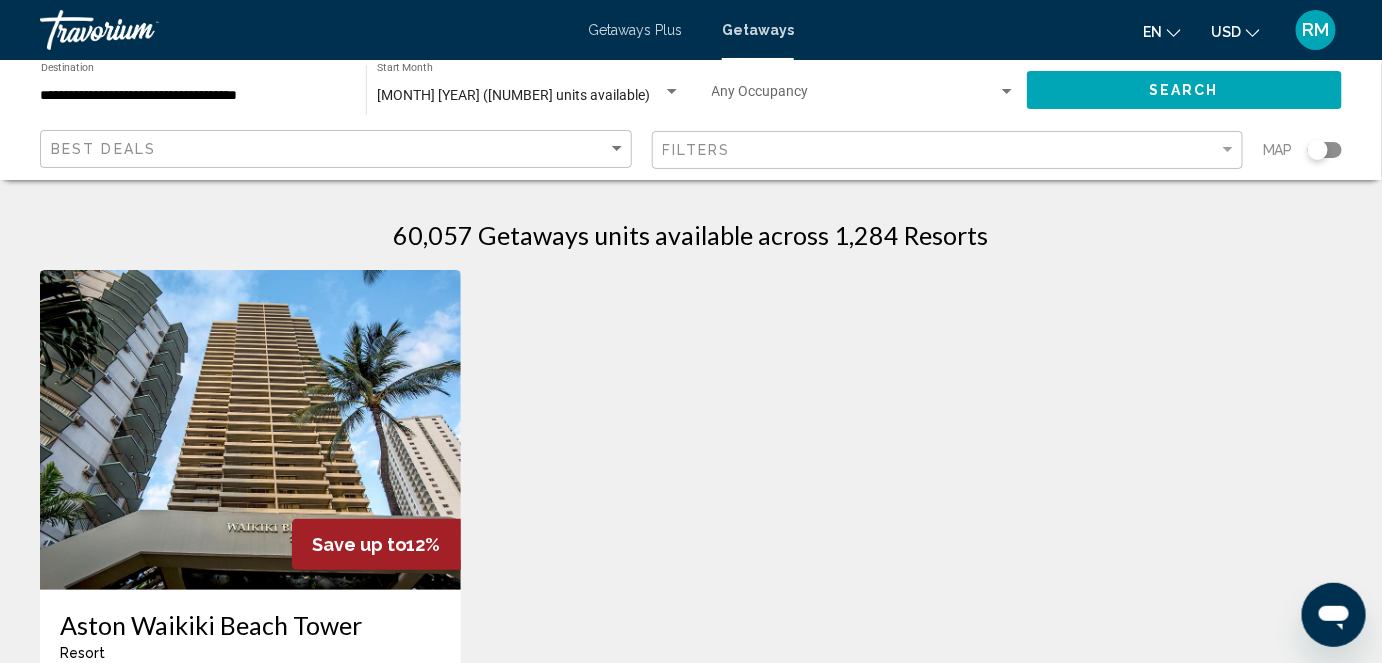 click on "Save up to  [PERCENTAGE]%   [HOTEL_NAME]  Resort  -  This is an adults only resort
[CITY], [STATE], [POSTAL_CODE], [COUNTRY] From $[PRICE] USD $[PRICE] USD For [NUMBER] nights You save  $[PRICE] USD   temp  3
Free Wifi
Fitness Center View Resort    ( [NUMBER] units )  No results based on your filters." at bounding box center (691, 621) 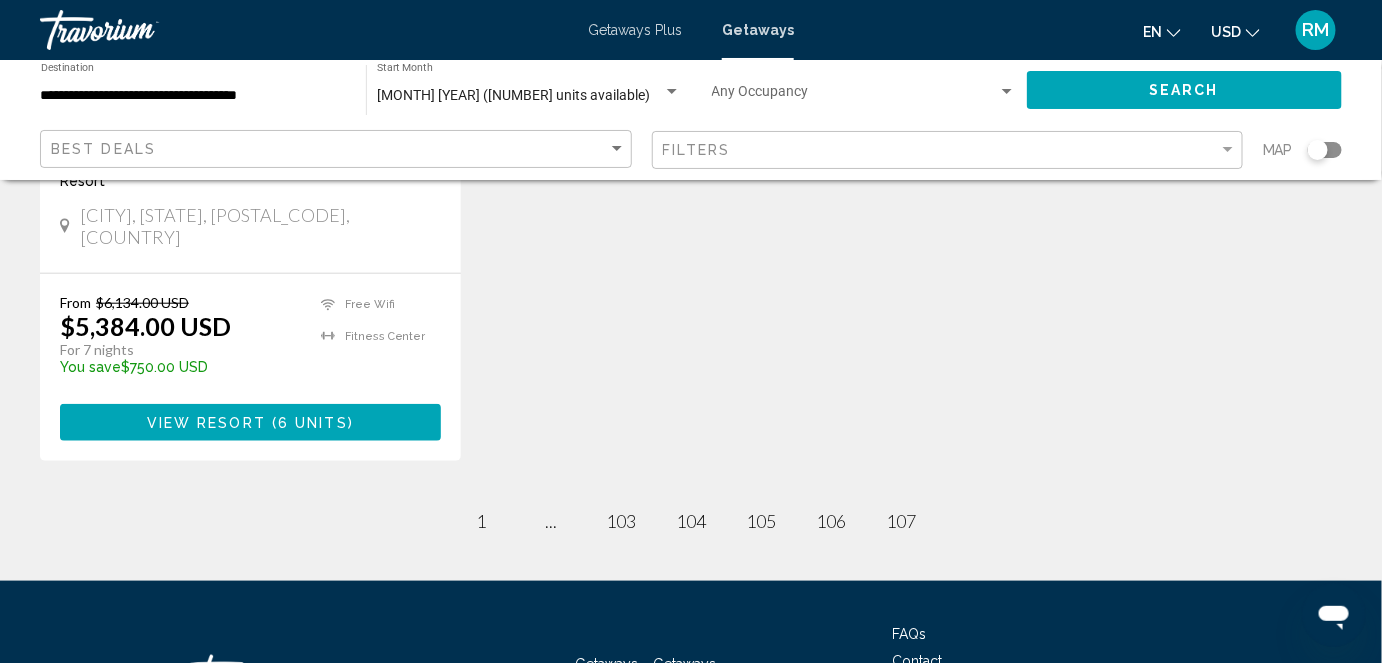 scroll, scrollTop: 612, scrollLeft: 0, axis: vertical 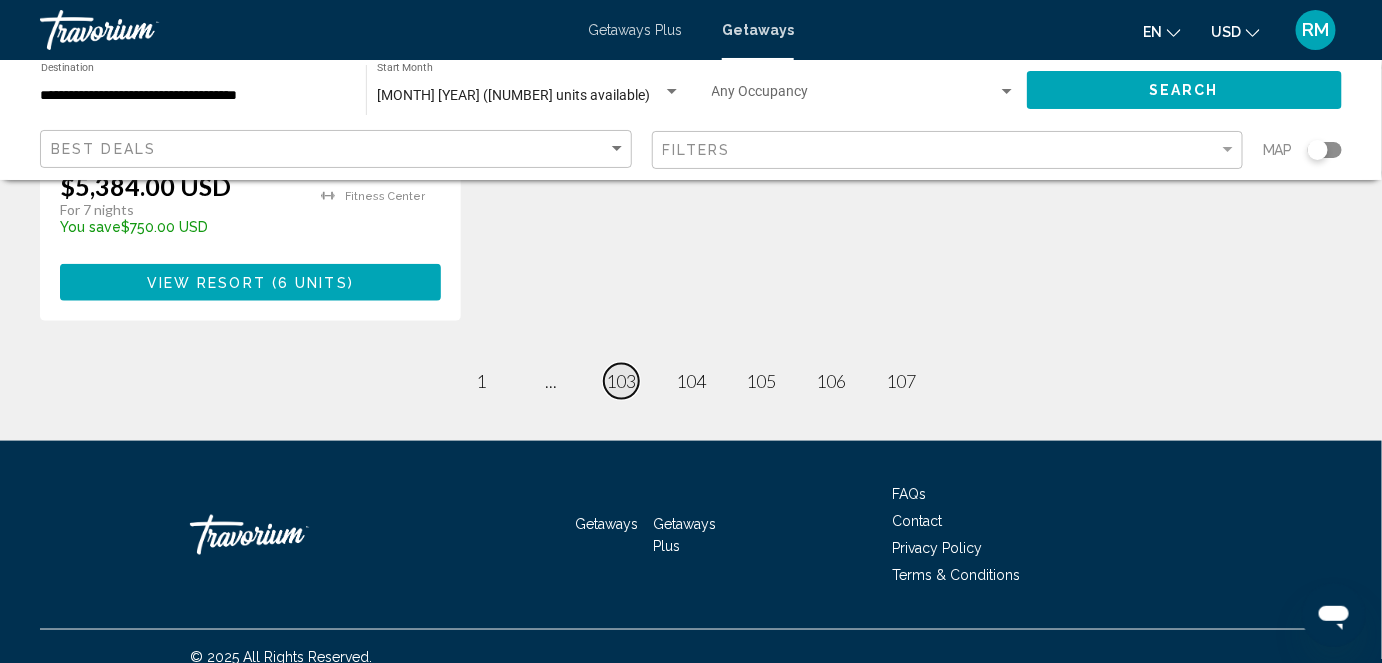click on "103" at bounding box center (621, 381) 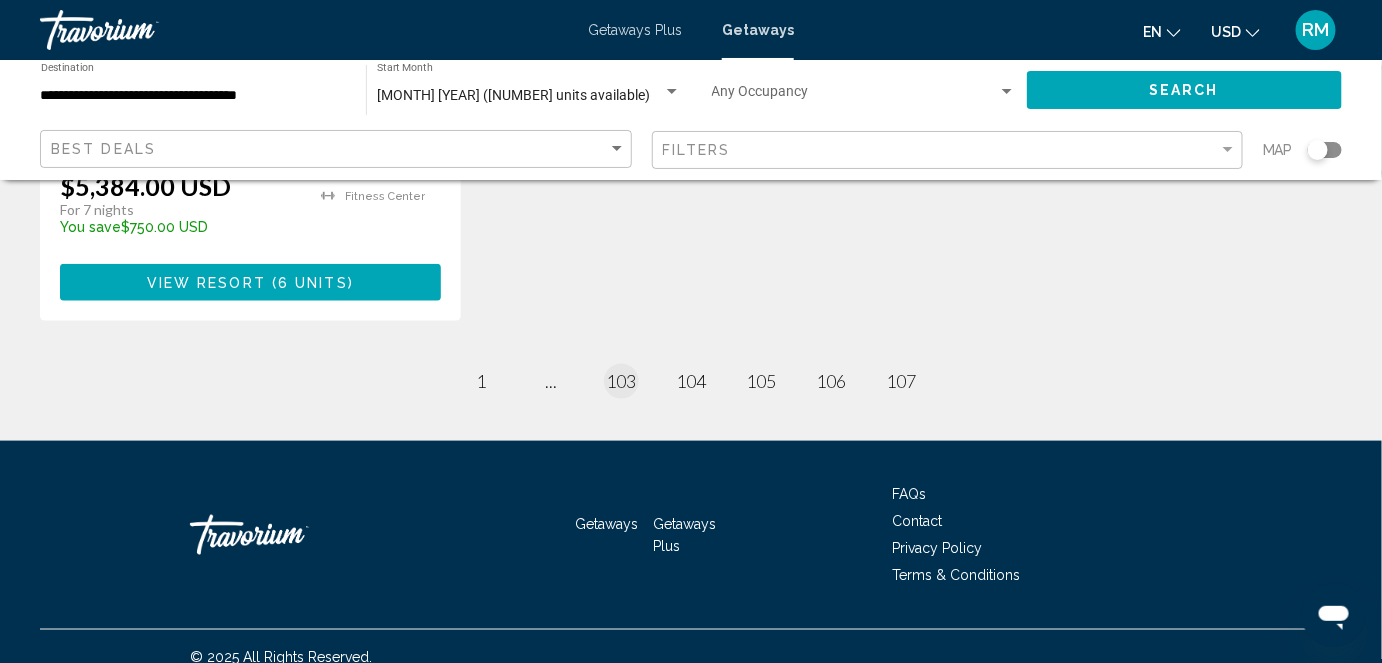 scroll, scrollTop: 0, scrollLeft: 0, axis: both 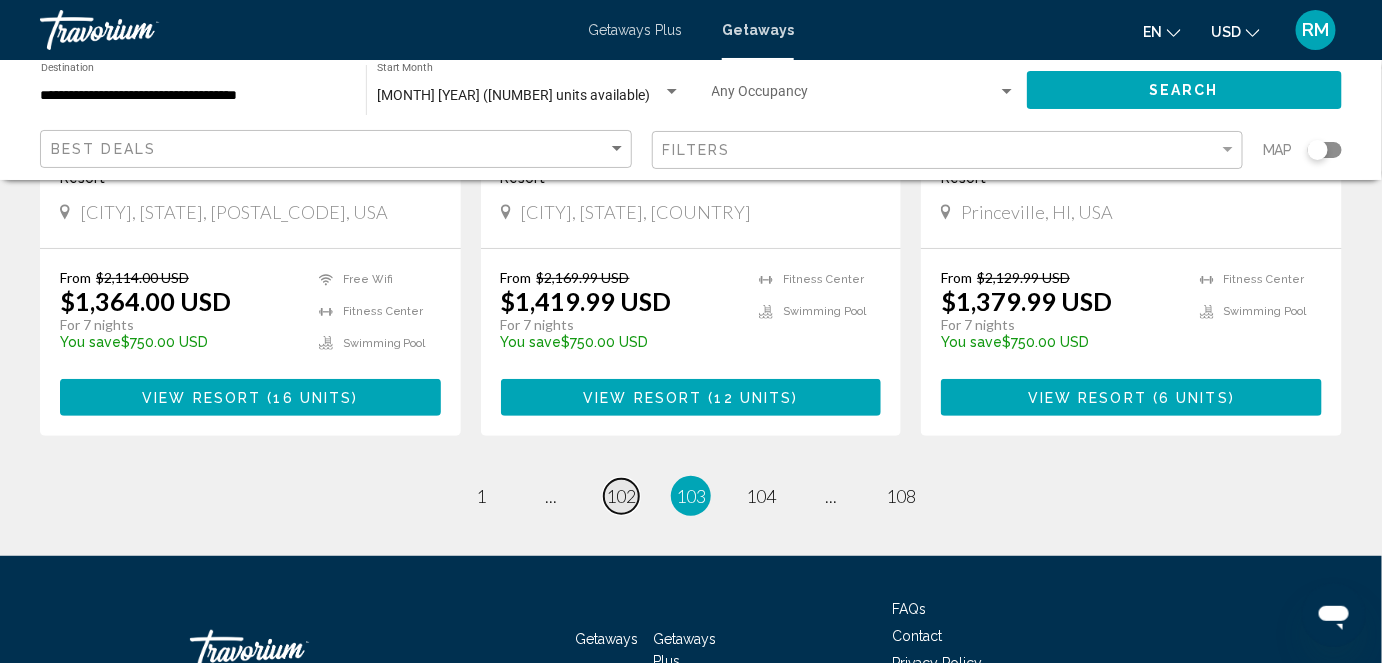 click on "102" at bounding box center (621, 496) 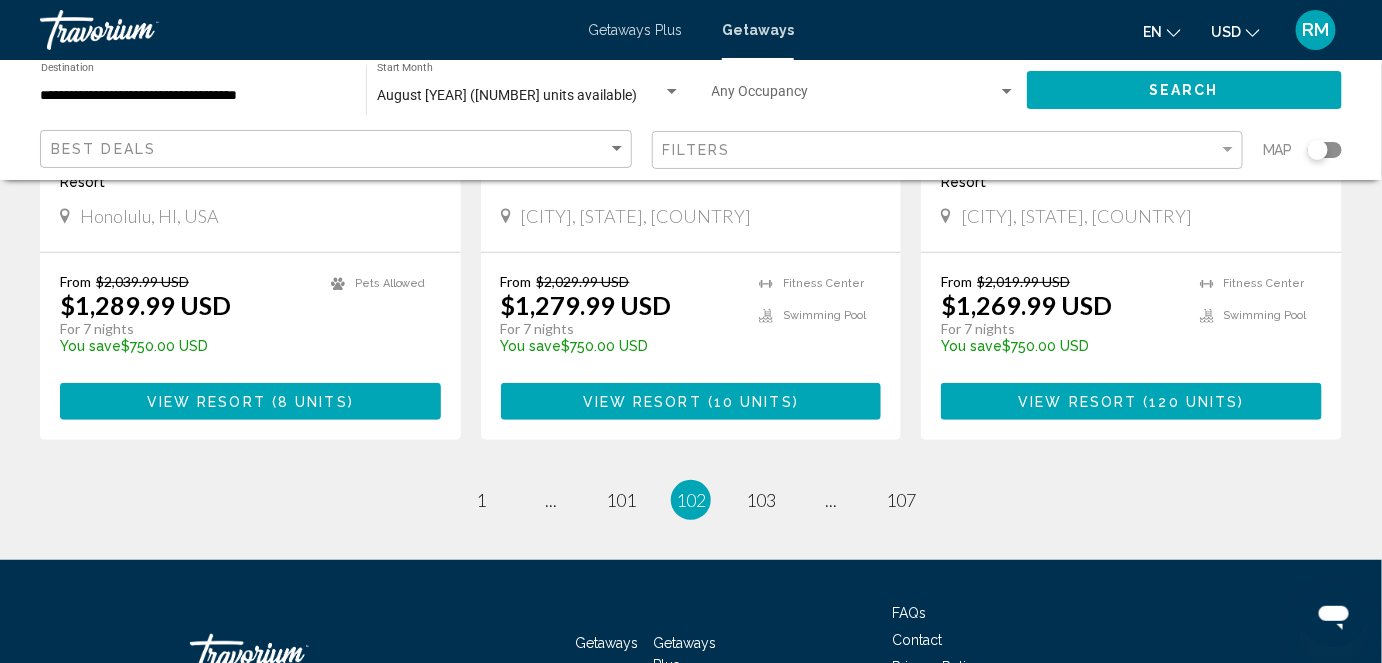scroll, scrollTop: 2616, scrollLeft: 0, axis: vertical 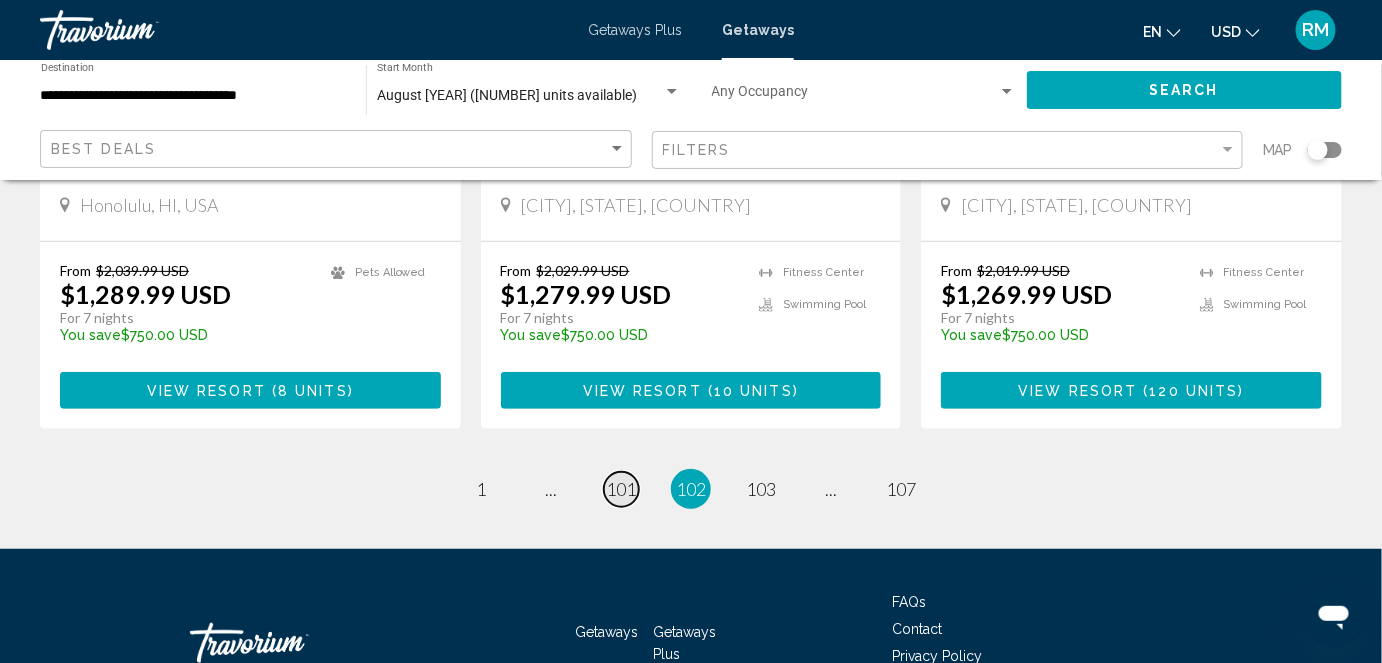 click on "101" at bounding box center [621, 489] 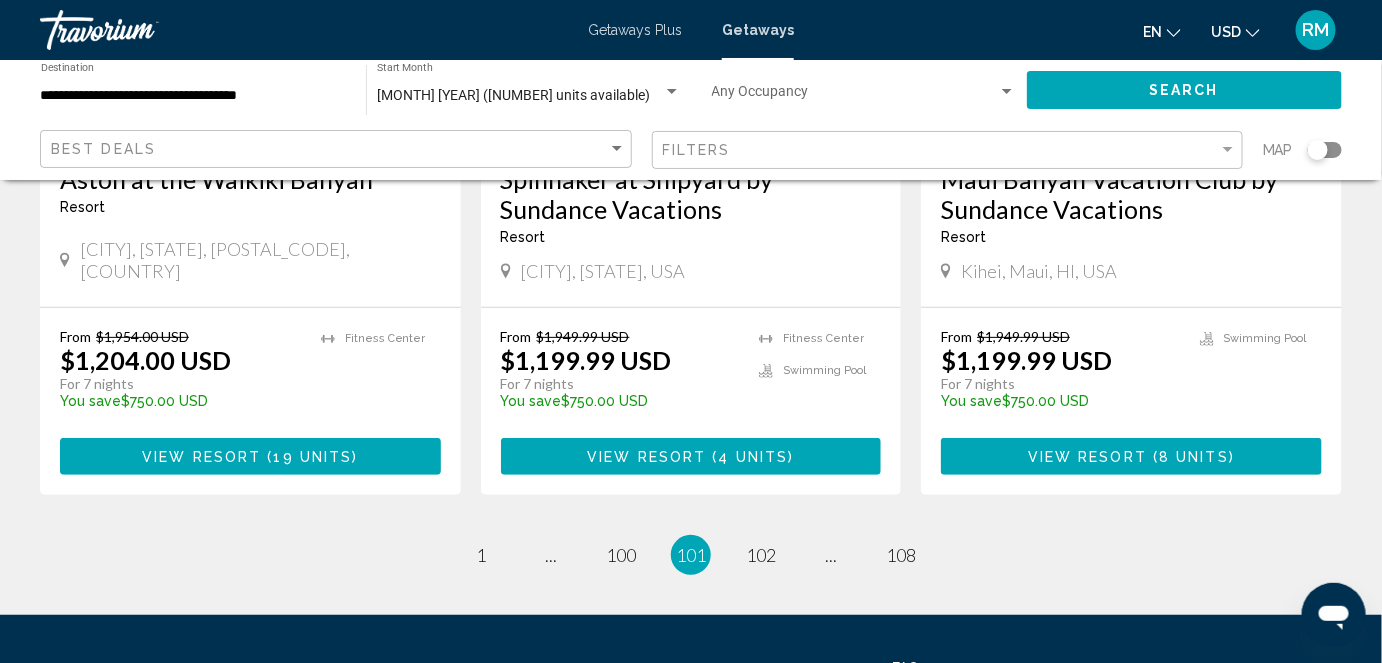scroll, scrollTop: 2605, scrollLeft: 0, axis: vertical 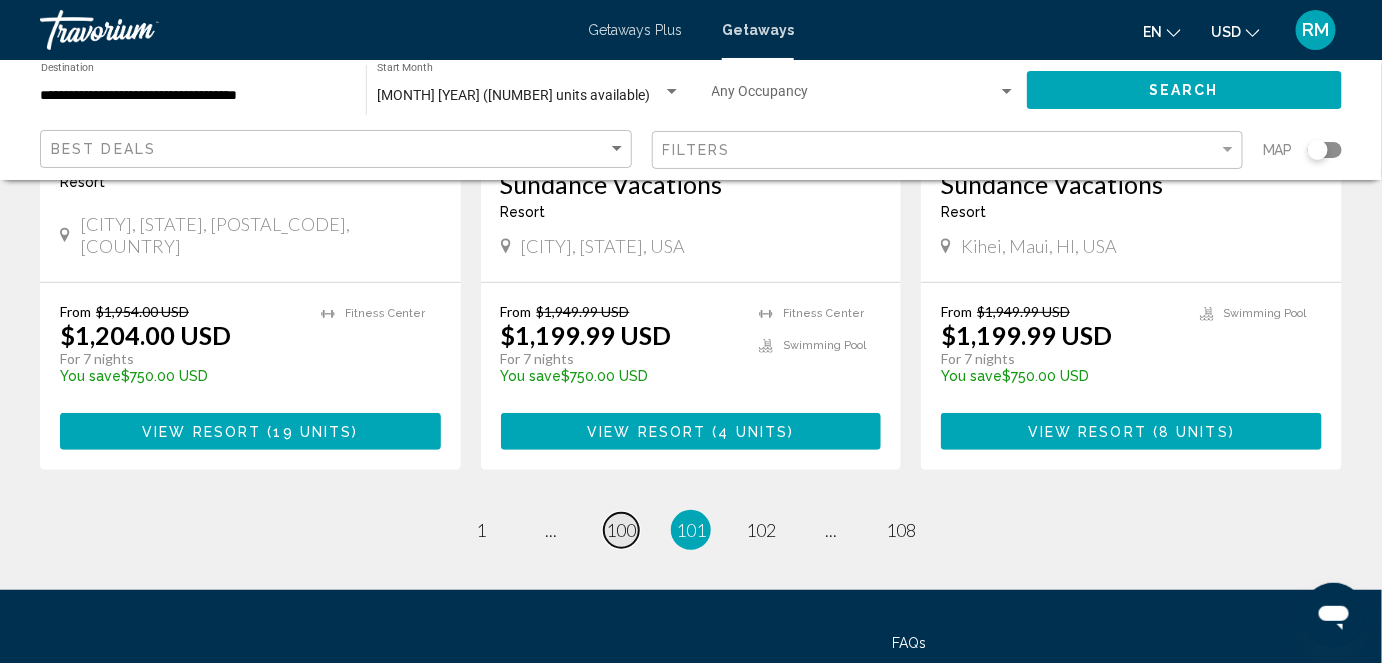 click on "100" at bounding box center [621, 530] 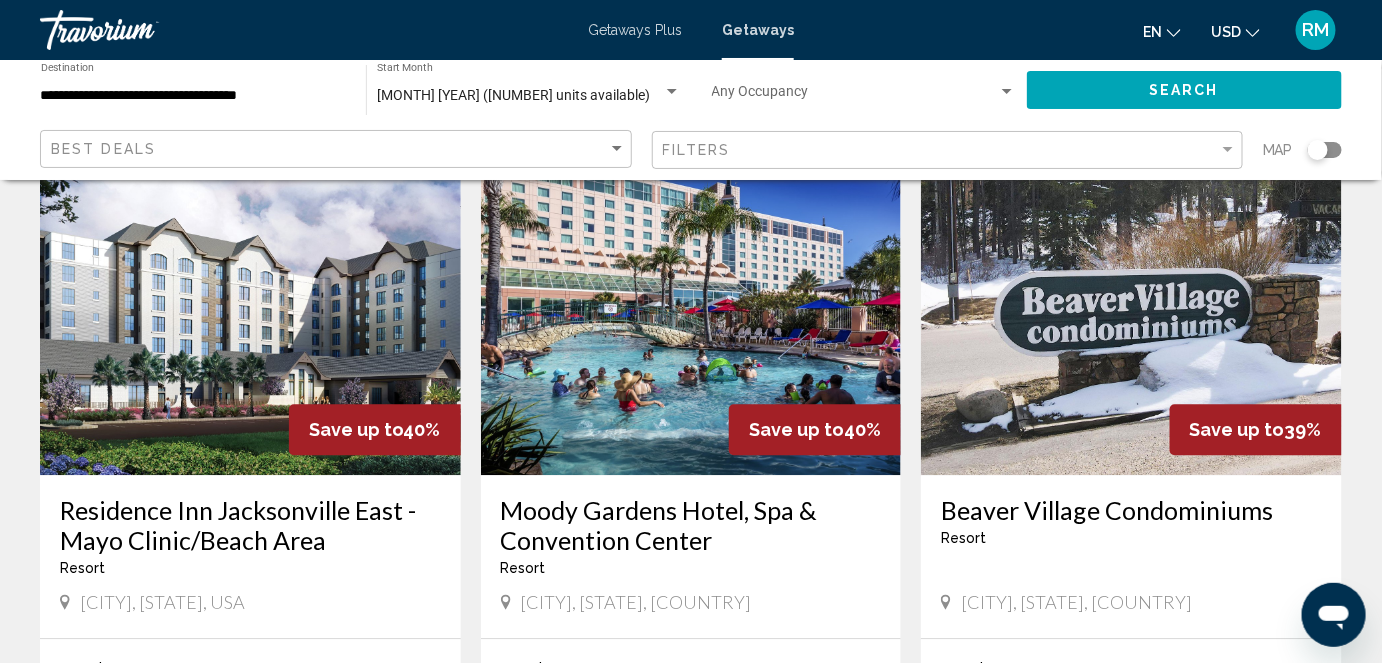 scroll, scrollTop: 1622, scrollLeft: 0, axis: vertical 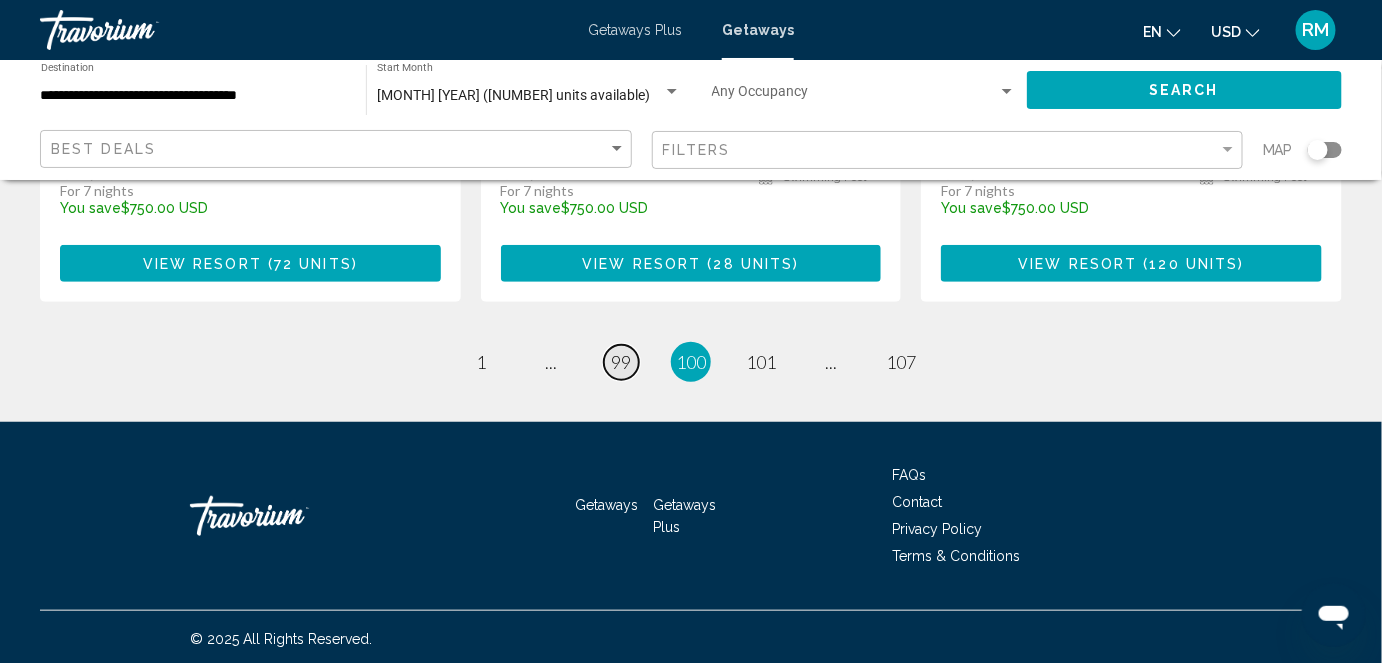 click on "page  99" at bounding box center [621, 362] 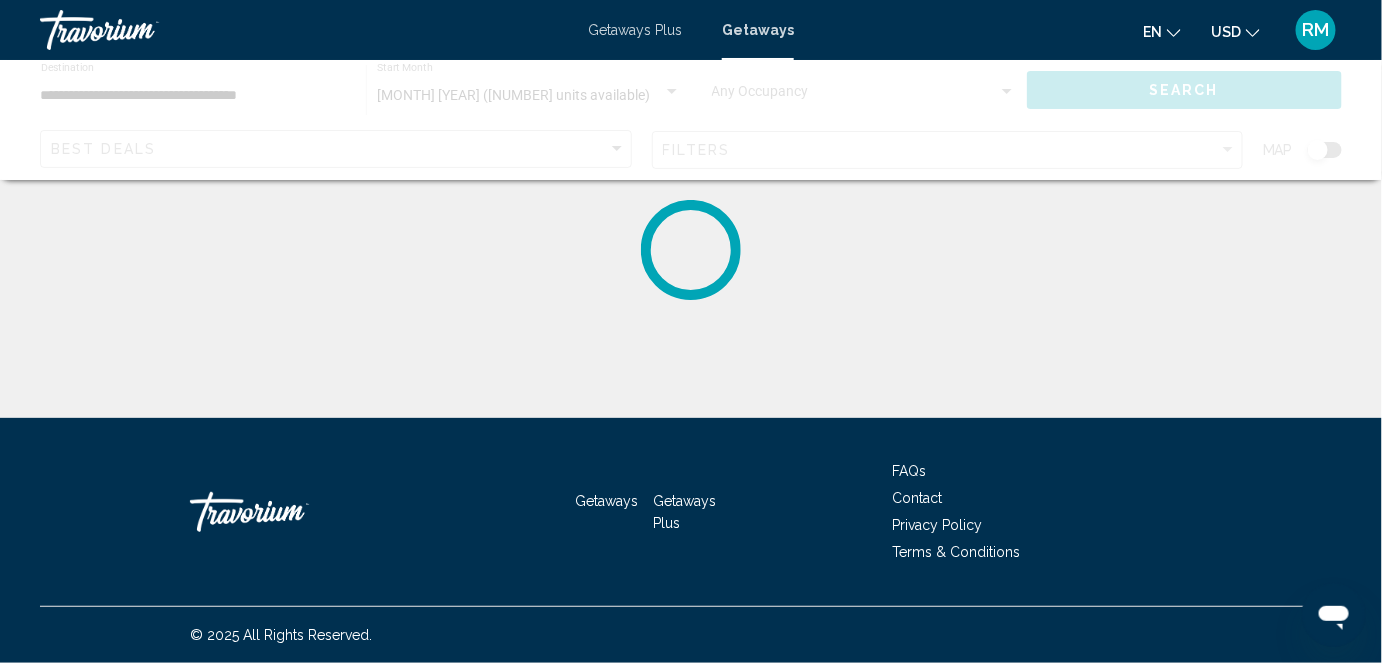 scroll, scrollTop: 0, scrollLeft: 0, axis: both 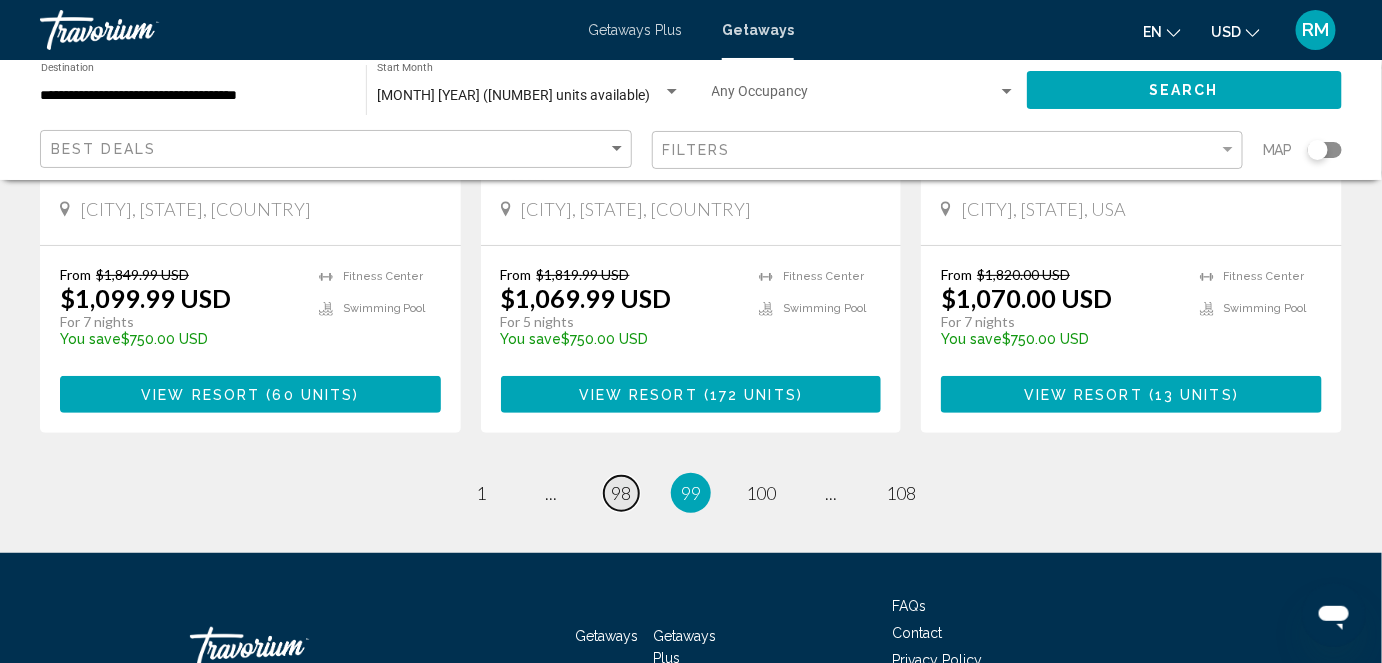 click on "98" at bounding box center (621, 493) 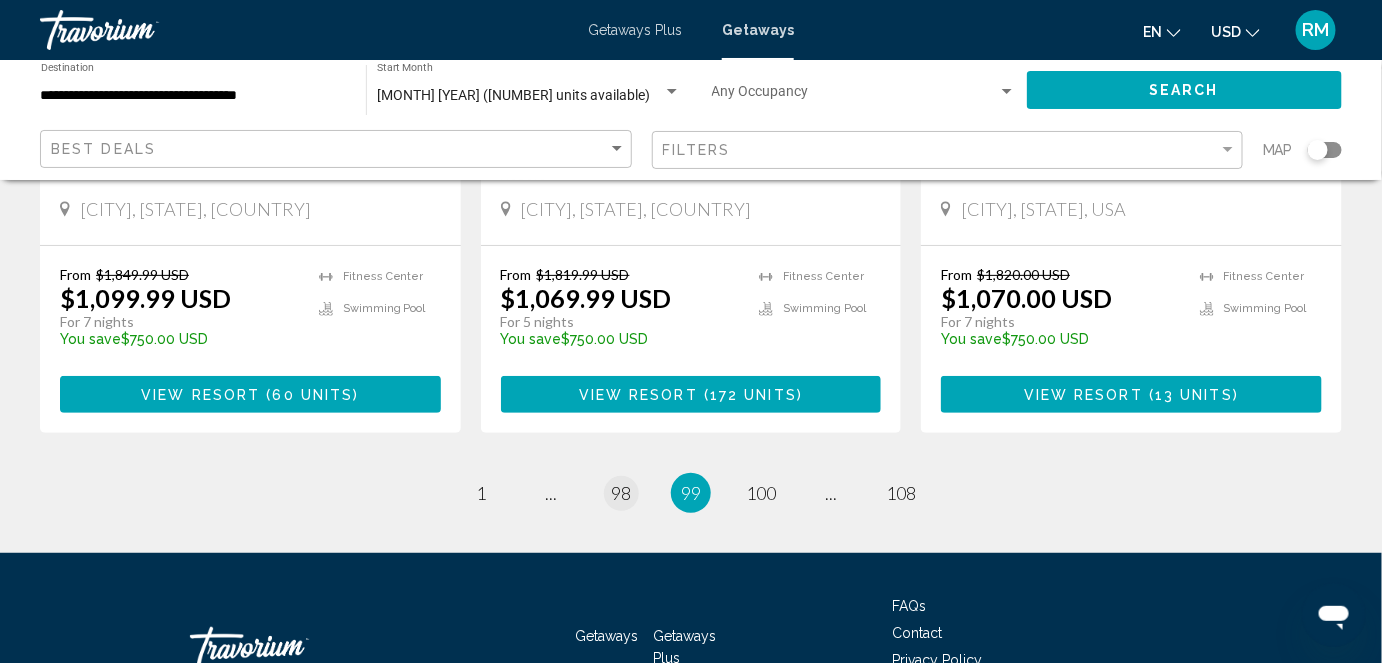 scroll, scrollTop: 0, scrollLeft: 0, axis: both 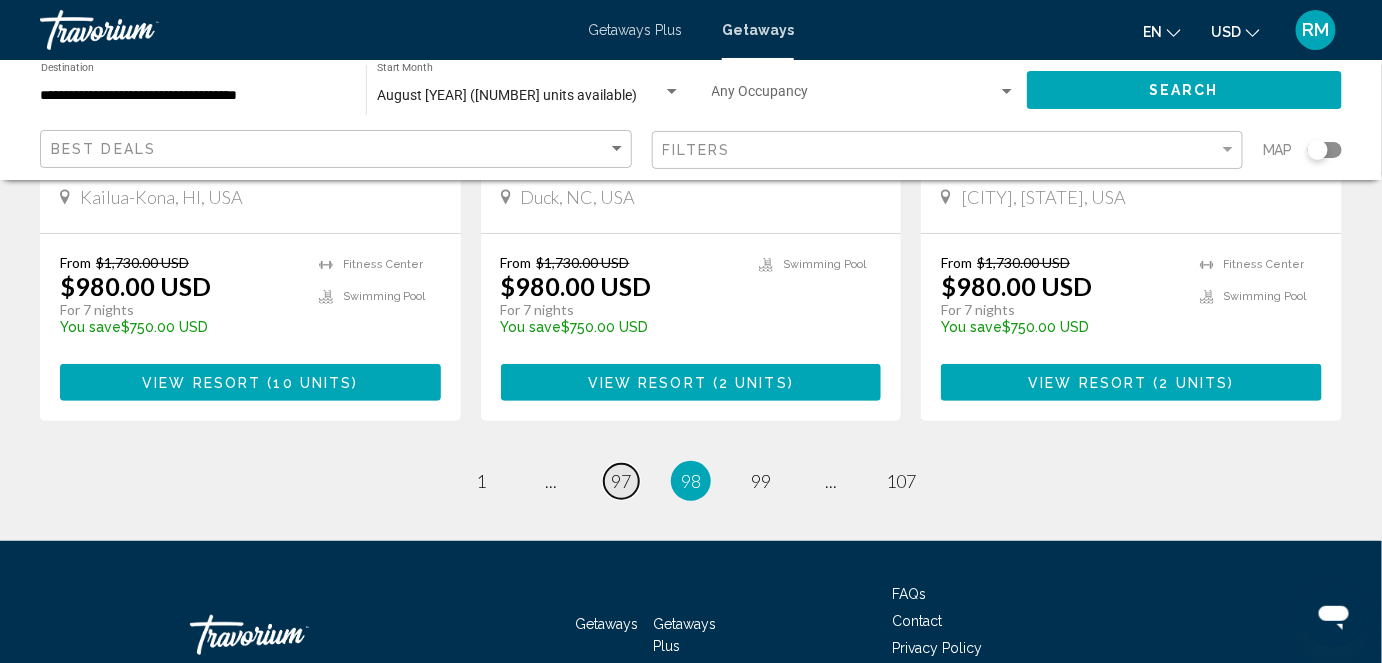 click on "97" at bounding box center [621, 481] 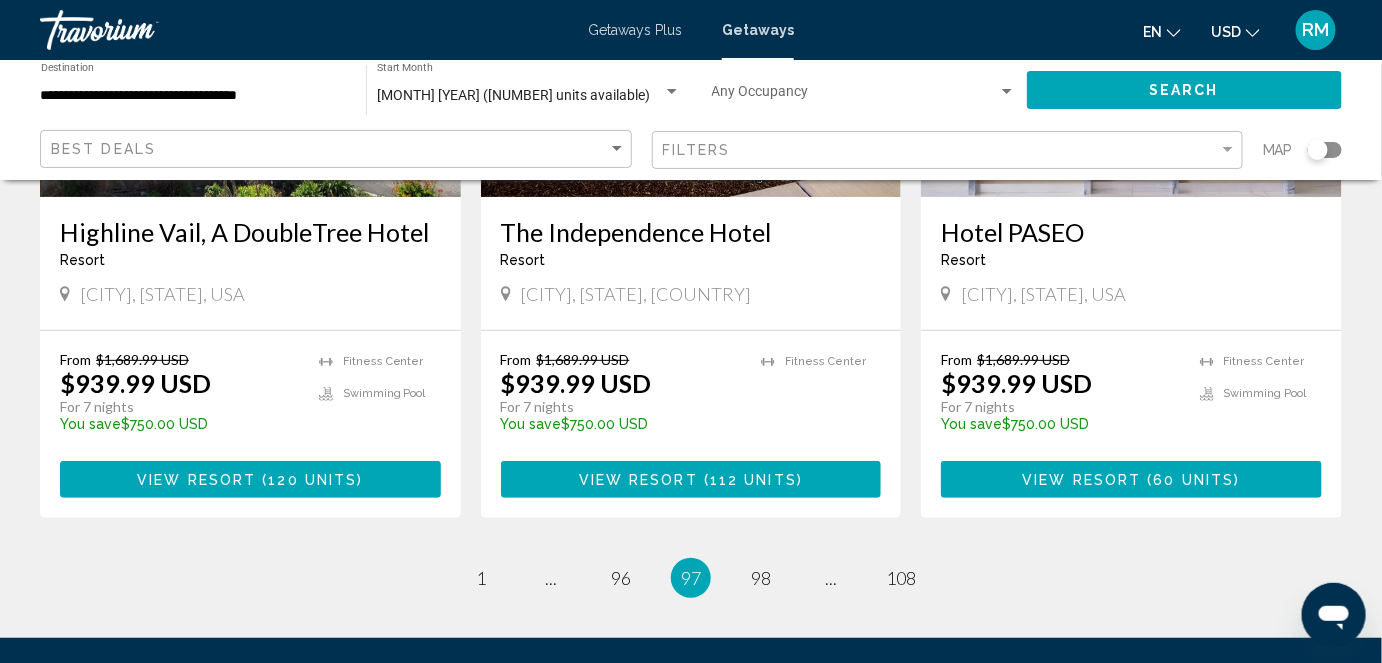 scroll, scrollTop: 2628, scrollLeft: 0, axis: vertical 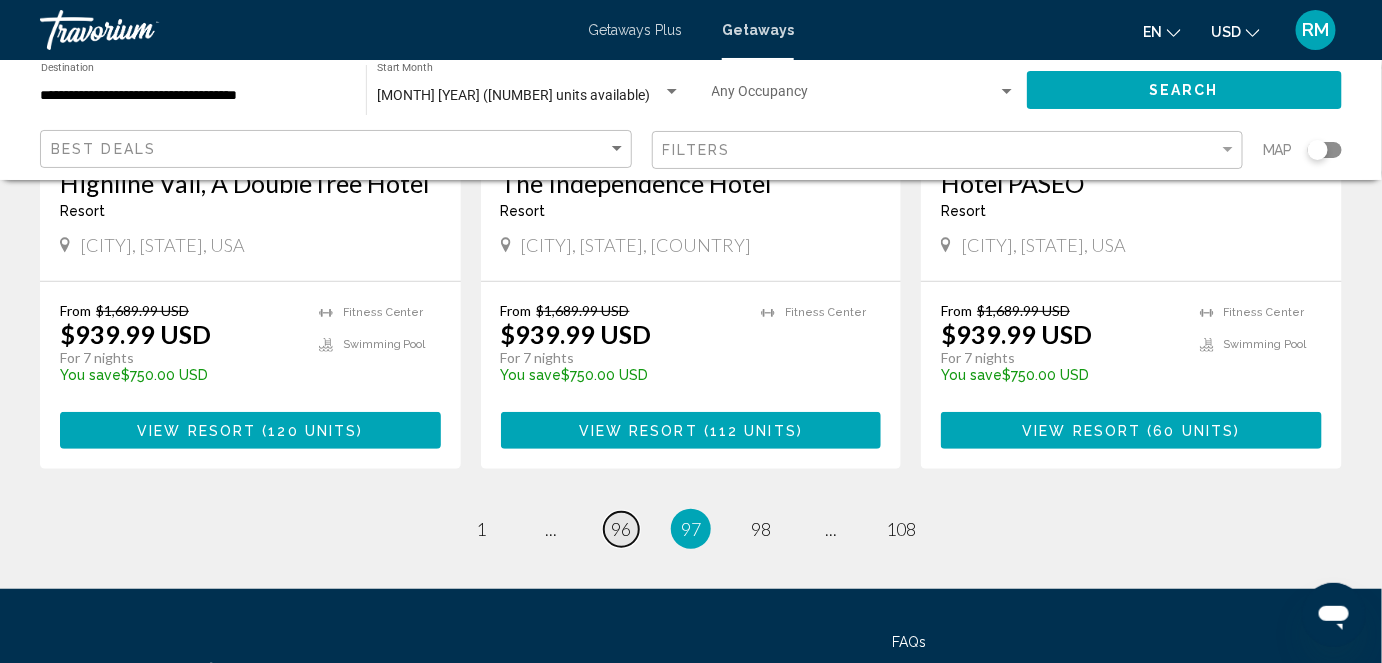click on "page  96" at bounding box center [621, 529] 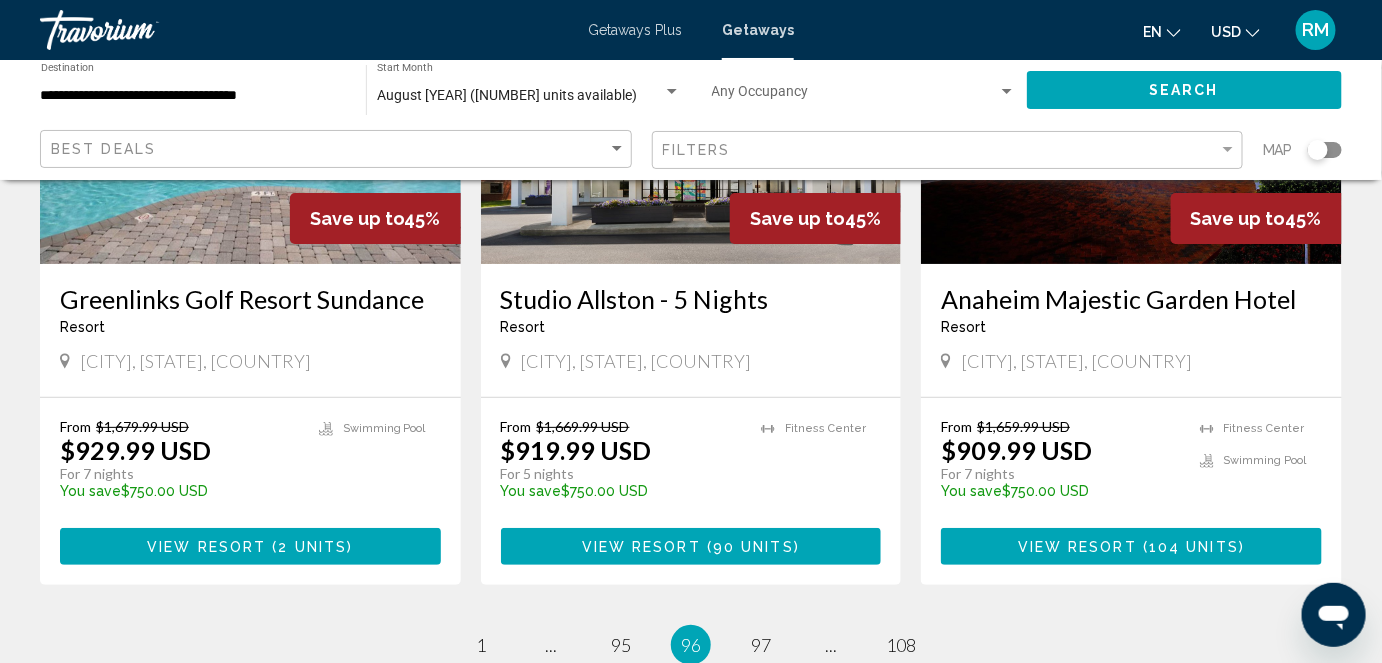scroll, scrollTop: 2506, scrollLeft: 0, axis: vertical 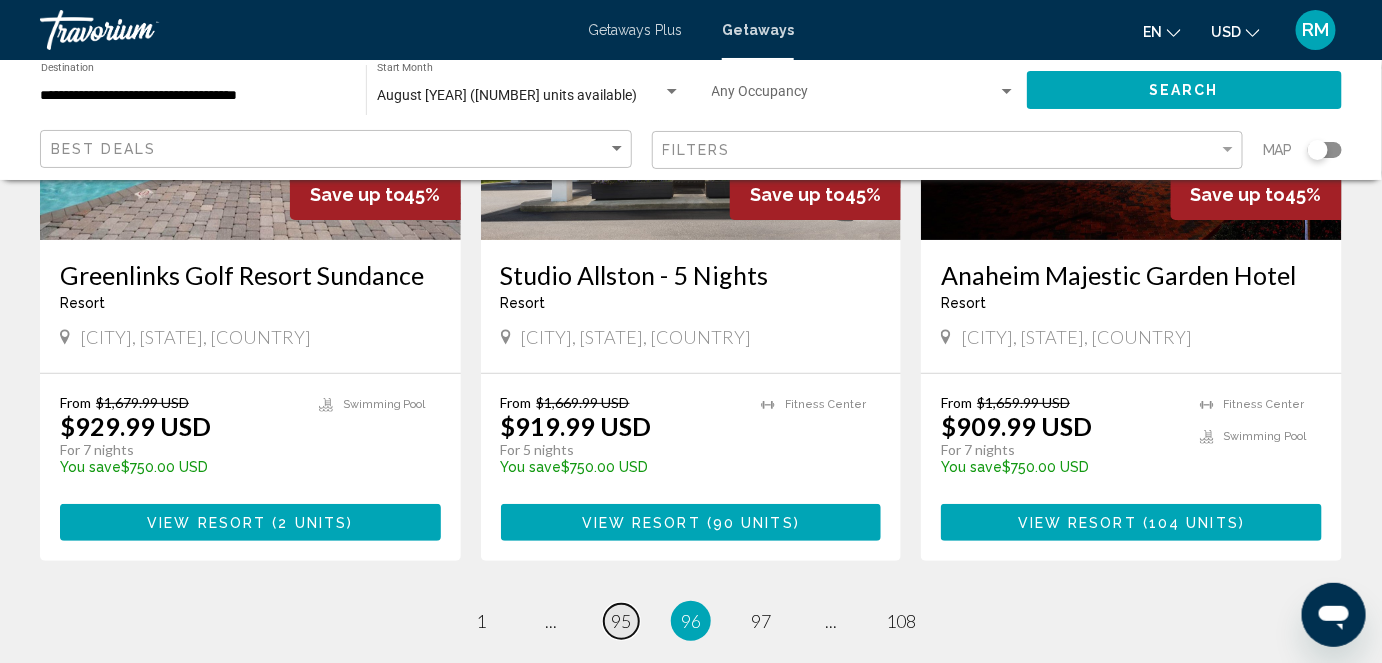 click on "95" at bounding box center [621, 621] 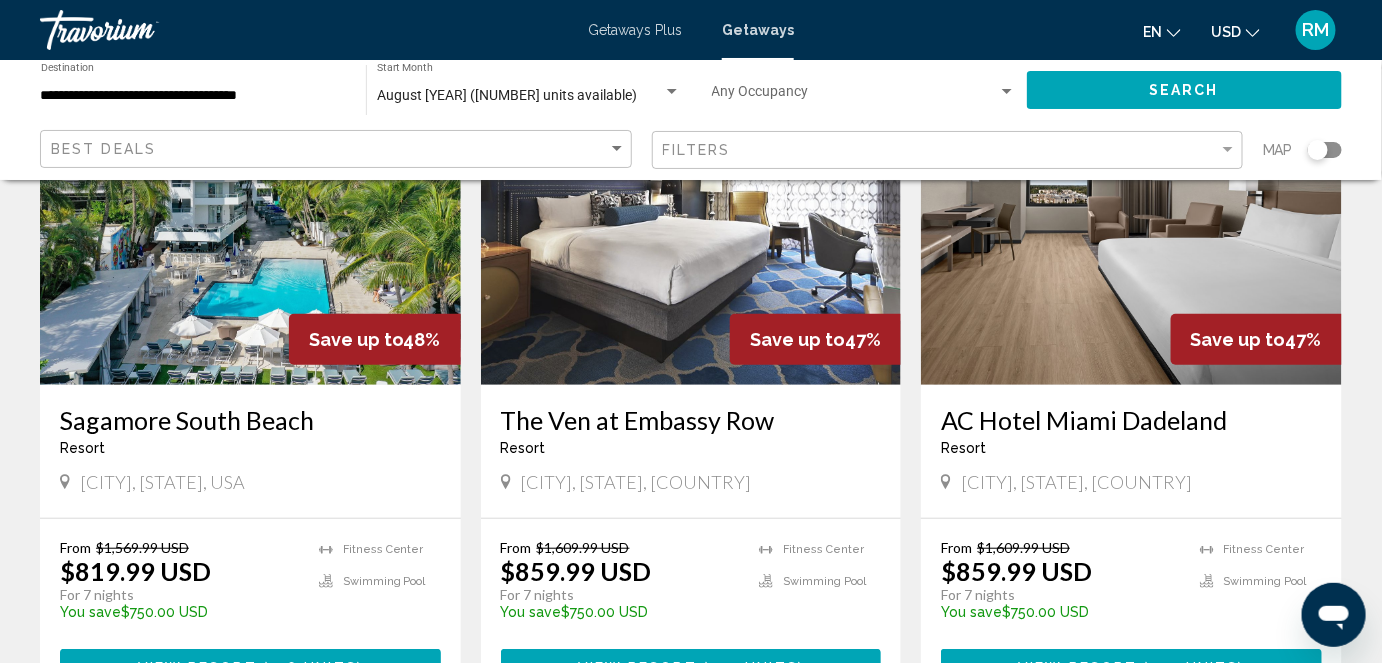 scroll, scrollTop: 290, scrollLeft: 0, axis: vertical 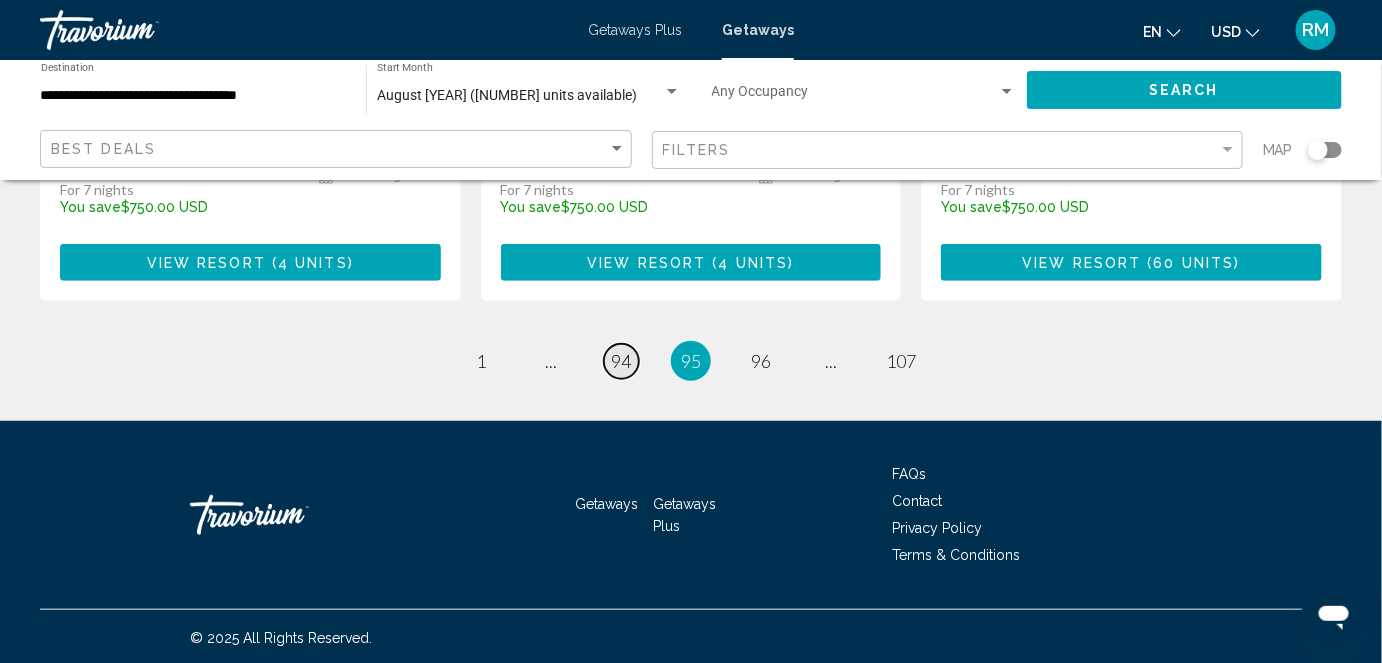click on "94" at bounding box center [621, 361] 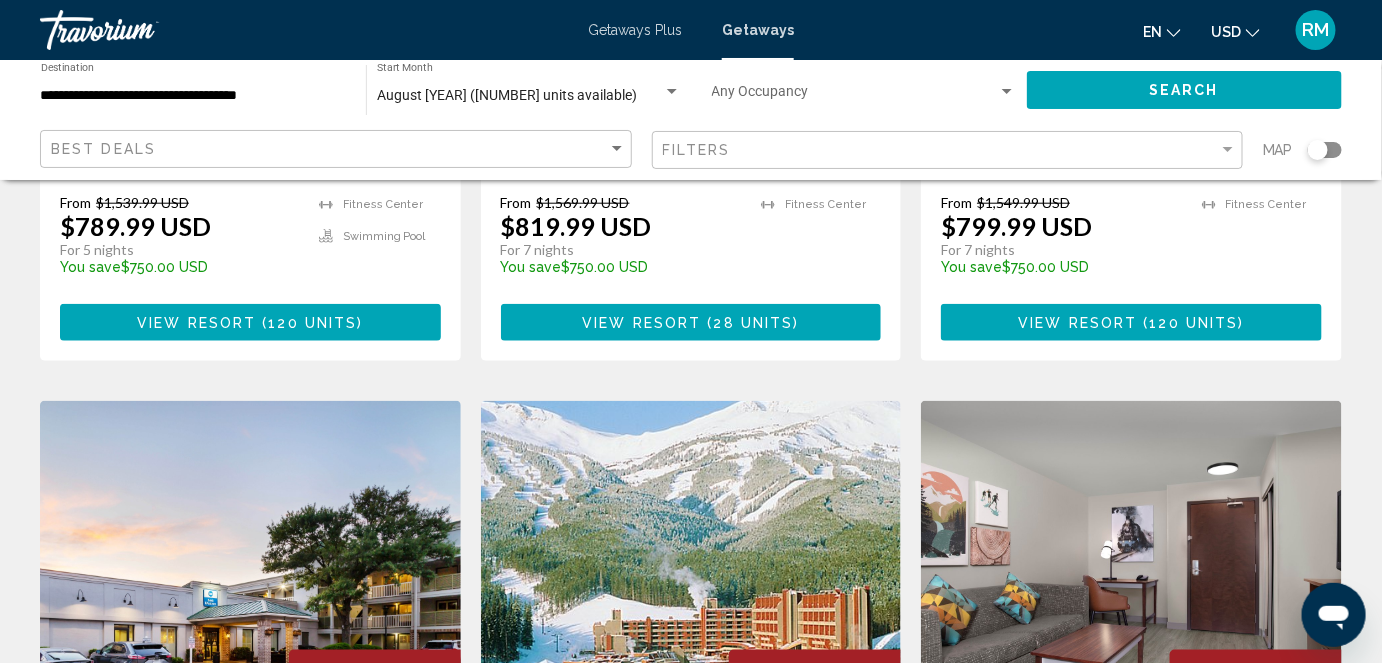 scroll, scrollTop: 2708, scrollLeft: 0, axis: vertical 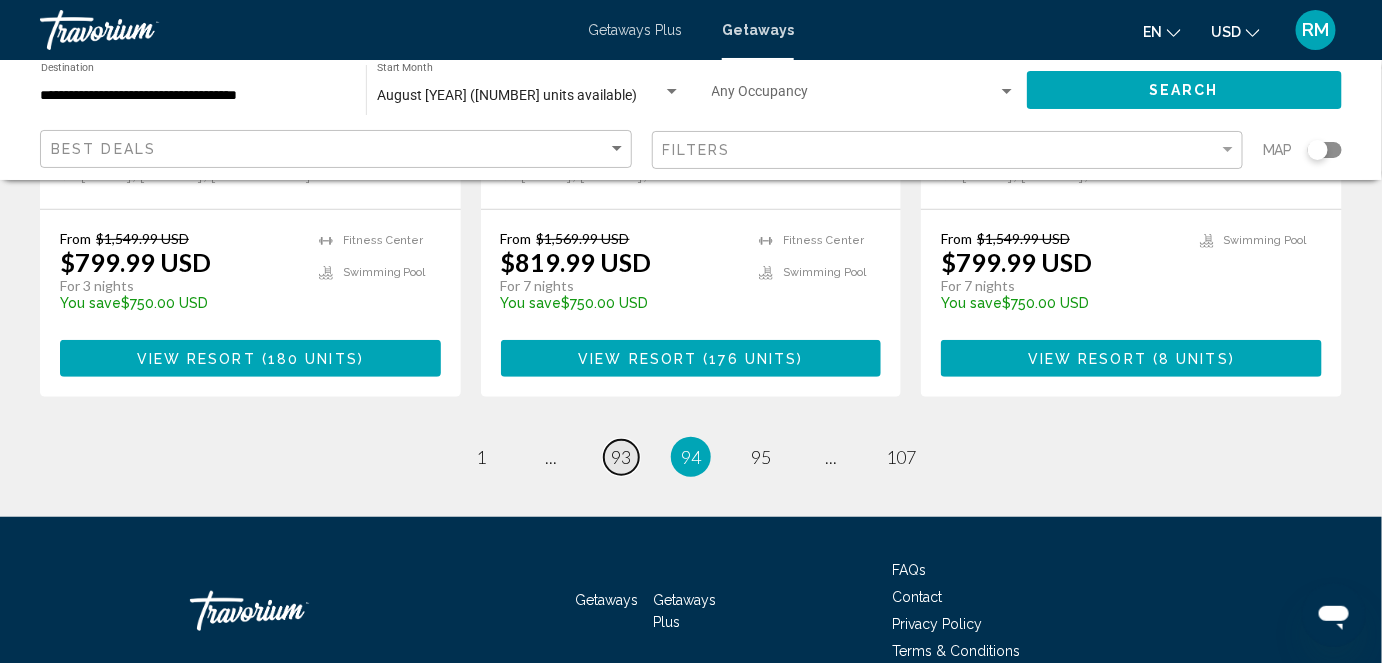 click on "93" at bounding box center (621, 457) 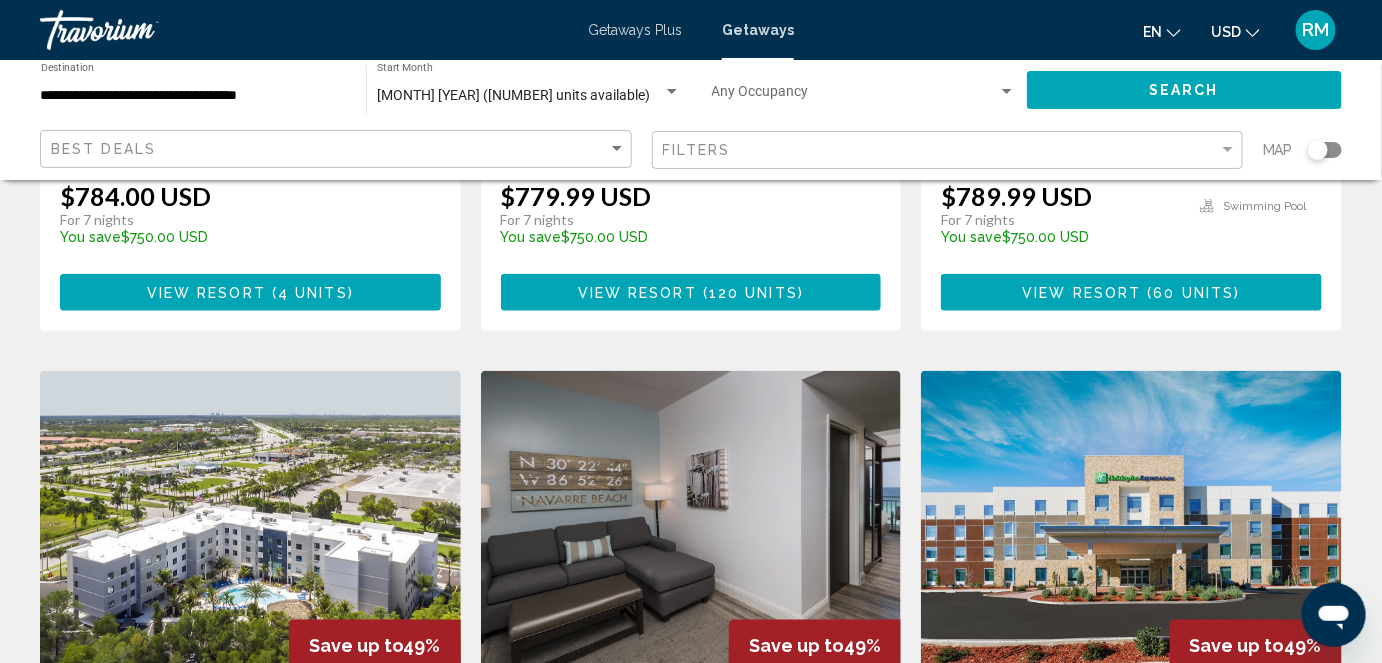 scroll, scrollTop: 2512, scrollLeft: 0, axis: vertical 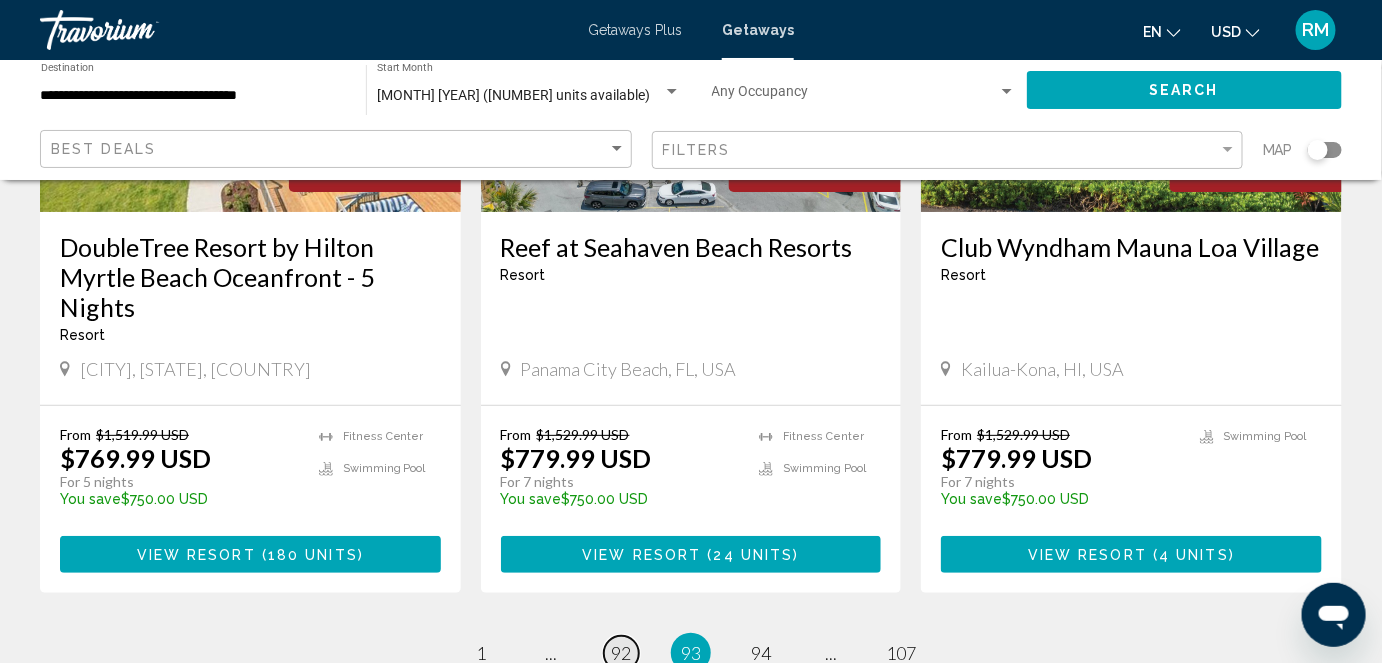 click on "92" at bounding box center (621, 653) 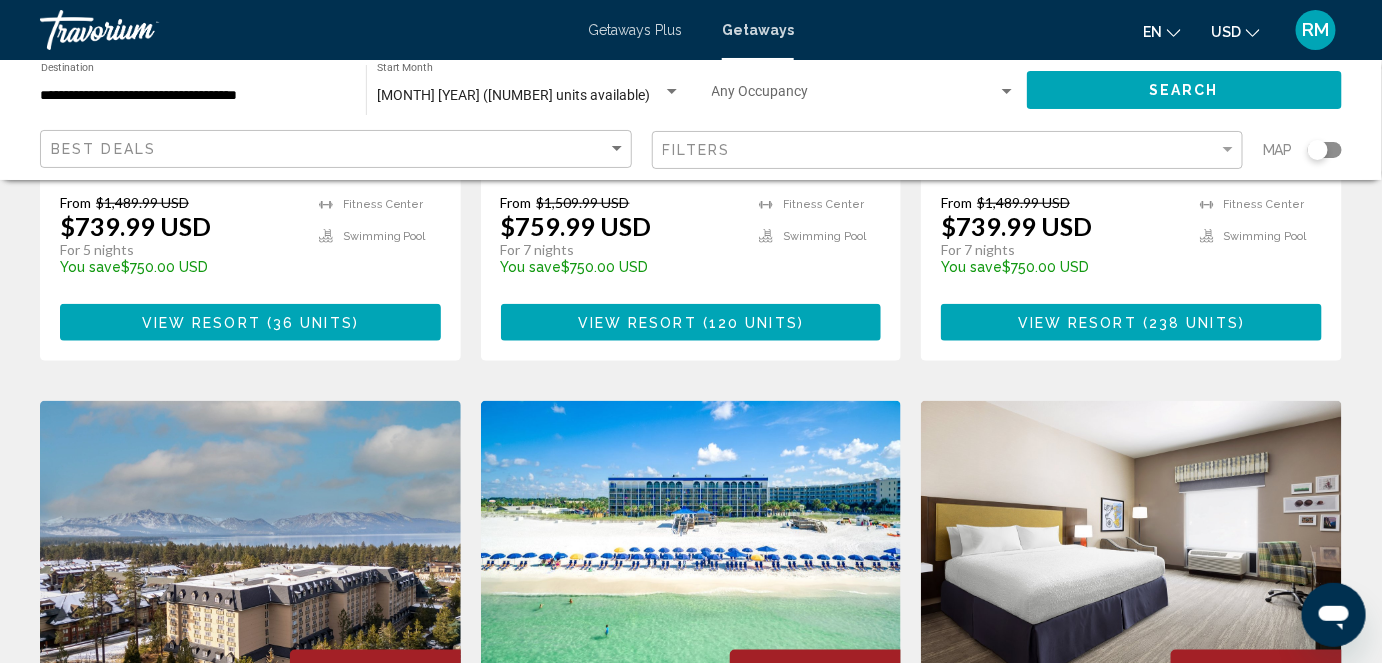 scroll, scrollTop: 2706, scrollLeft: 0, axis: vertical 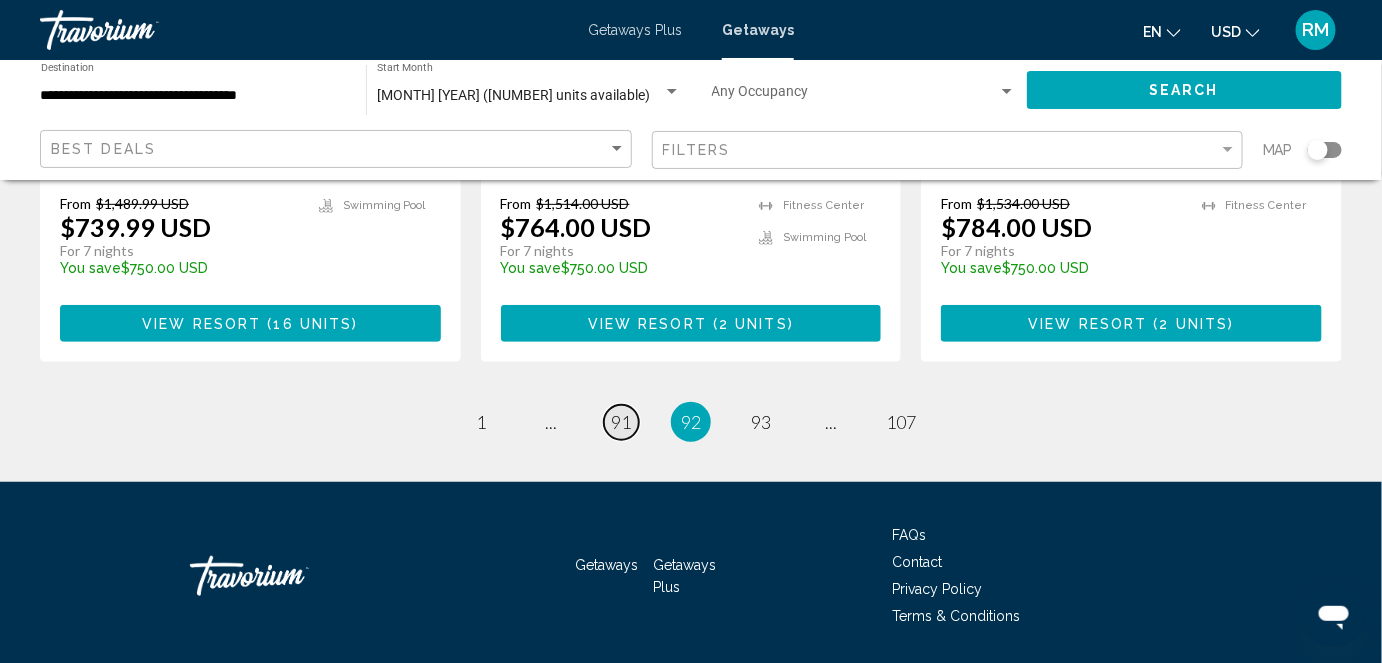 click on "91" at bounding box center (621, 422) 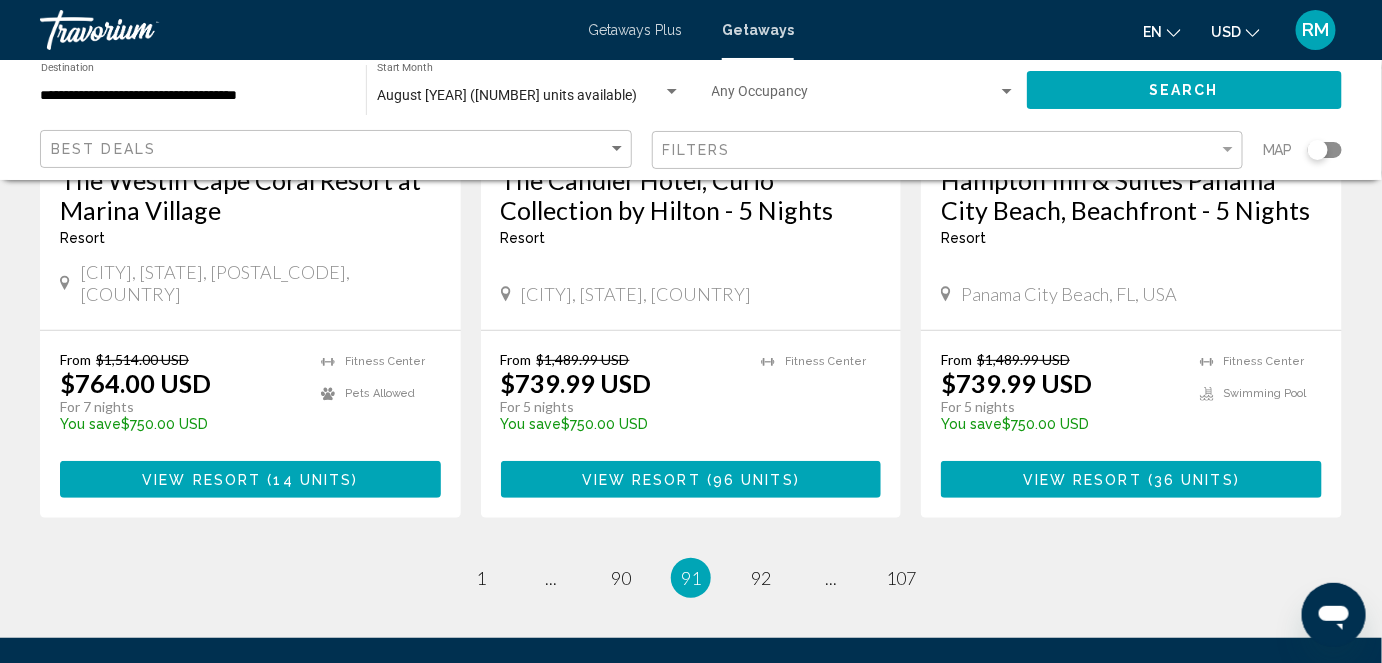scroll, scrollTop: 2628, scrollLeft: 0, axis: vertical 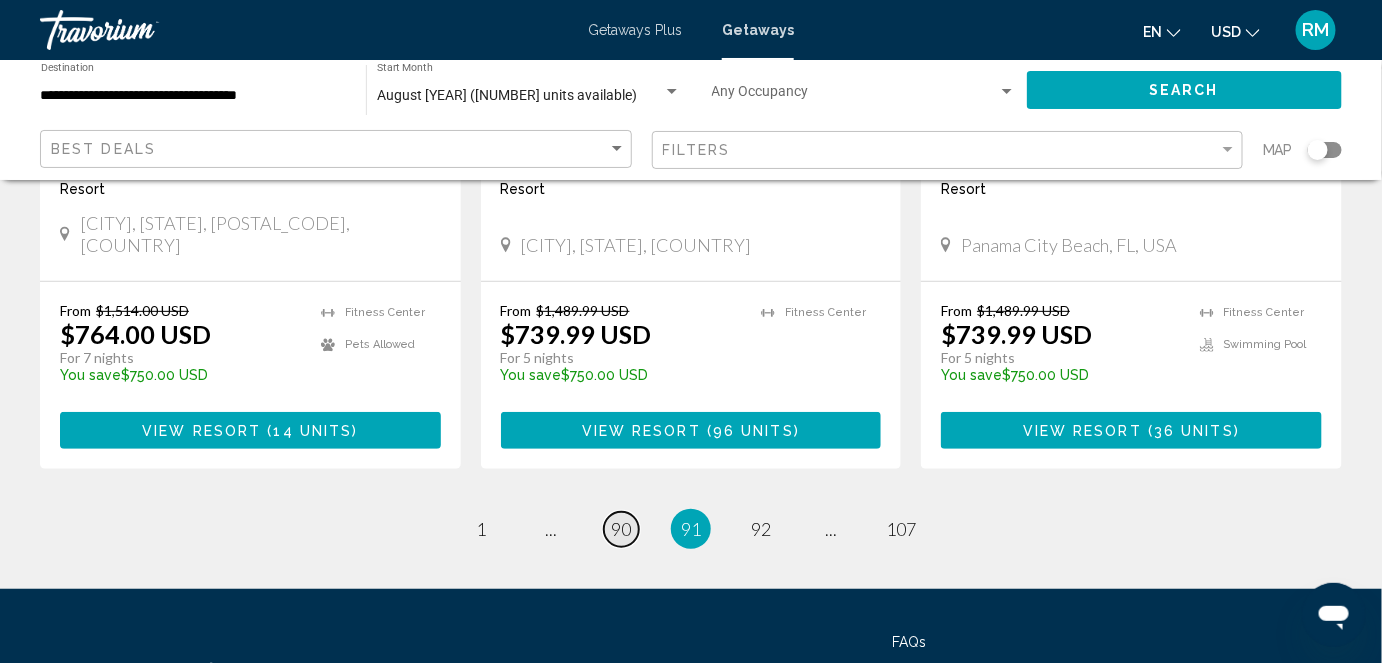 click on "90" at bounding box center [621, 529] 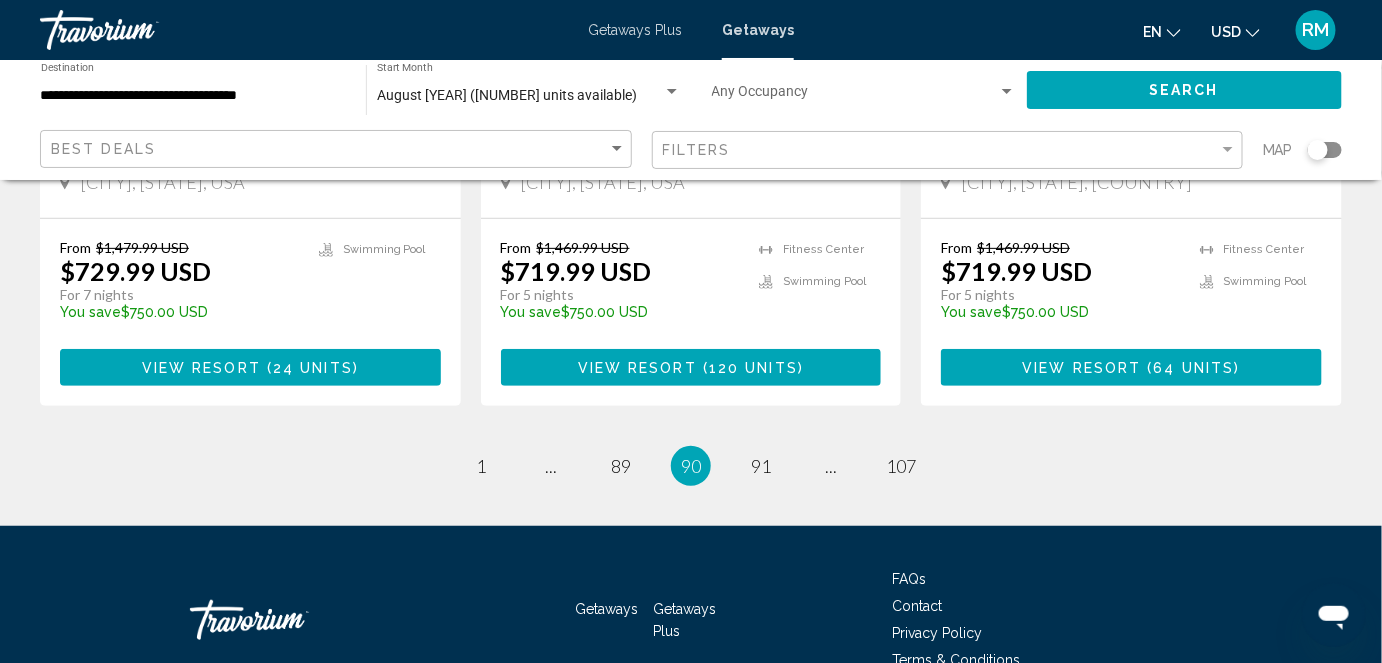 scroll, scrollTop: 2754, scrollLeft: 0, axis: vertical 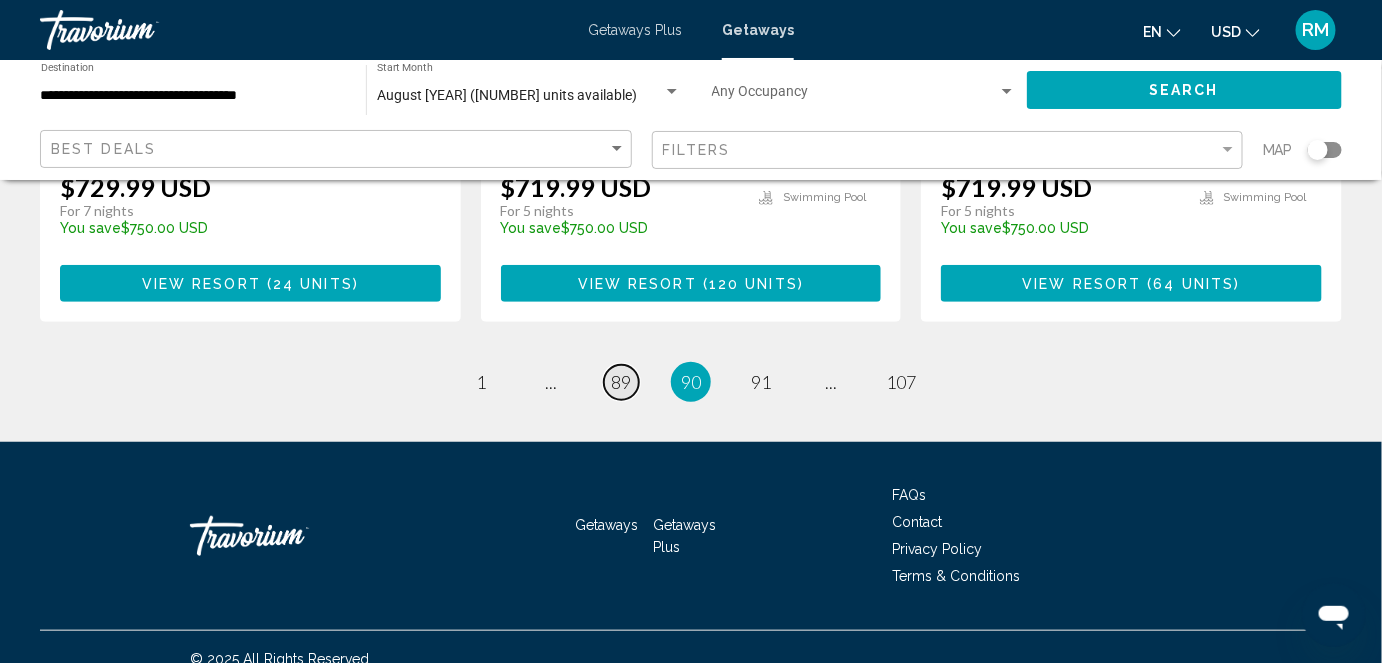 click on "89" at bounding box center [621, 382] 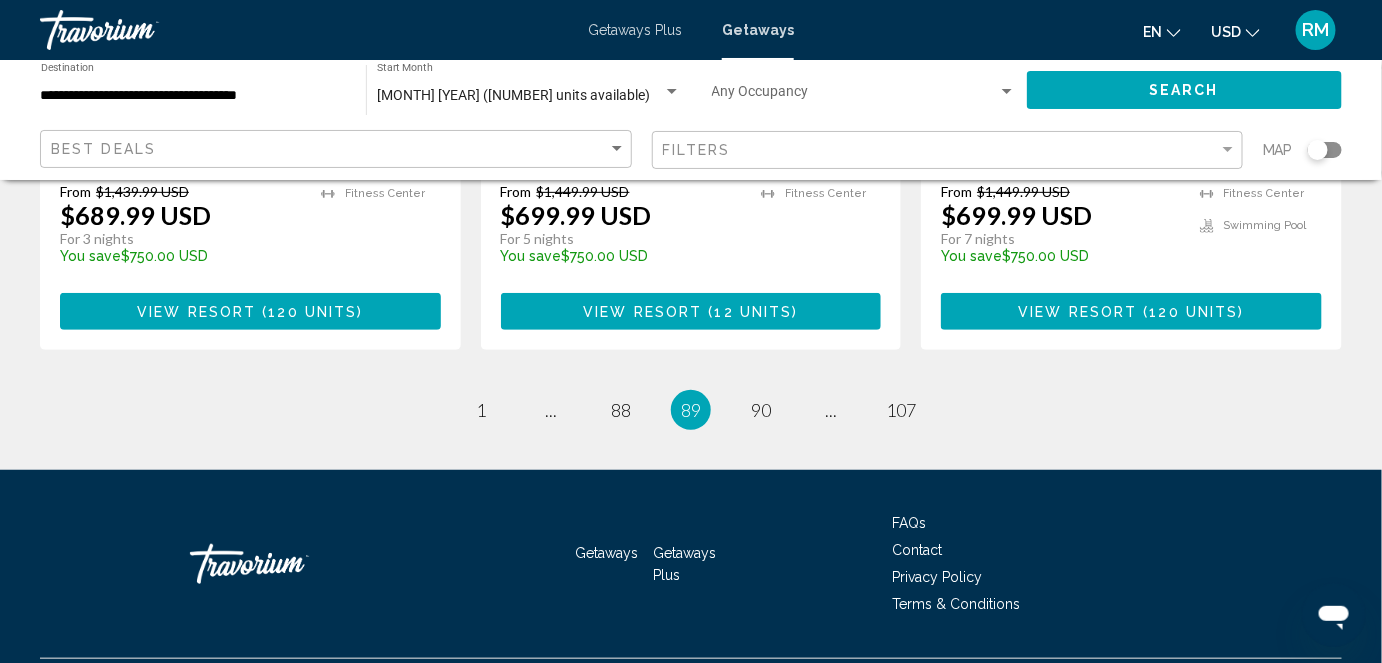 scroll, scrollTop: 2773, scrollLeft: 0, axis: vertical 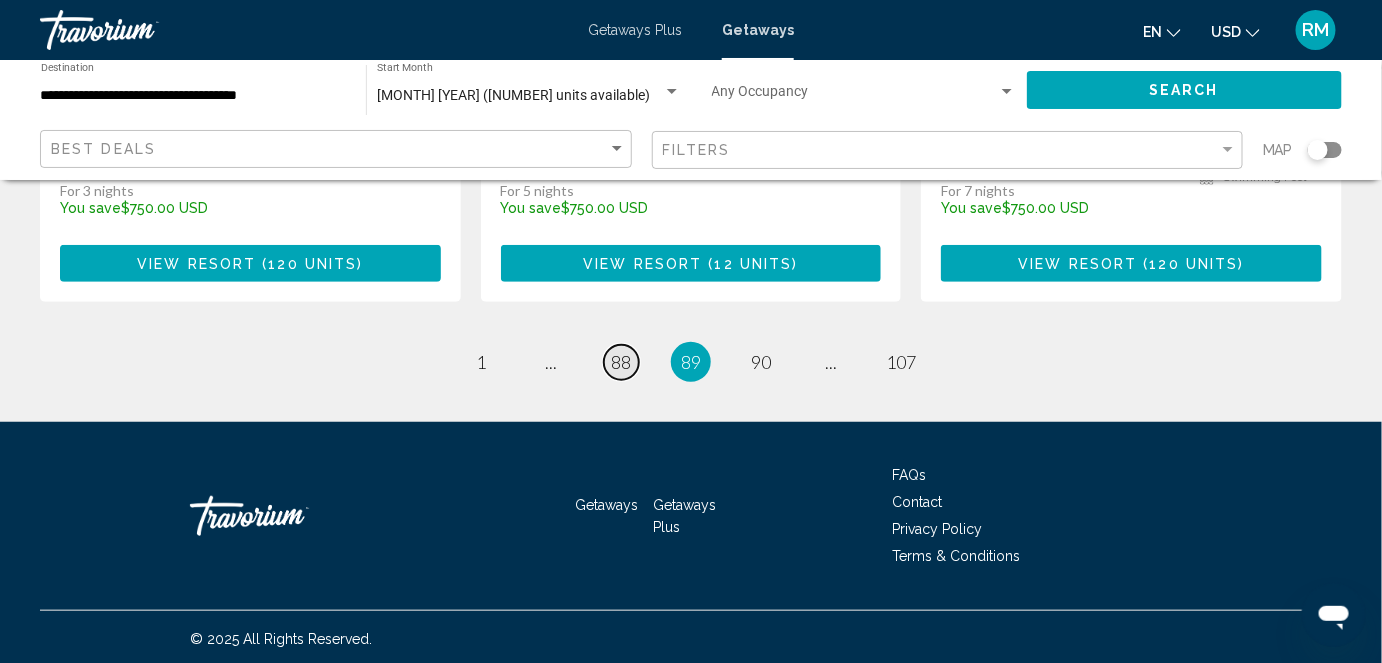 click on "88" at bounding box center (621, 362) 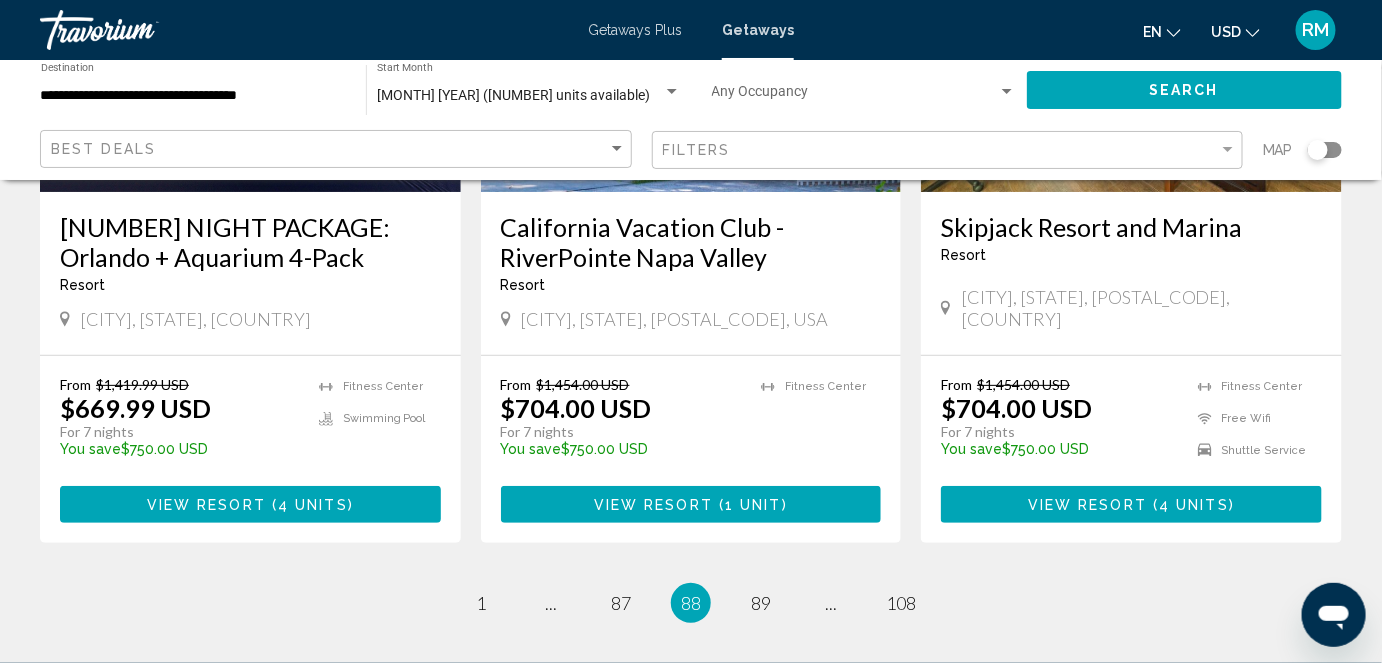 scroll, scrollTop: 2531, scrollLeft: 0, axis: vertical 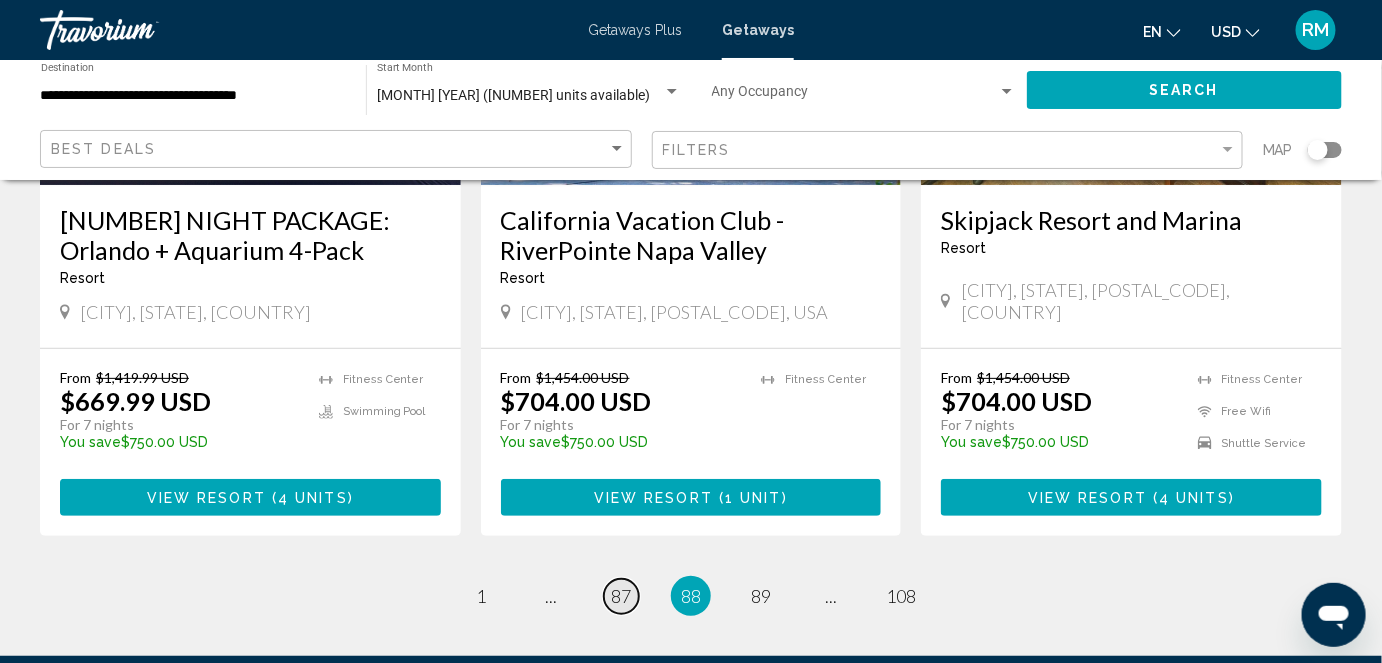 click on "87" at bounding box center [621, 596] 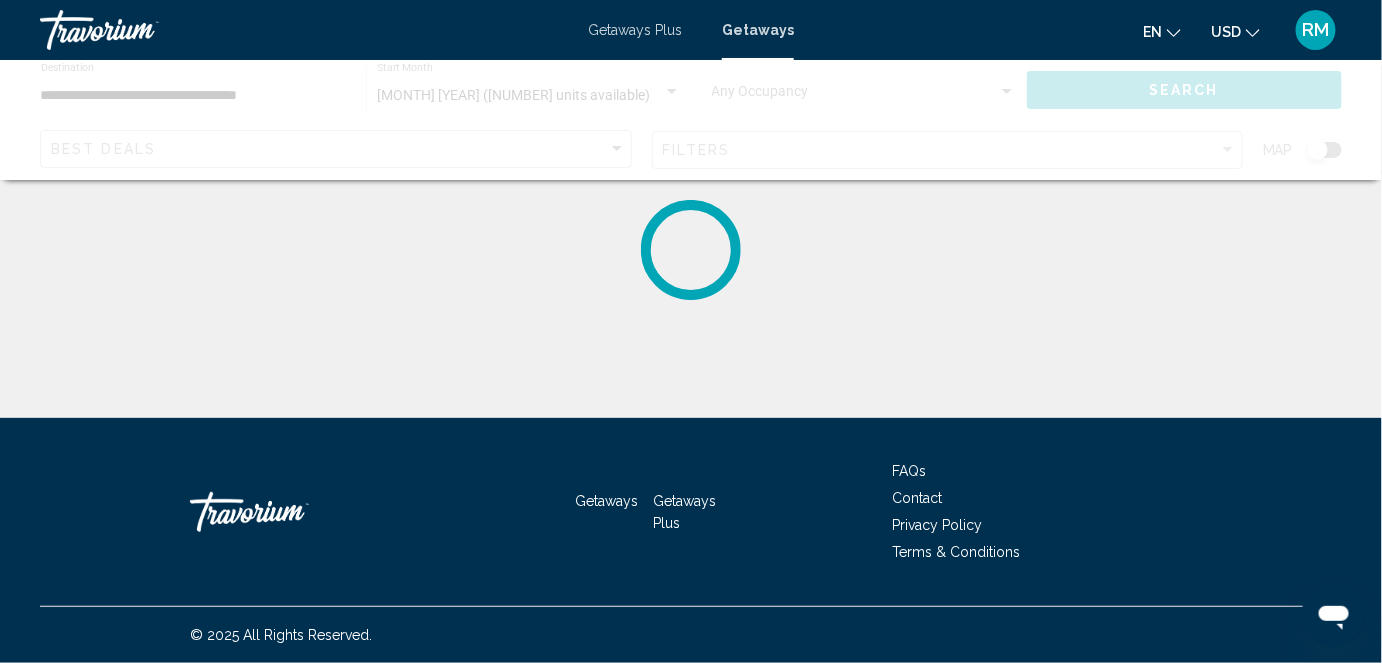 scroll, scrollTop: 0, scrollLeft: 0, axis: both 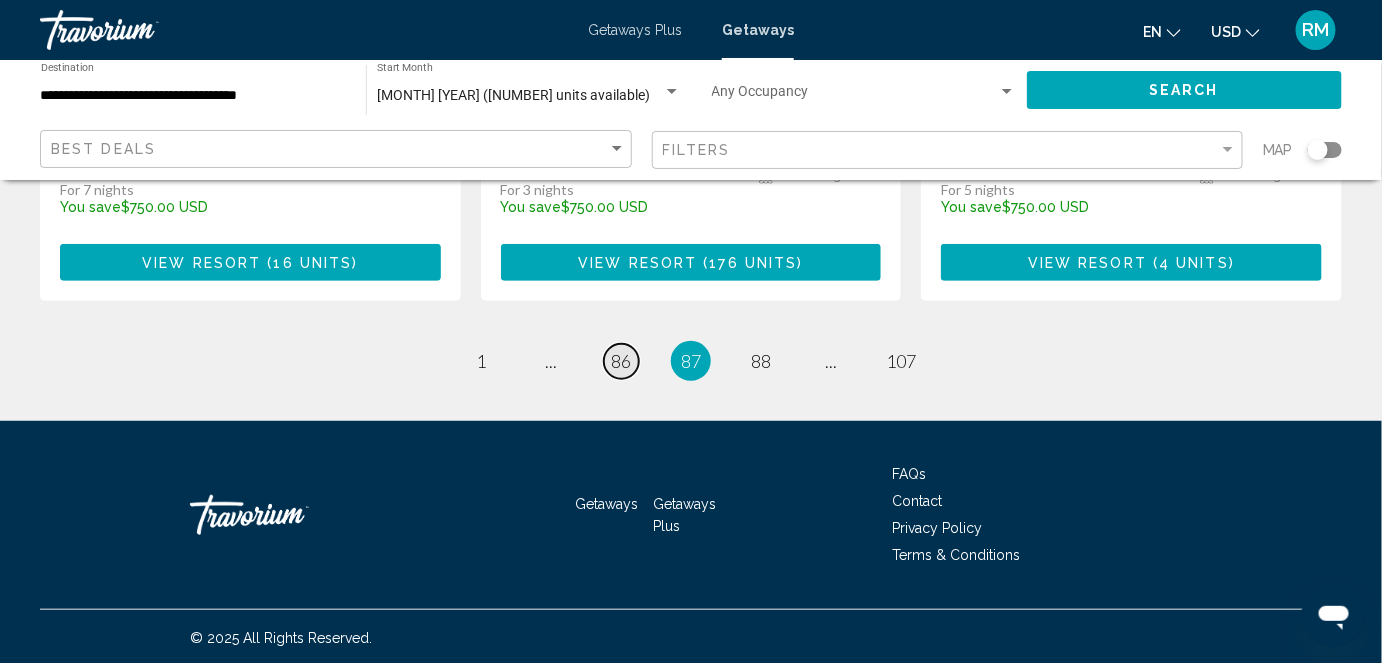 click on "86" at bounding box center [621, 361] 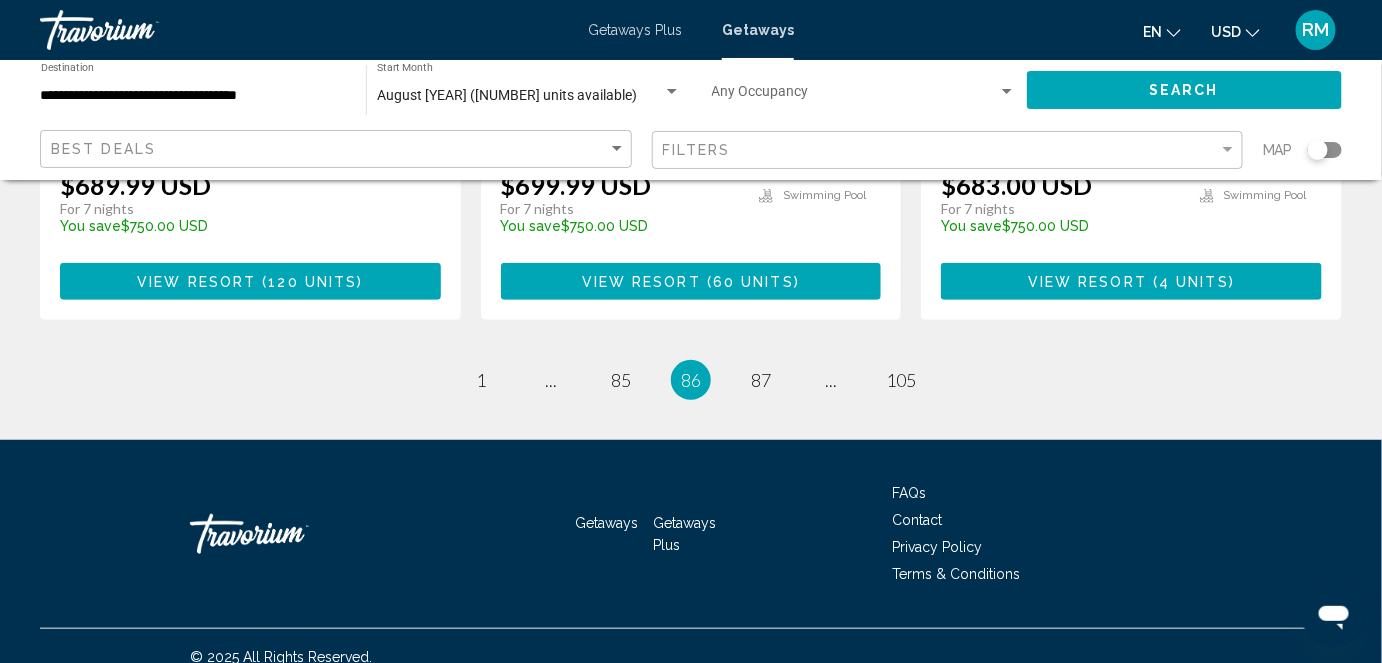 scroll, scrollTop: 2744, scrollLeft: 0, axis: vertical 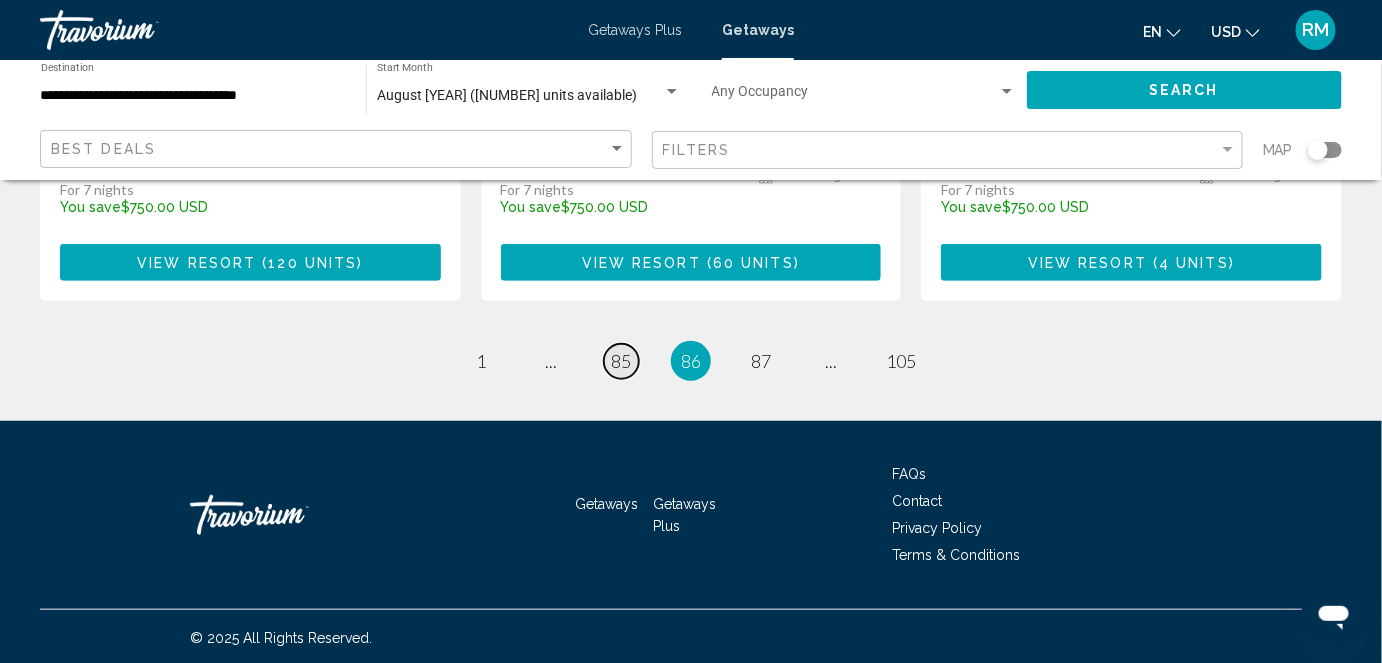 click on "85" at bounding box center [621, 361] 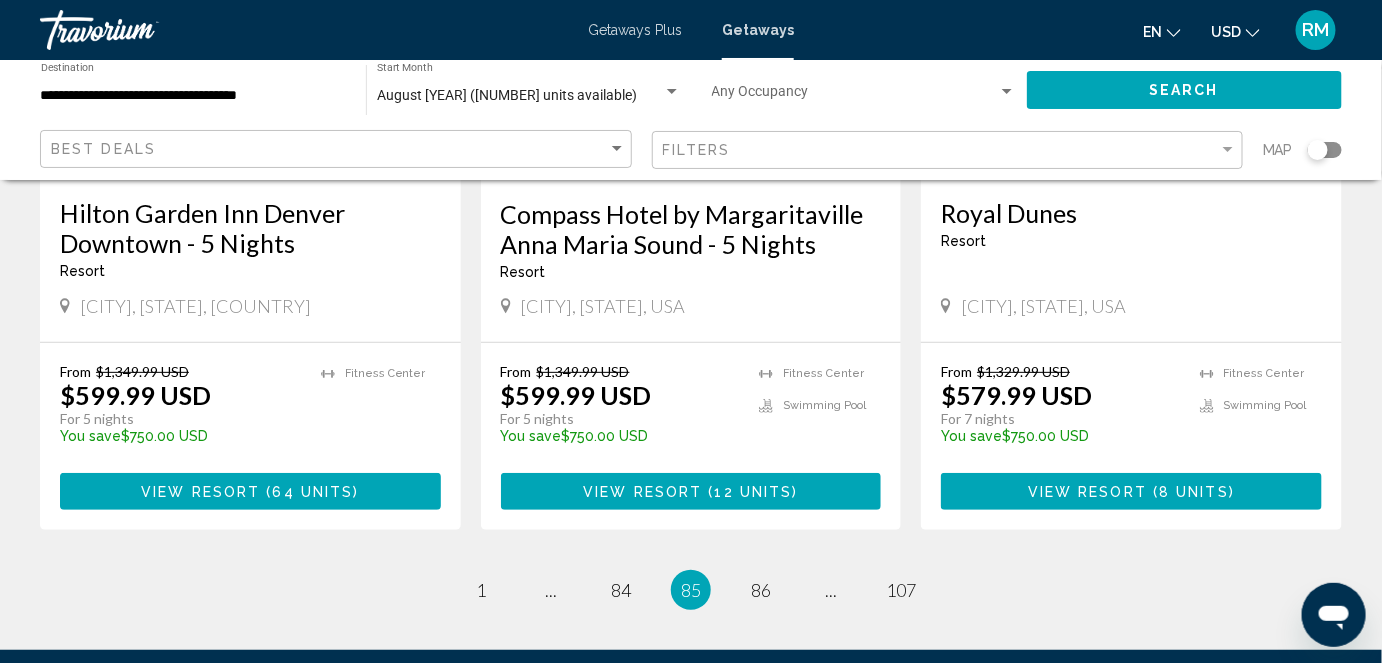 scroll, scrollTop: 2604, scrollLeft: 0, axis: vertical 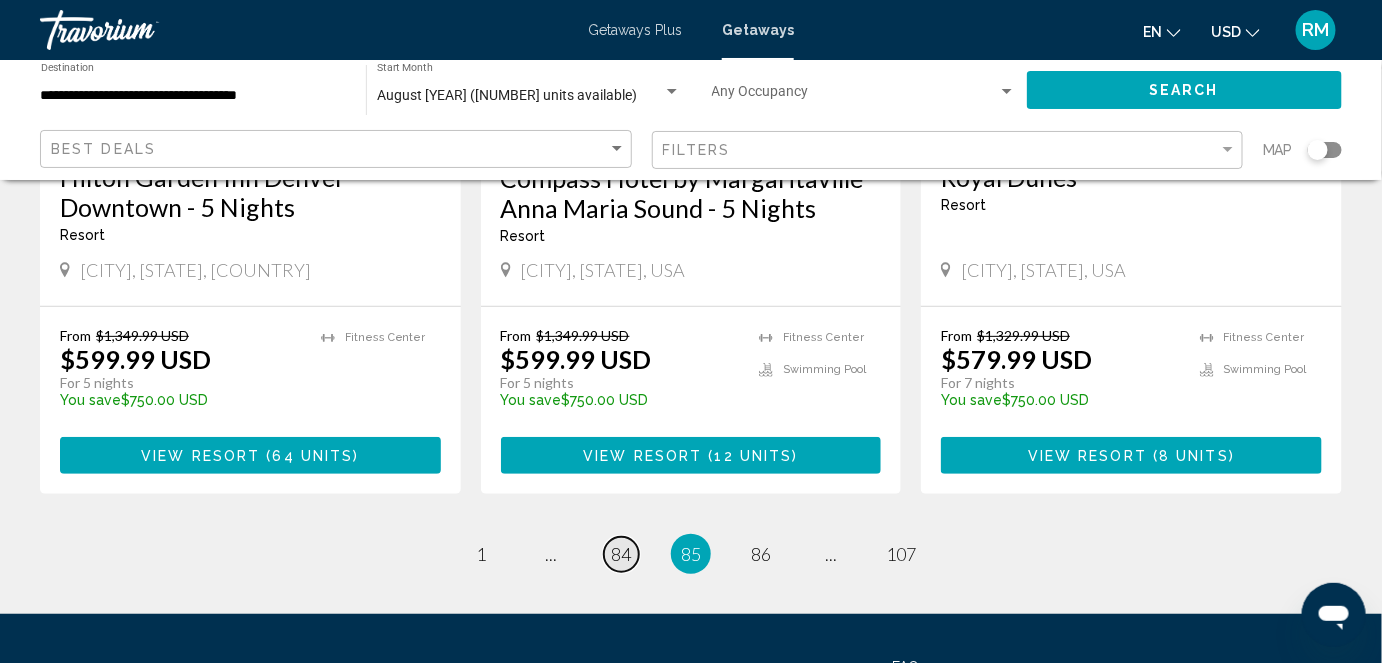 click on "84" at bounding box center (621, 554) 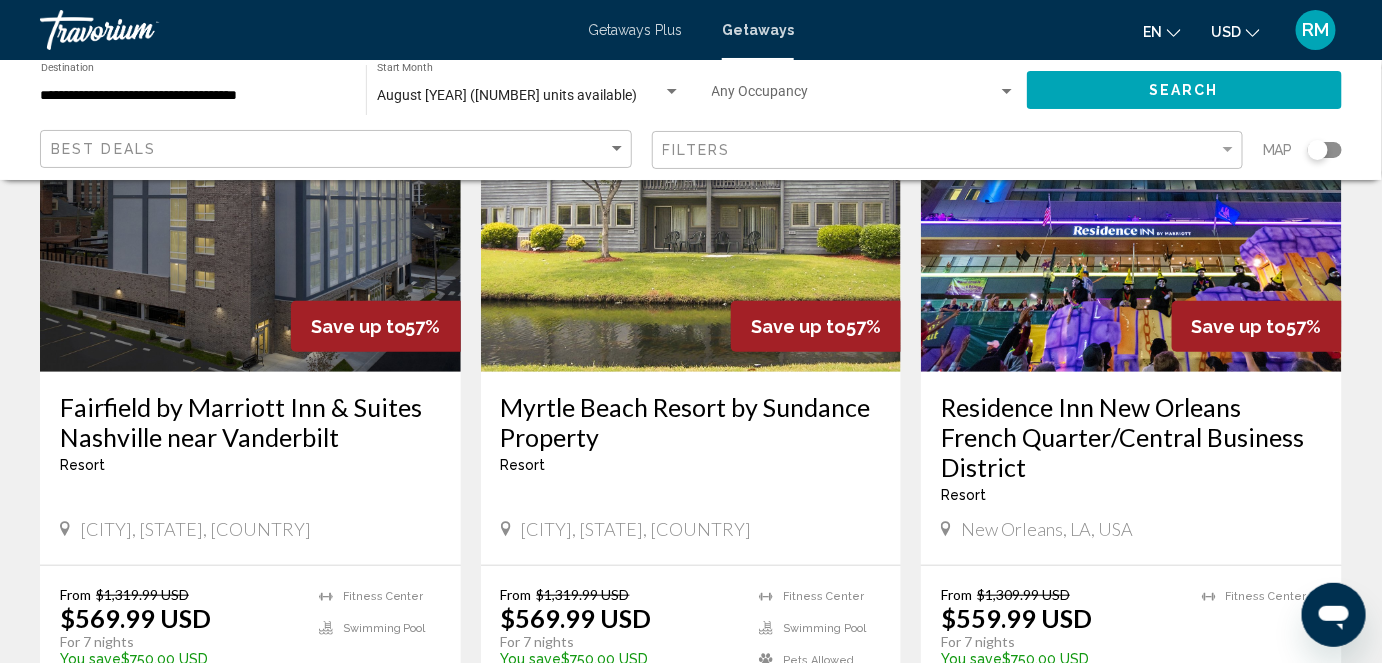 scroll, scrollTop: 278, scrollLeft: 0, axis: vertical 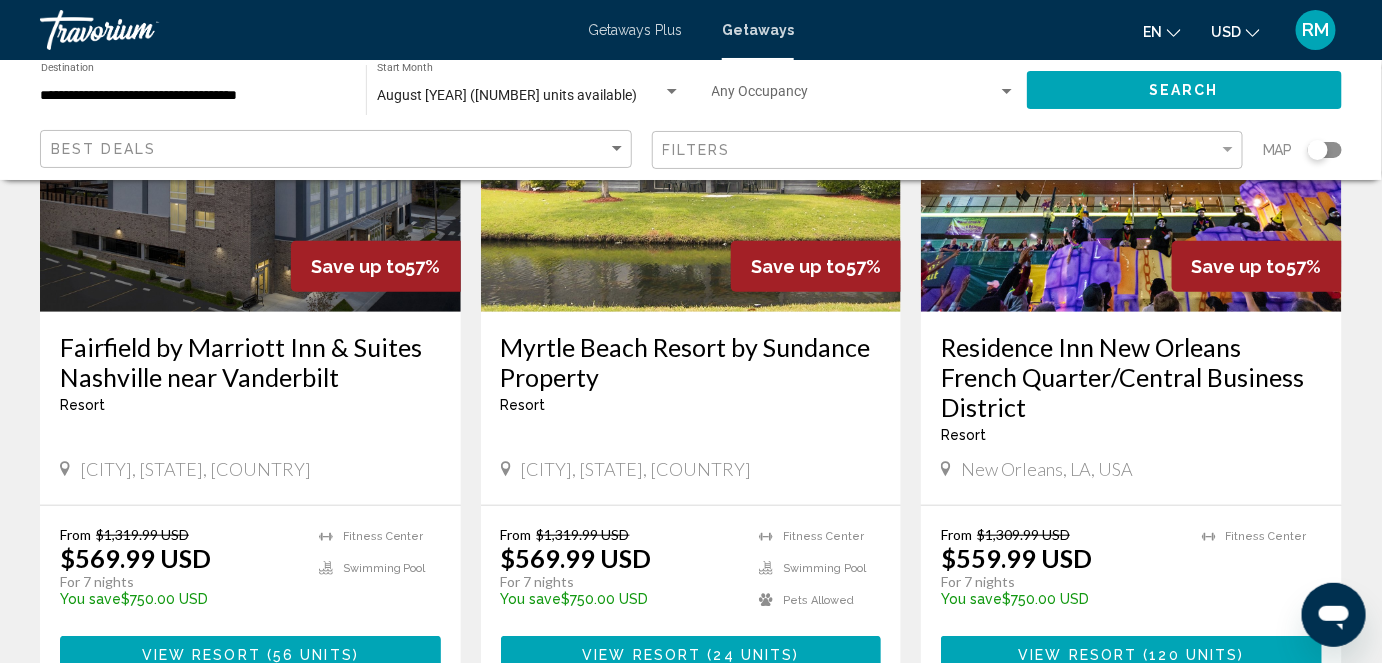 click at bounding box center (1131, 152) 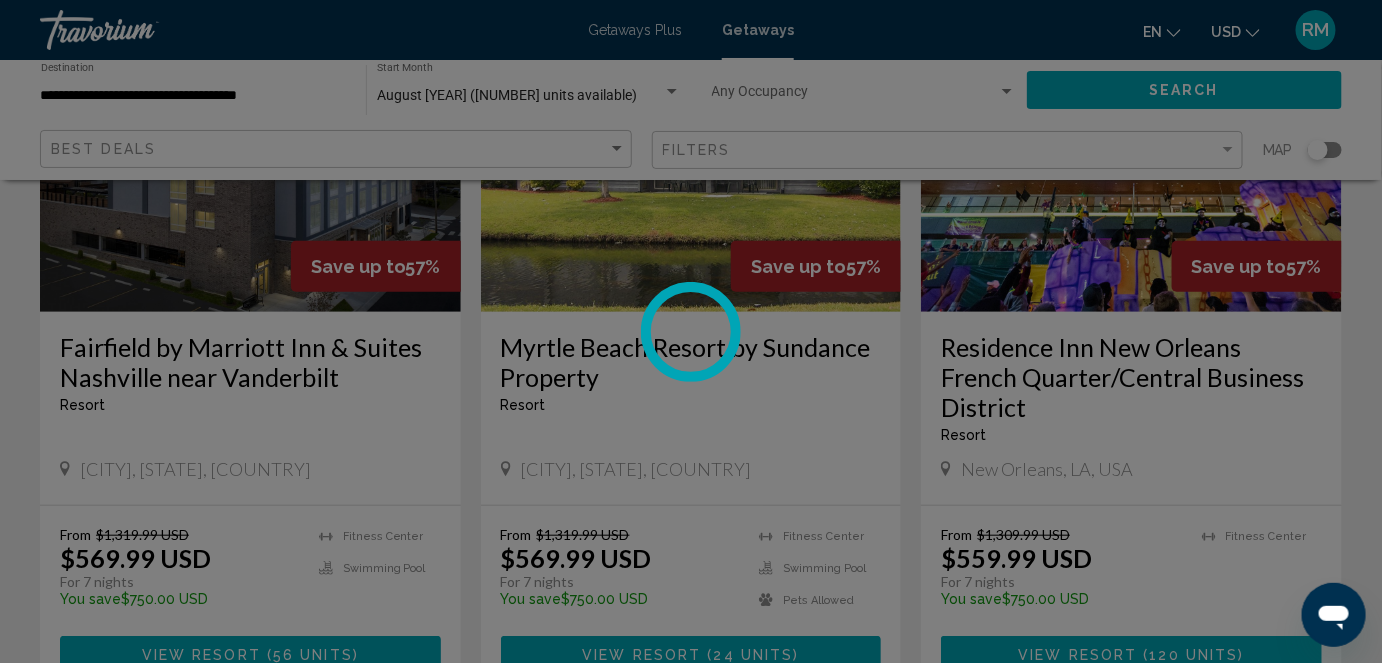 scroll, scrollTop: 203, scrollLeft: 0, axis: vertical 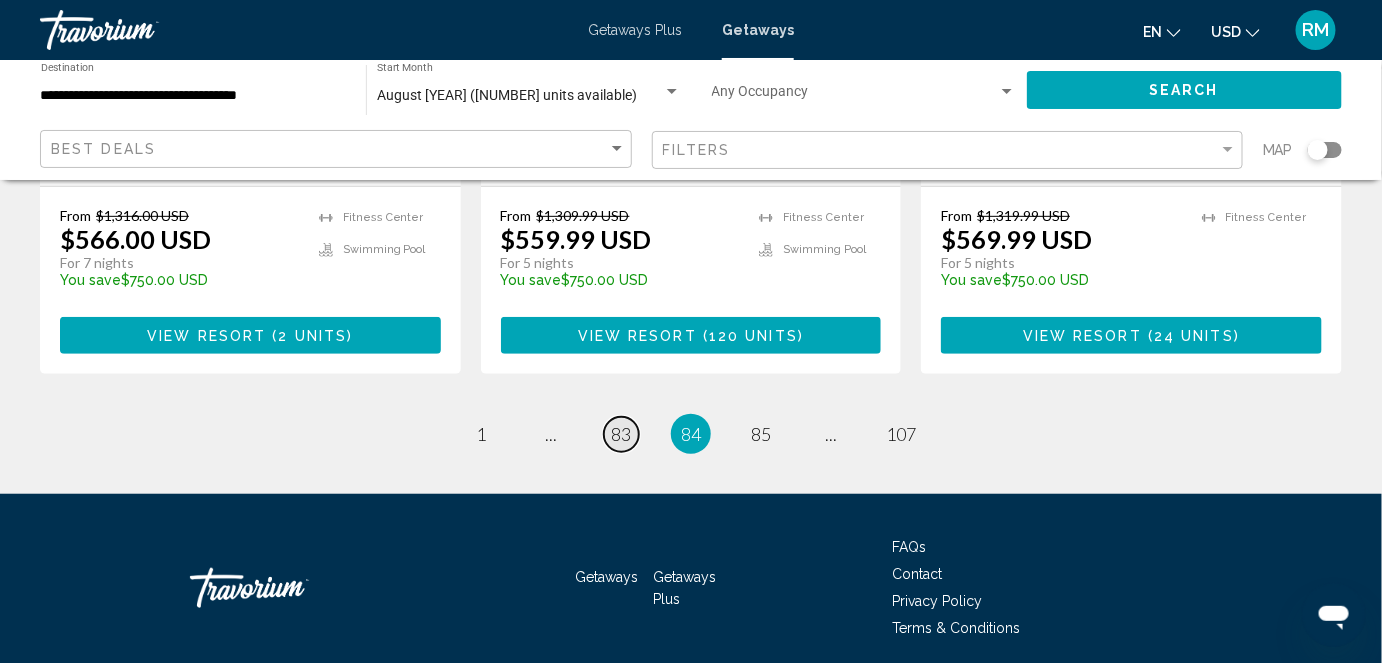 click on "83" at bounding box center [621, 434] 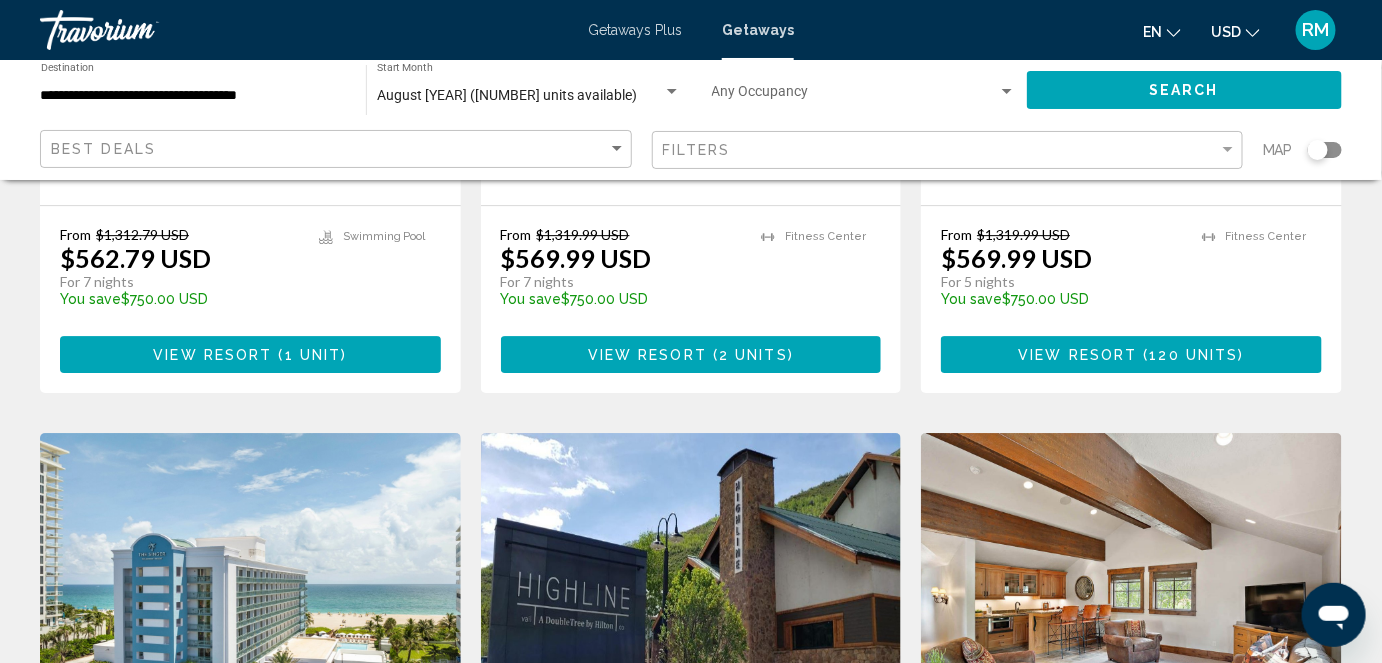 scroll, scrollTop: 2706, scrollLeft: 0, axis: vertical 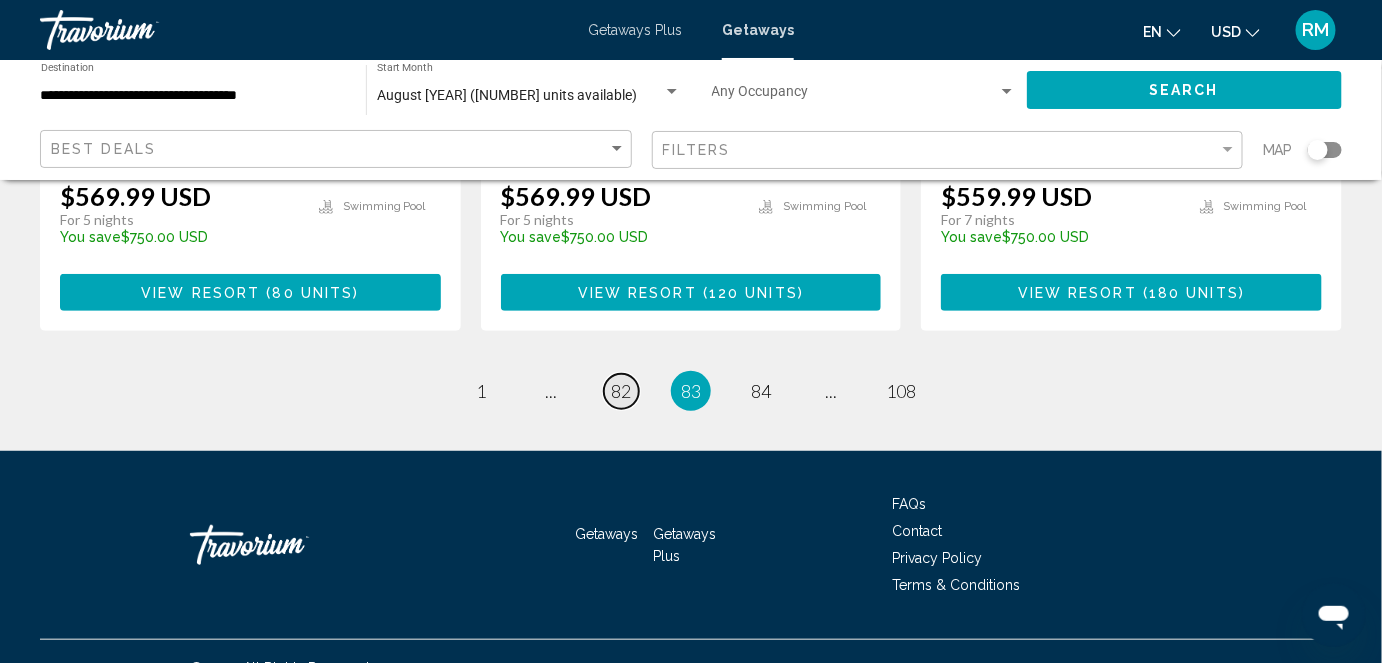 click on "82" at bounding box center (621, 391) 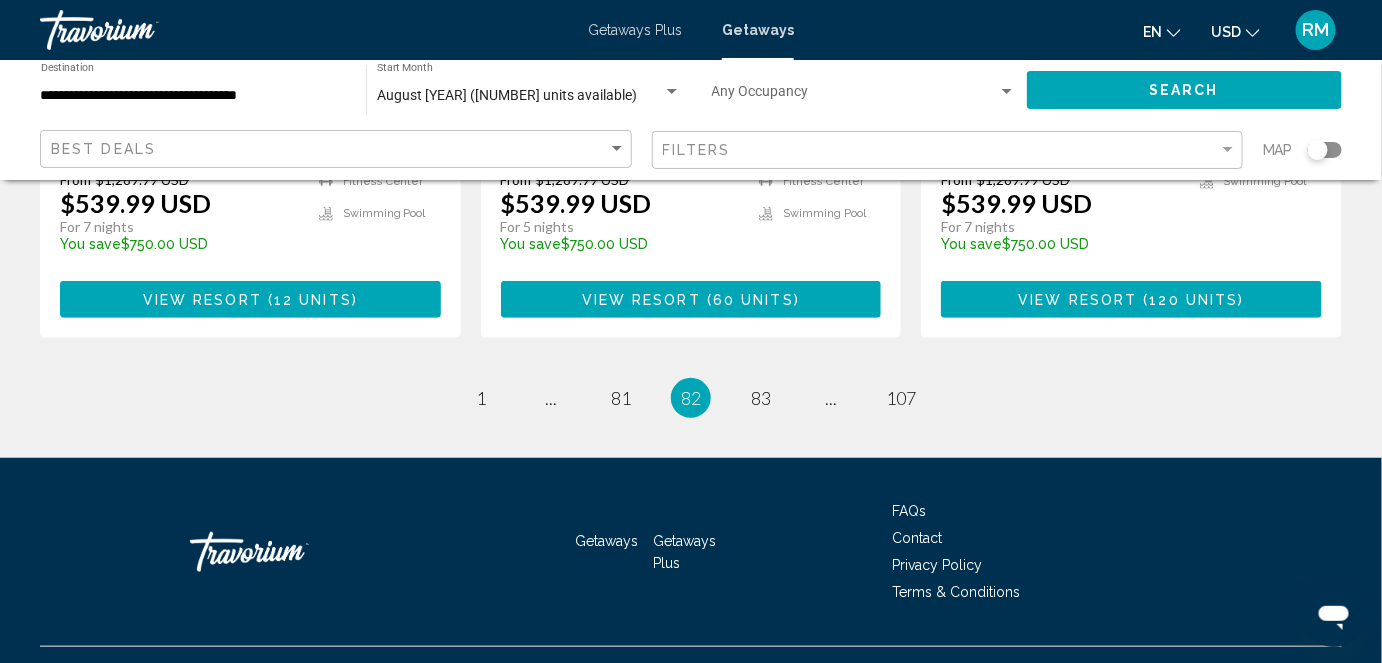 scroll, scrollTop: 2744, scrollLeft: 0, axis: vertical 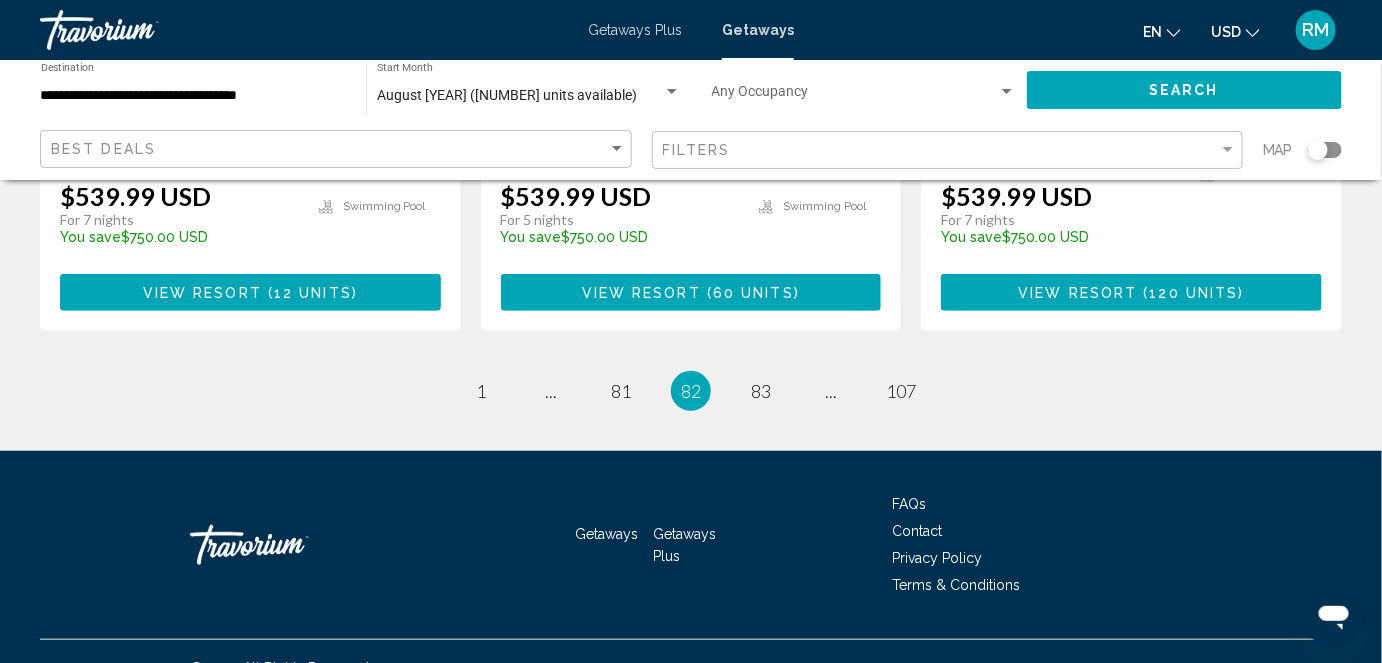 click on "page  [NUMBER] page  [NUMBER] ... page  [NUMBER] You're on page  [NUMBER] page  [NUMBER] page  ... page  [NUMBER]" at bounding box center [691, 391] 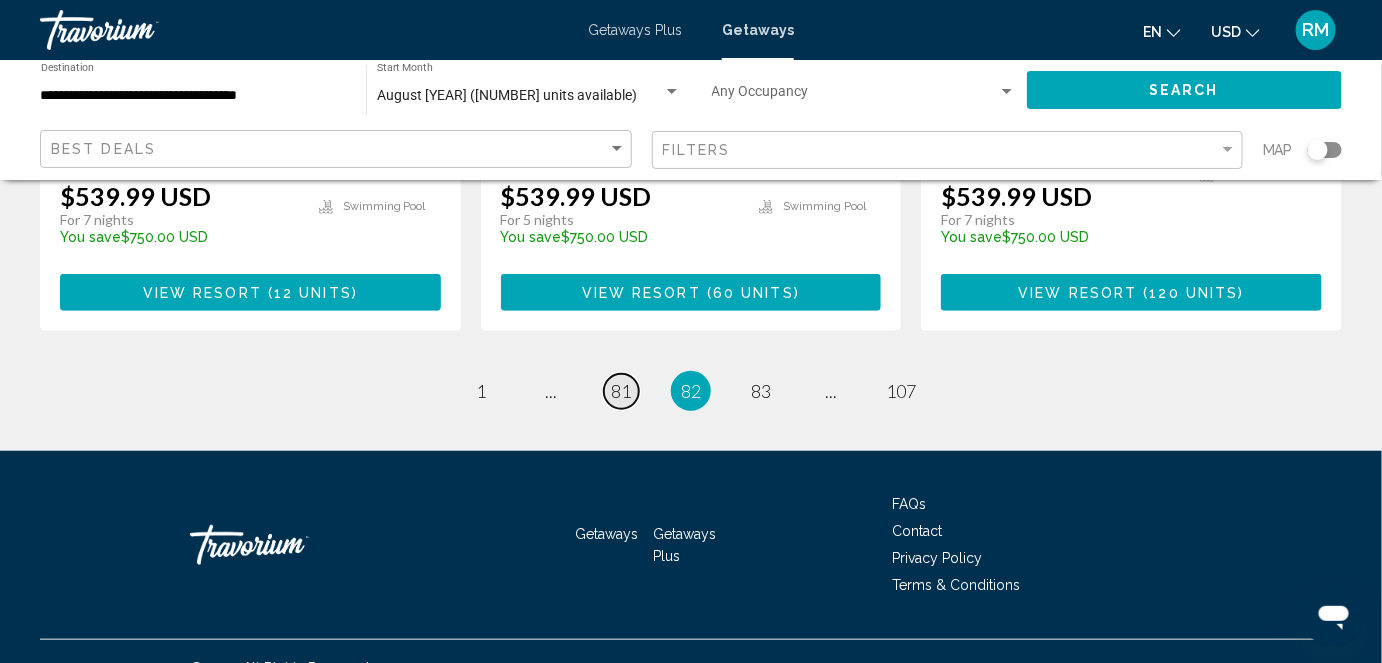 click on "page  81" at bounding box center (621, 391) 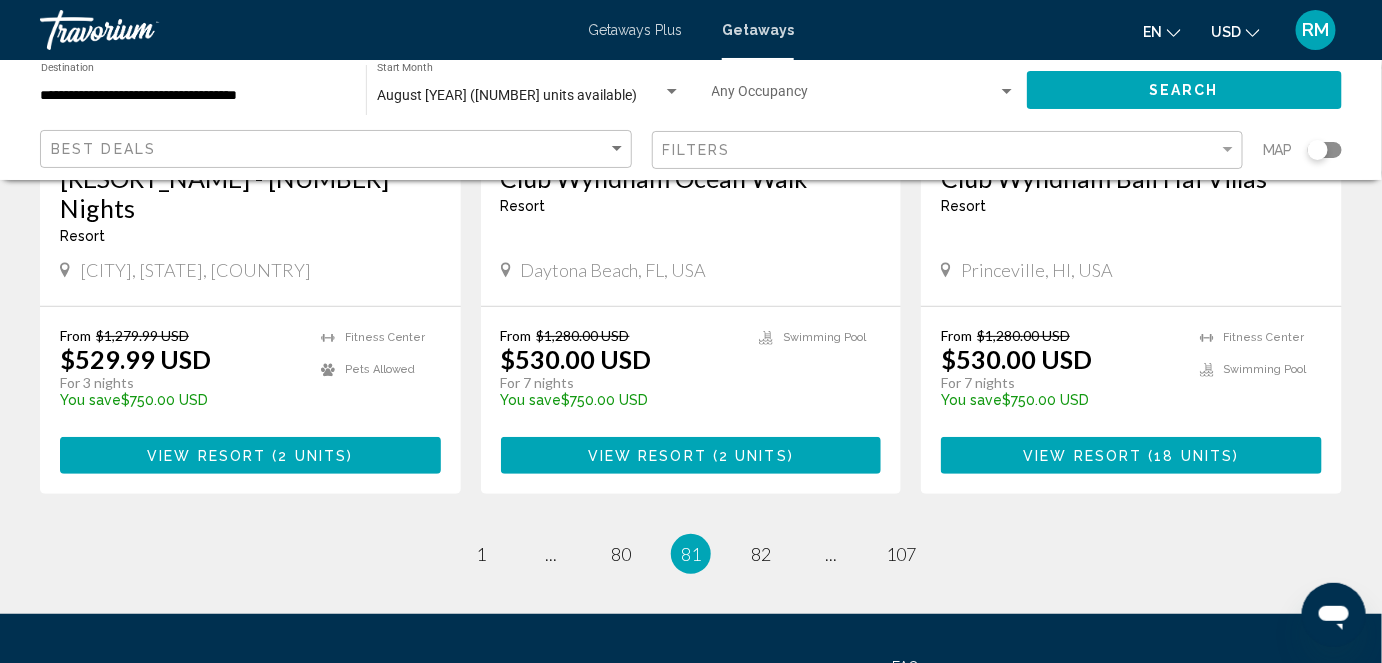 scroll, scrollTop: 2592, scrollLeft: 0, axis: vertical 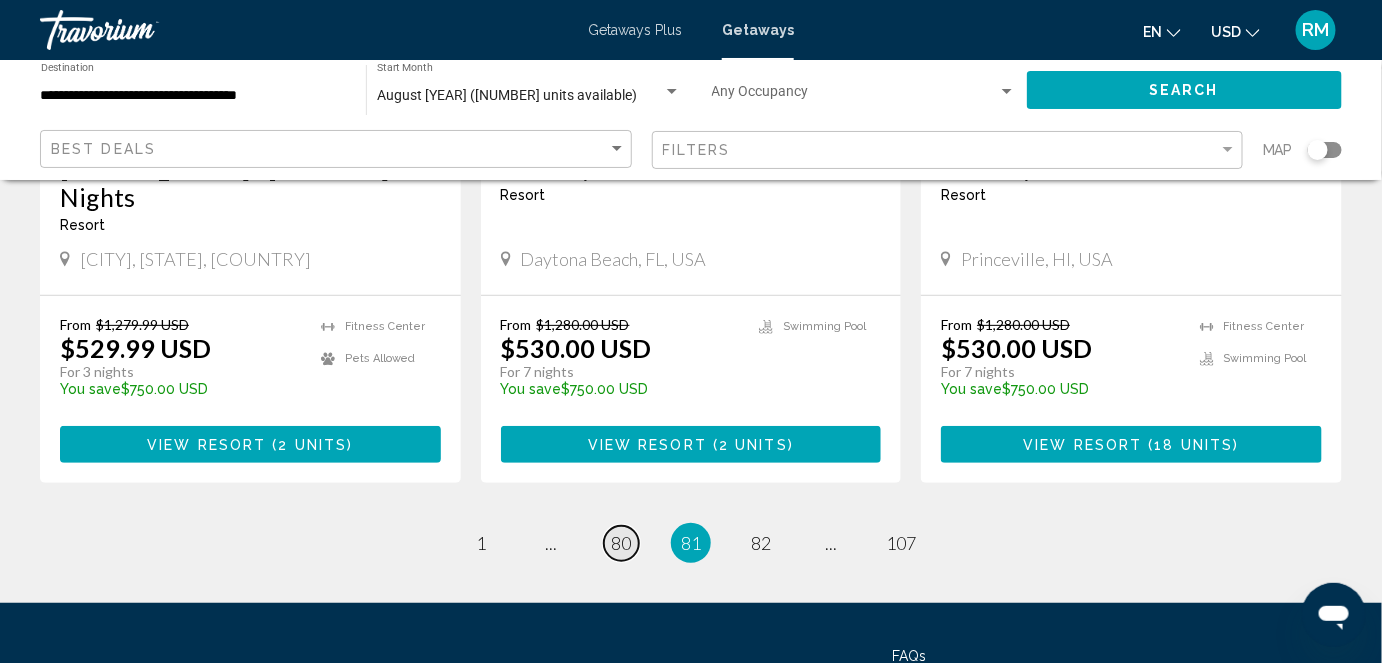 click on "page  80" at bounding box center (621, 543) 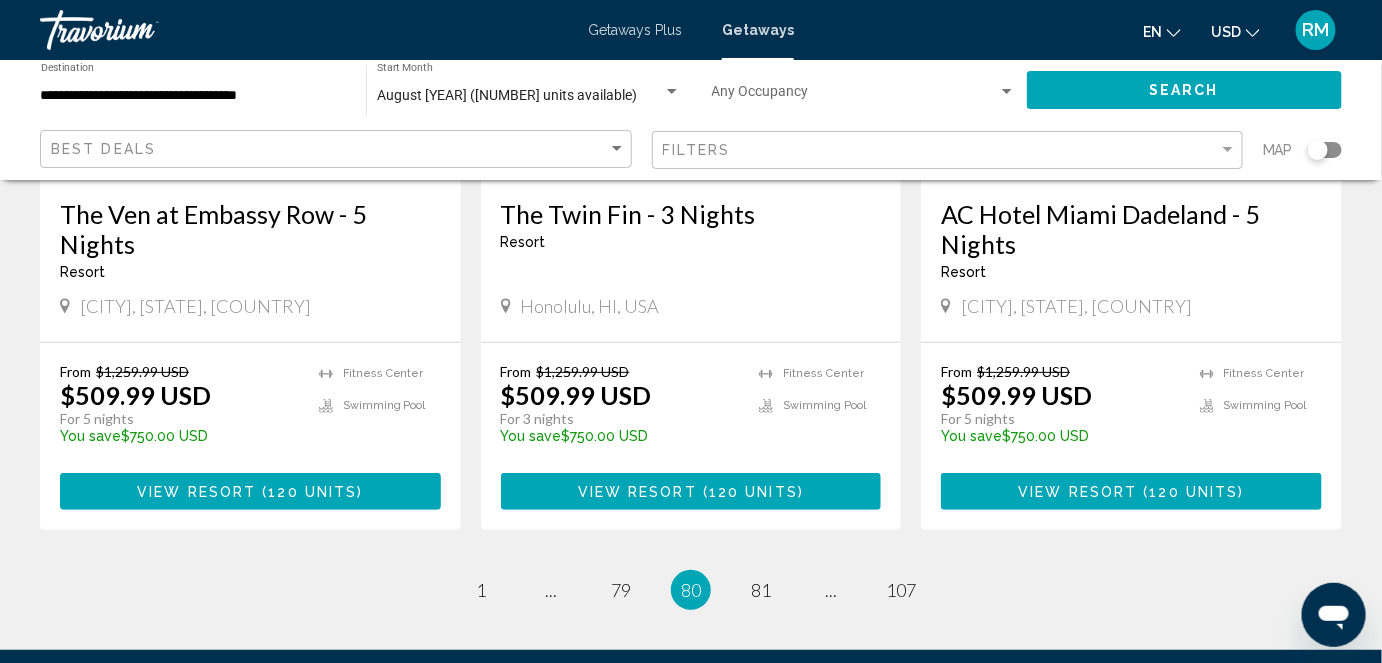 scroll, scrollTop: 2565, scrollLeft: 0, axis: vertical 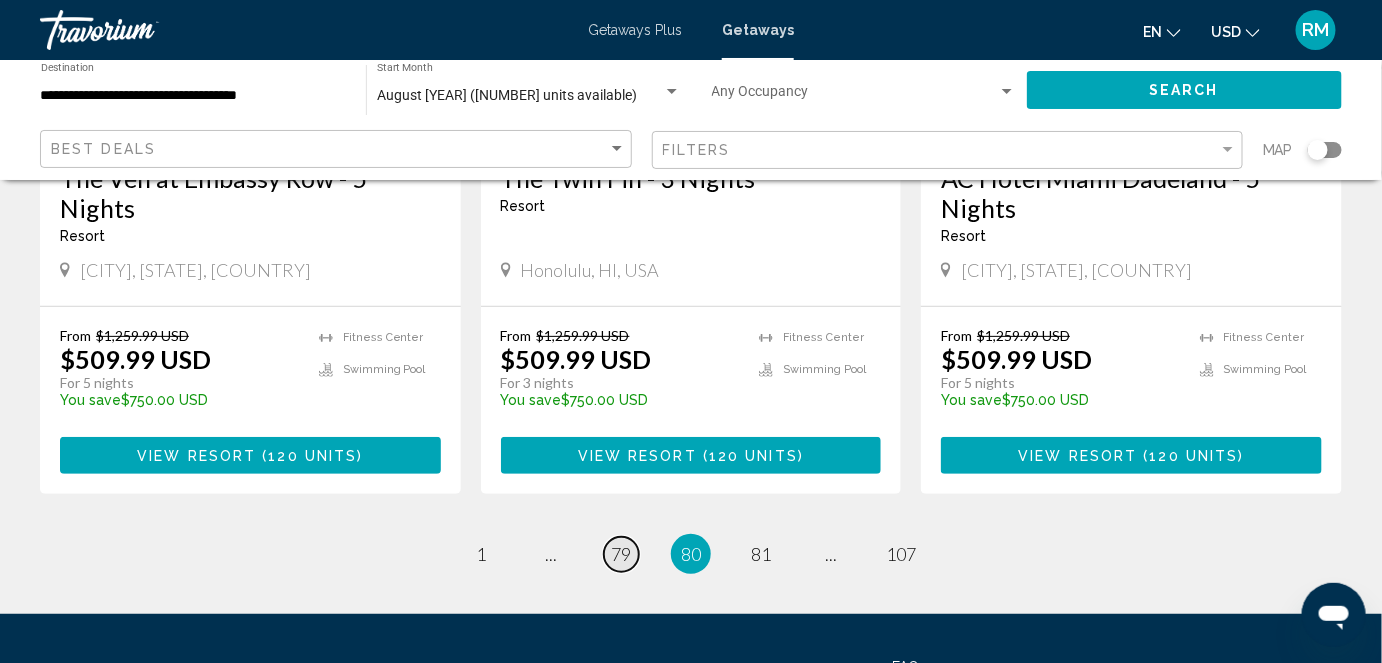 click on "page  [NUMBER]" at bounding box center (621, 554) 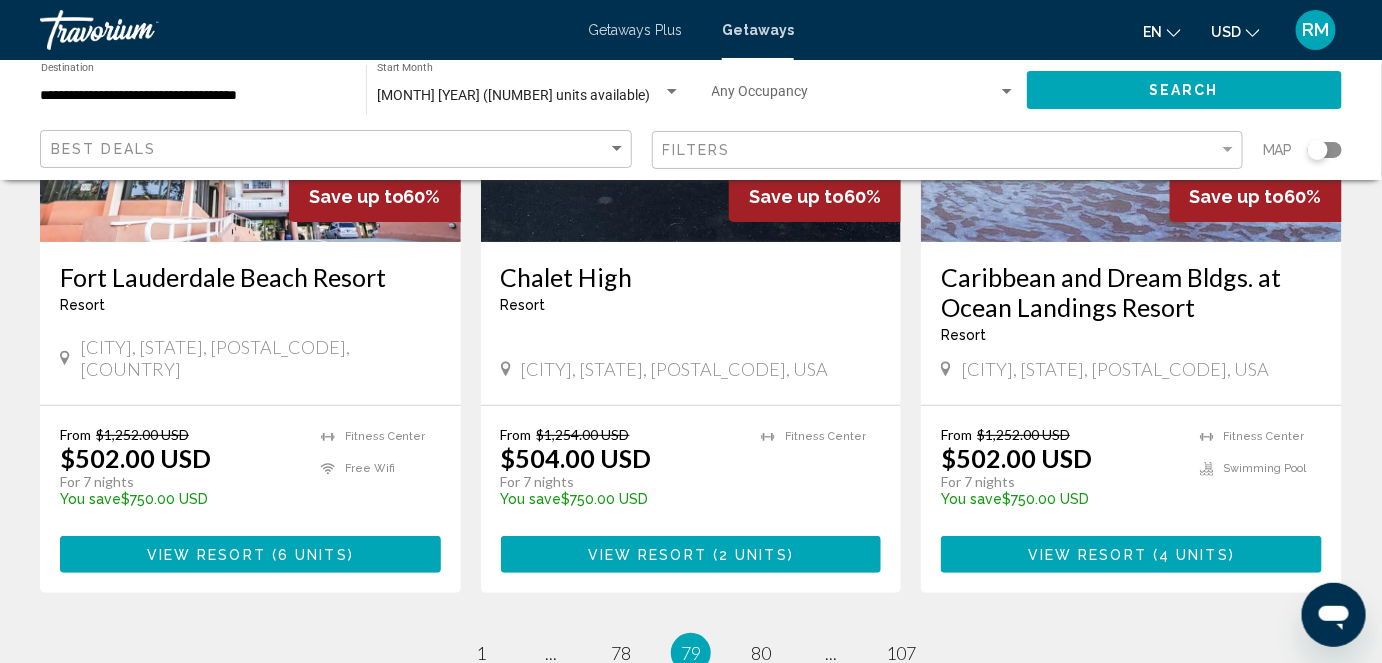 scroll, scrollTop: 2506, scrollLeft: 0, axis: vertical 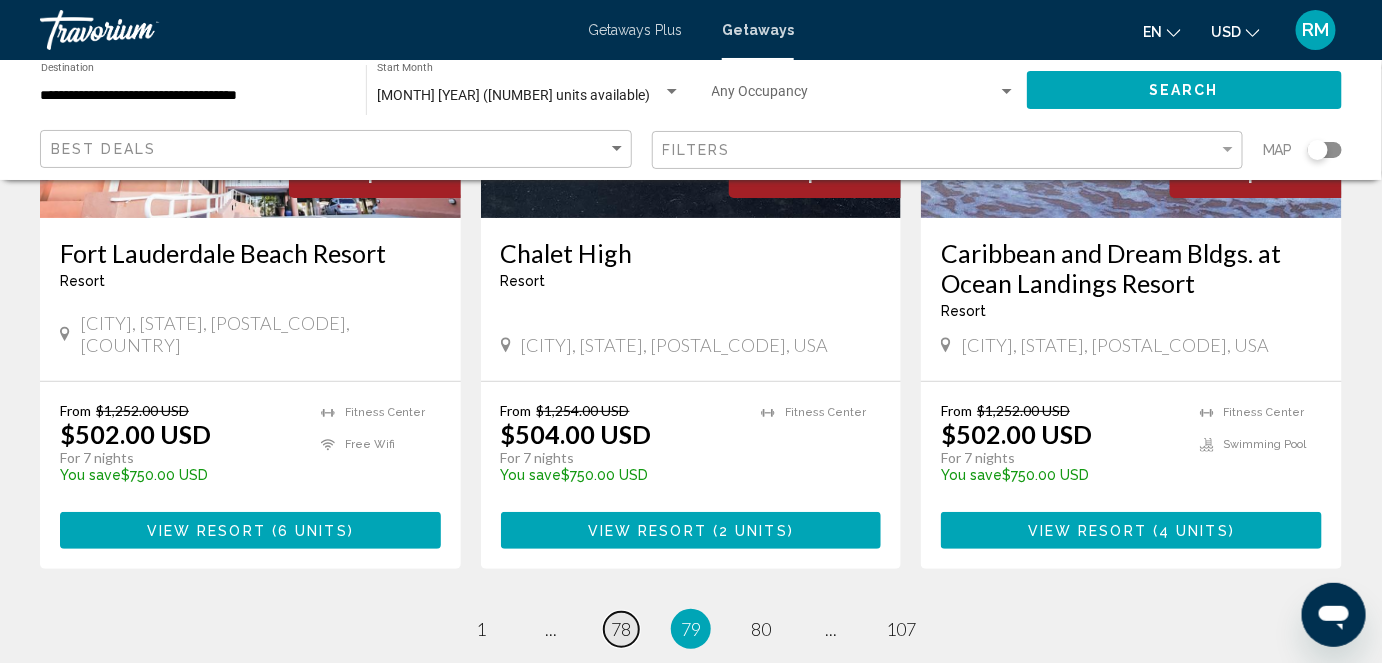 click on "page  [NUMBER]" at bounding box center (621, 629) 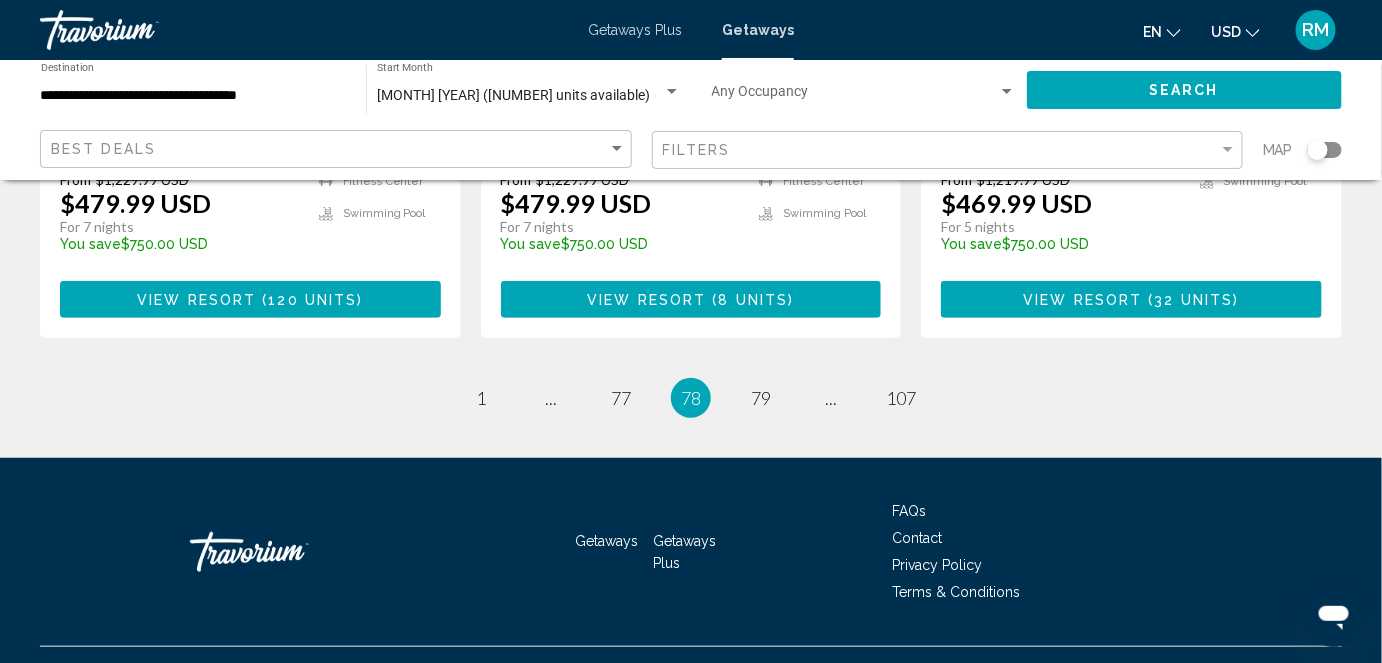 scroll, scrollTop: 2773, scrollLeft: 0, axis: vertical 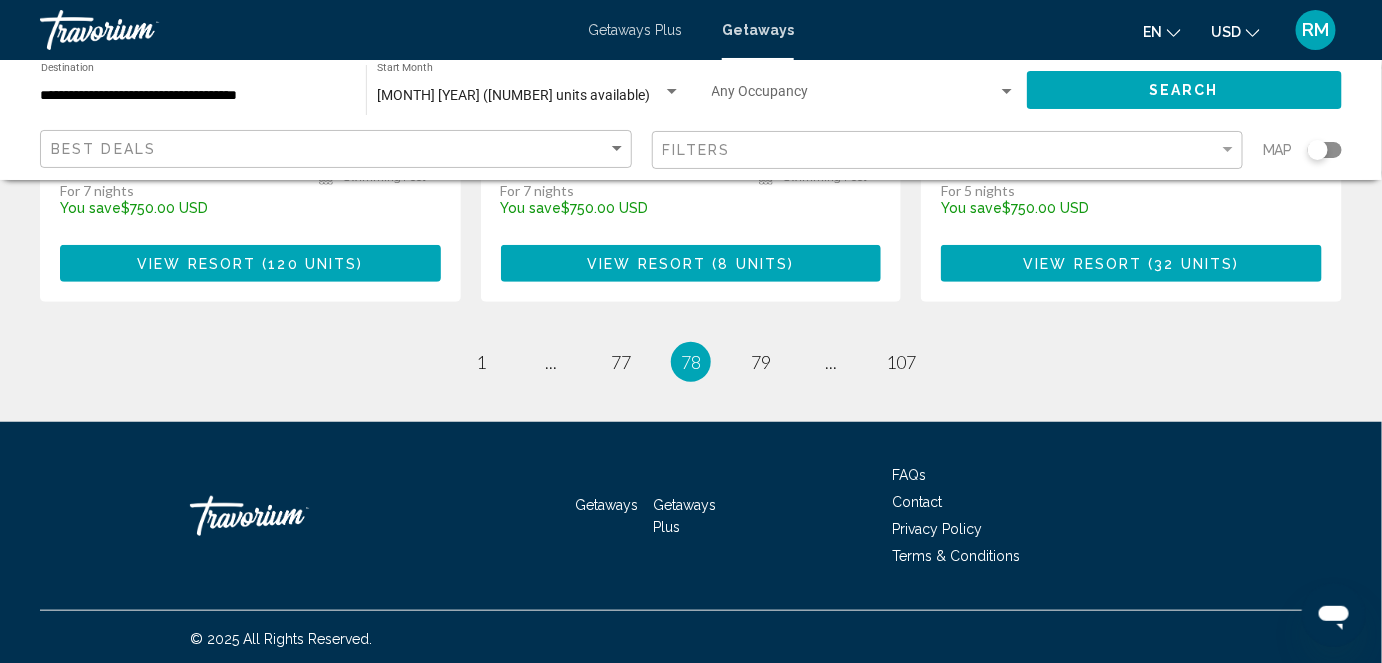 click on "78 / 107  page  1 page  ... page  77 You're on page  78 page  79 page  ... page  107" at bounding box center [691, 362] 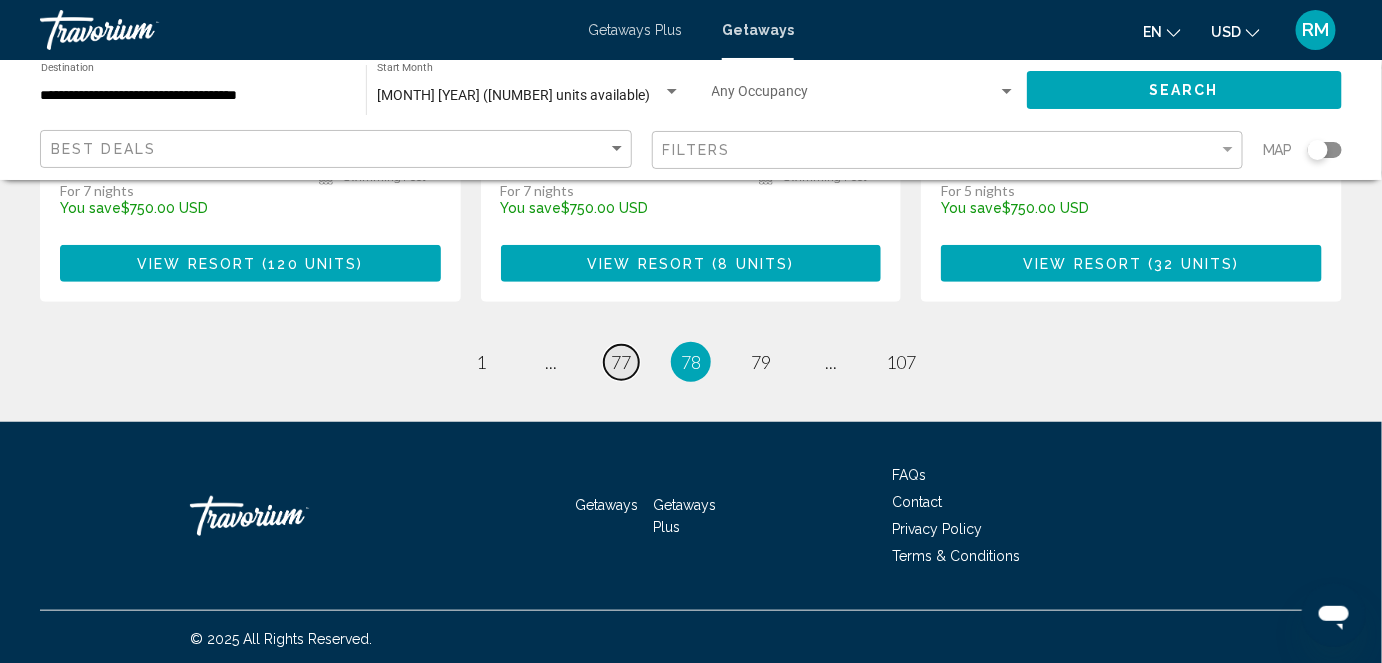 click on "77" at bounding box center (621, 362) 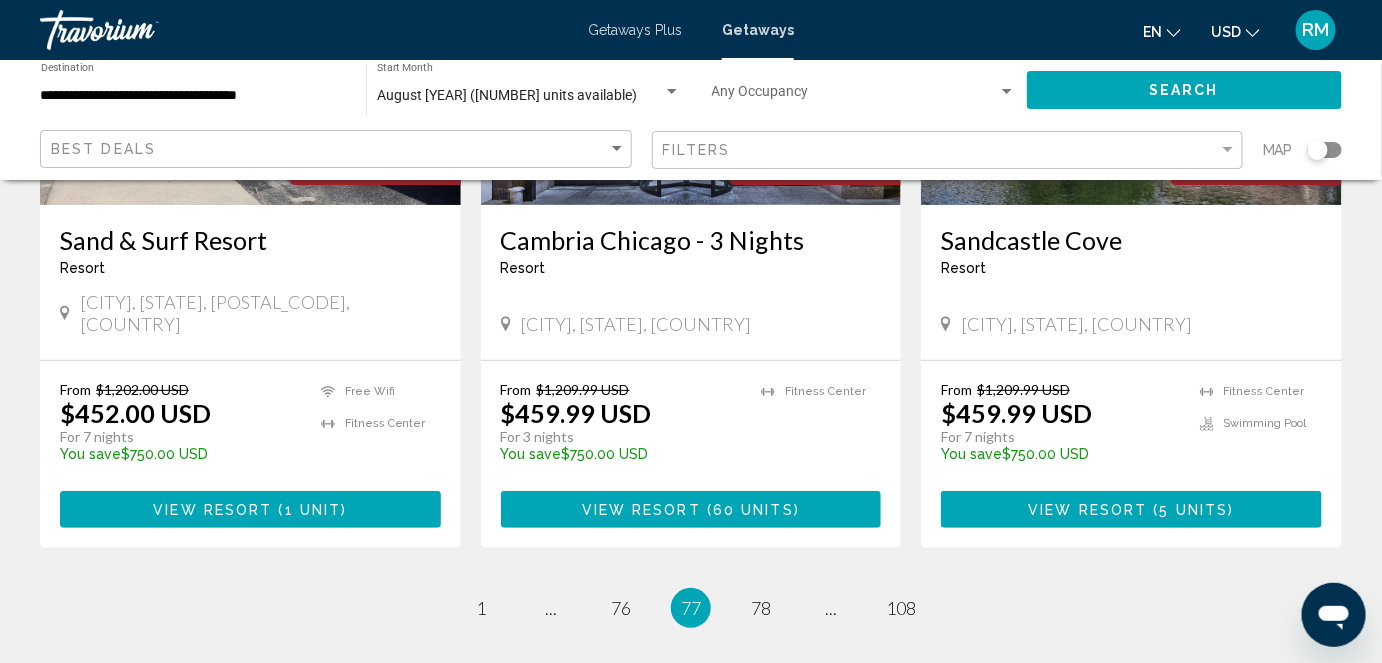 scroll, scrollTop: 2555, scrollLeft: 0, axis: vertical 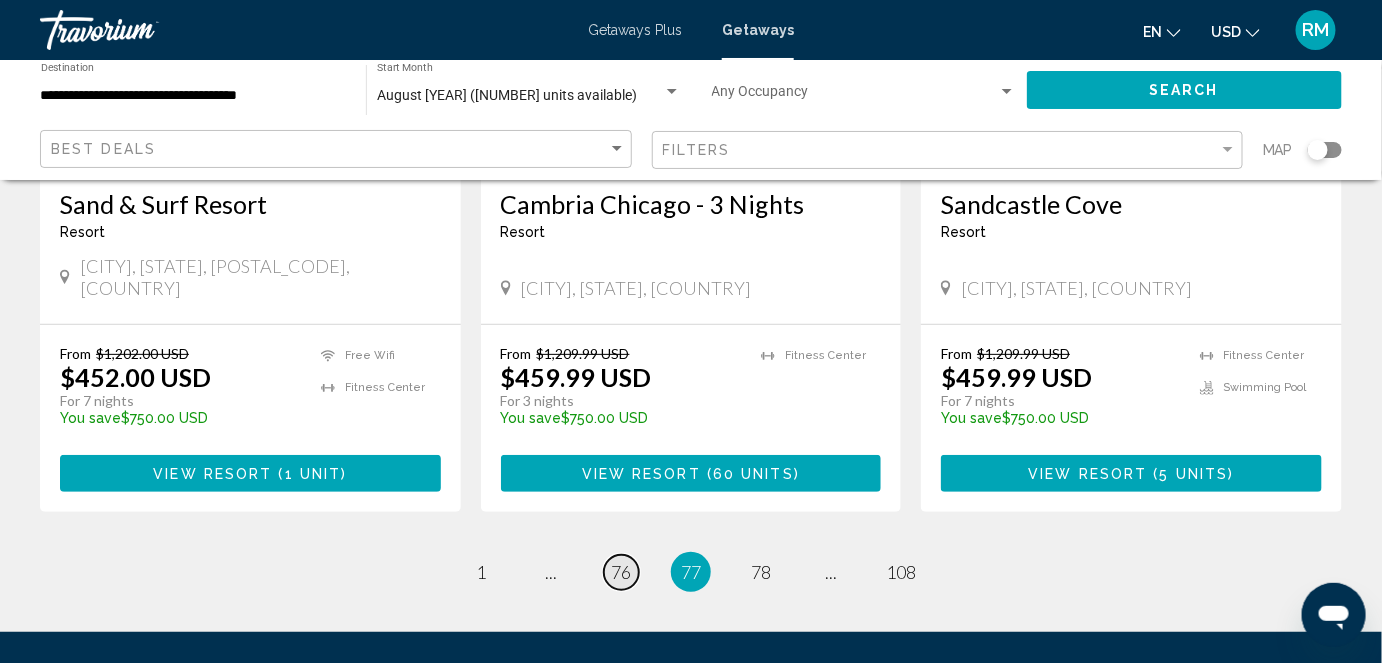 click on "page  76" at bounding box center (621, 572) 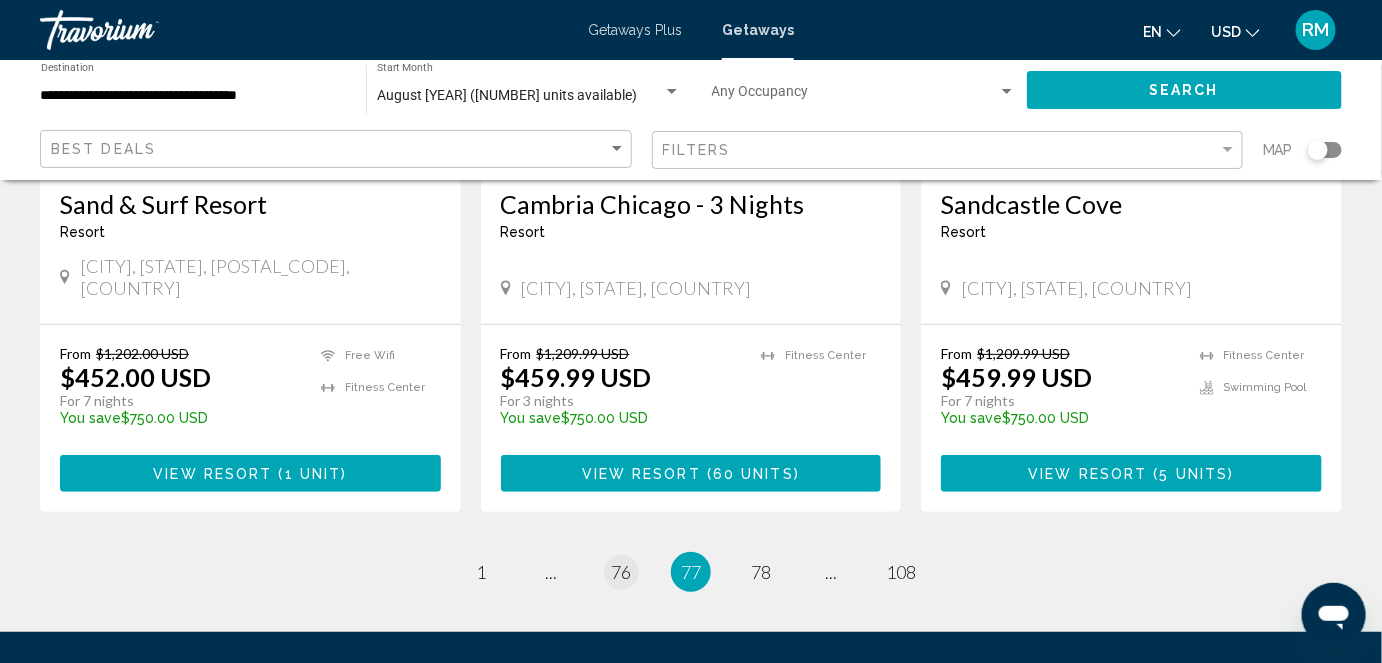 scroll, scrollTop: 0, scrollLeft: 0, axis: both 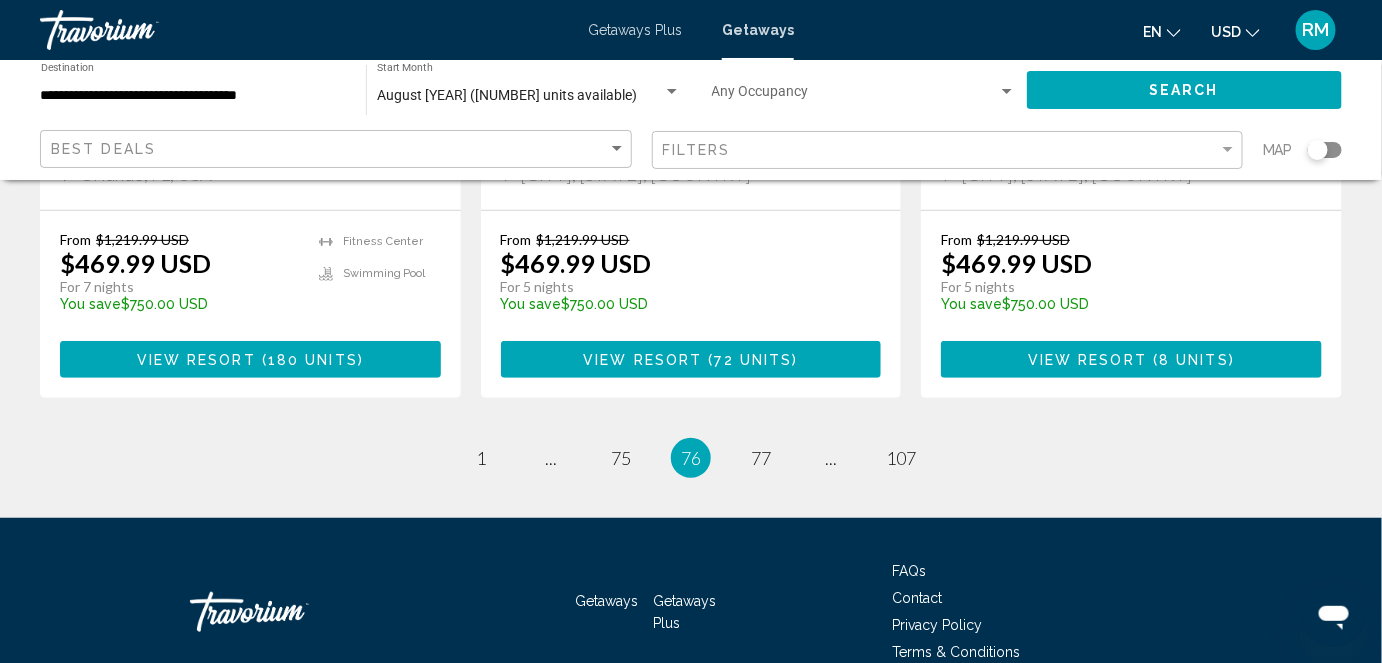 click on "page  [NUMBER]" at bounding box center (621, 458) 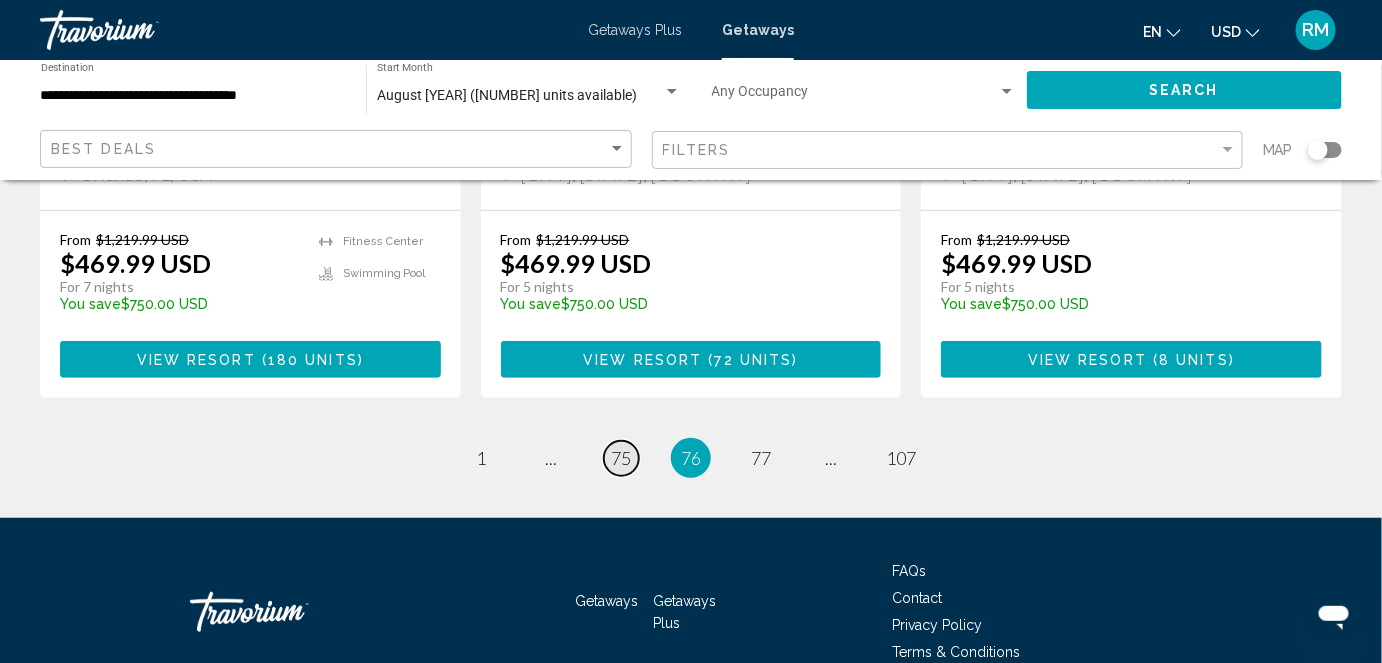 click on "page  [NUMBER]" at bounding box center (621, 458) 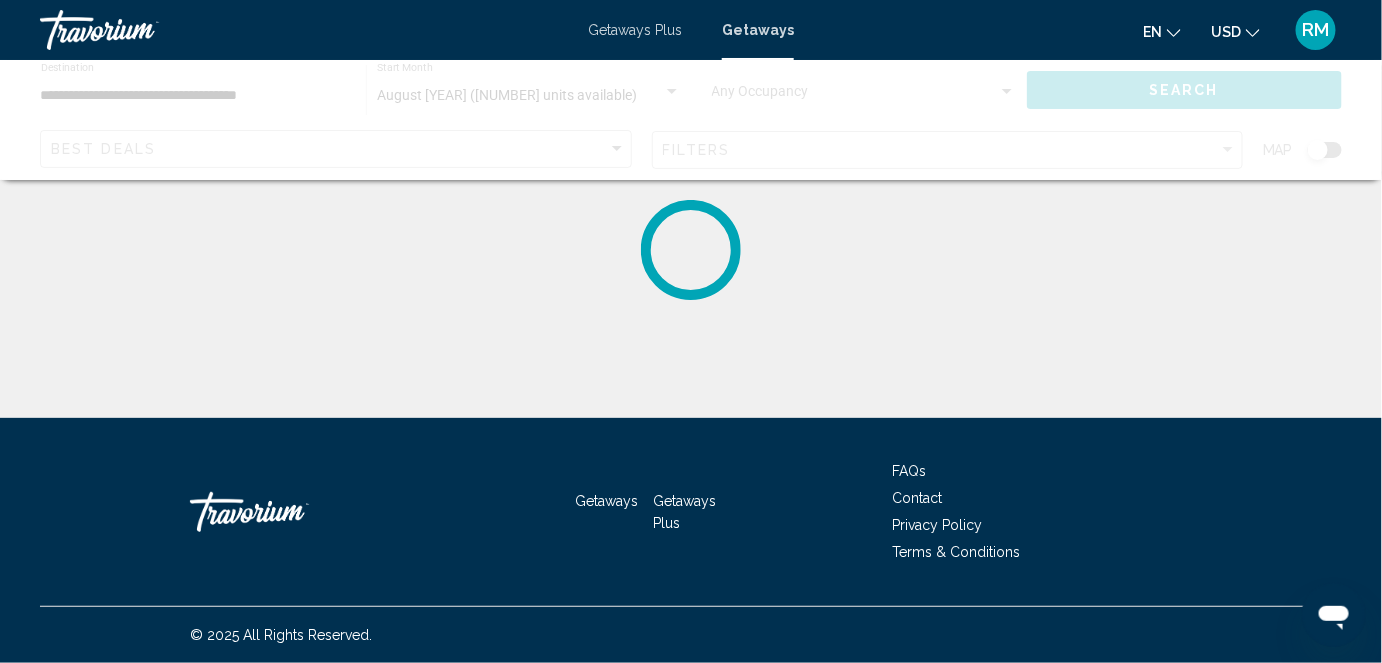 scroll, scrollTop: 0, scrollLeft: 0, axis: both 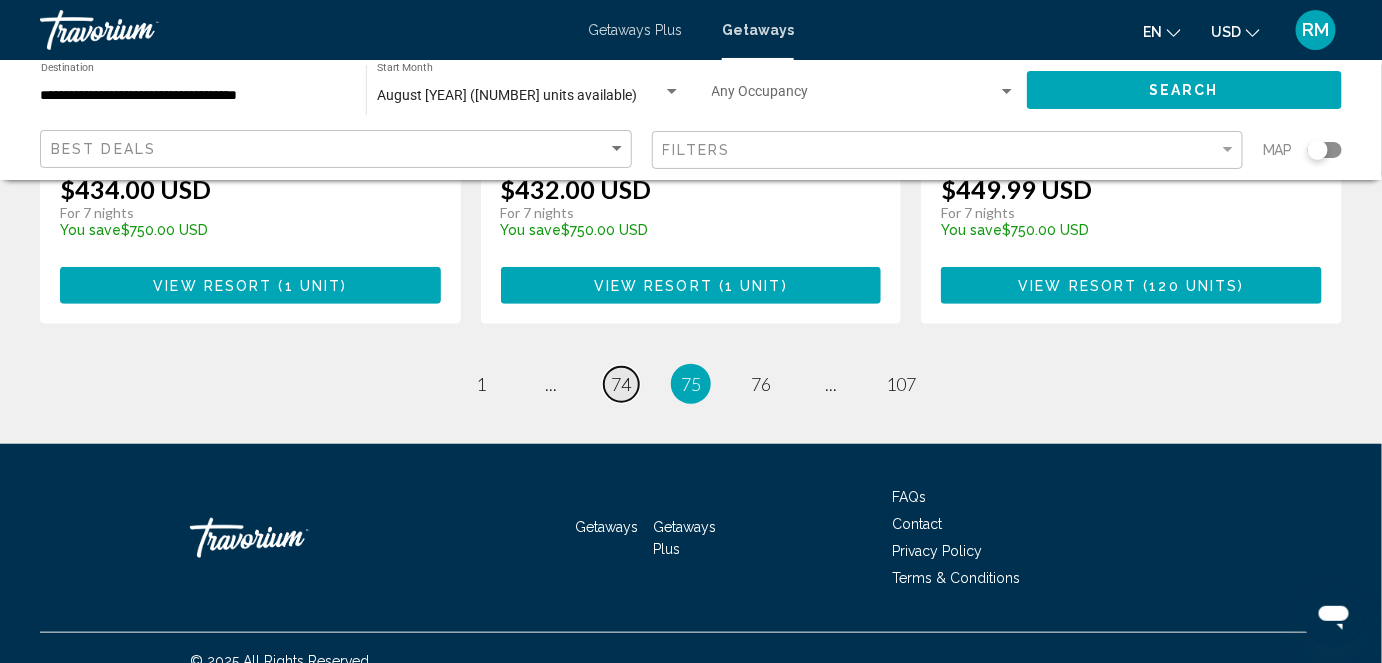 click on "74" at bounding box center [621, 384] 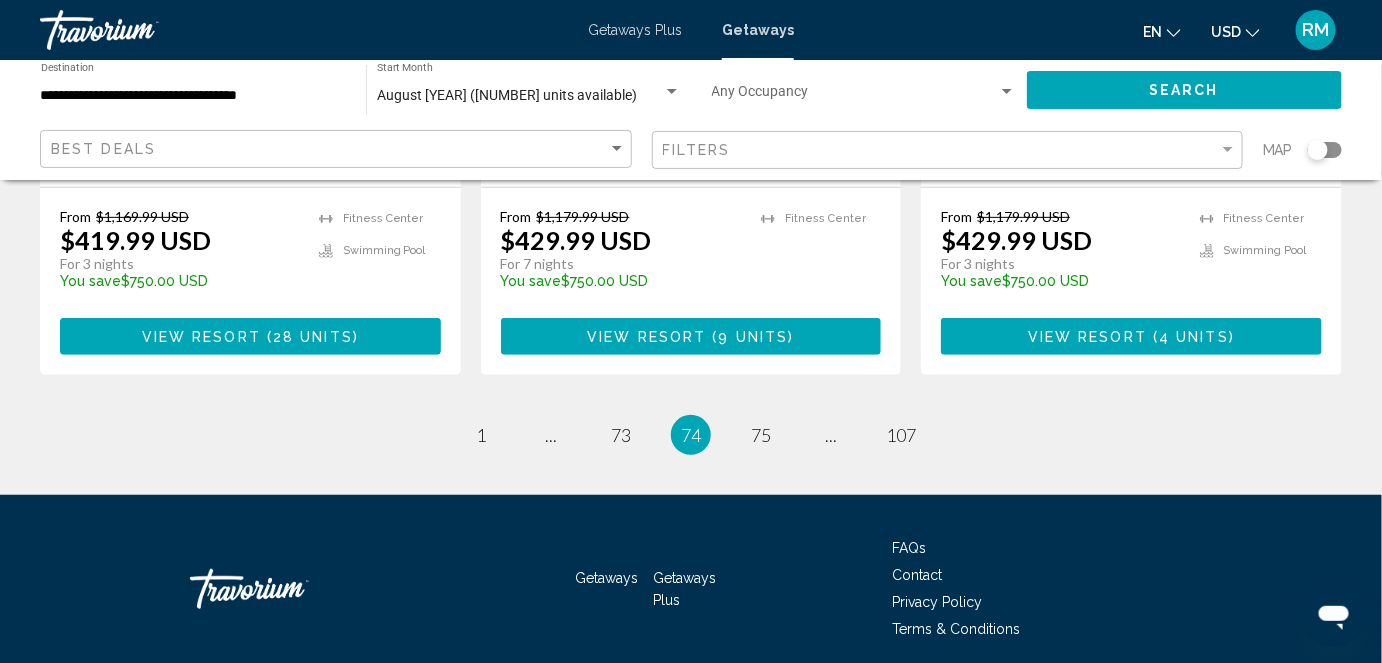 scroll, scrollTop: 2773, scrollLeft: 0, axis: vertical 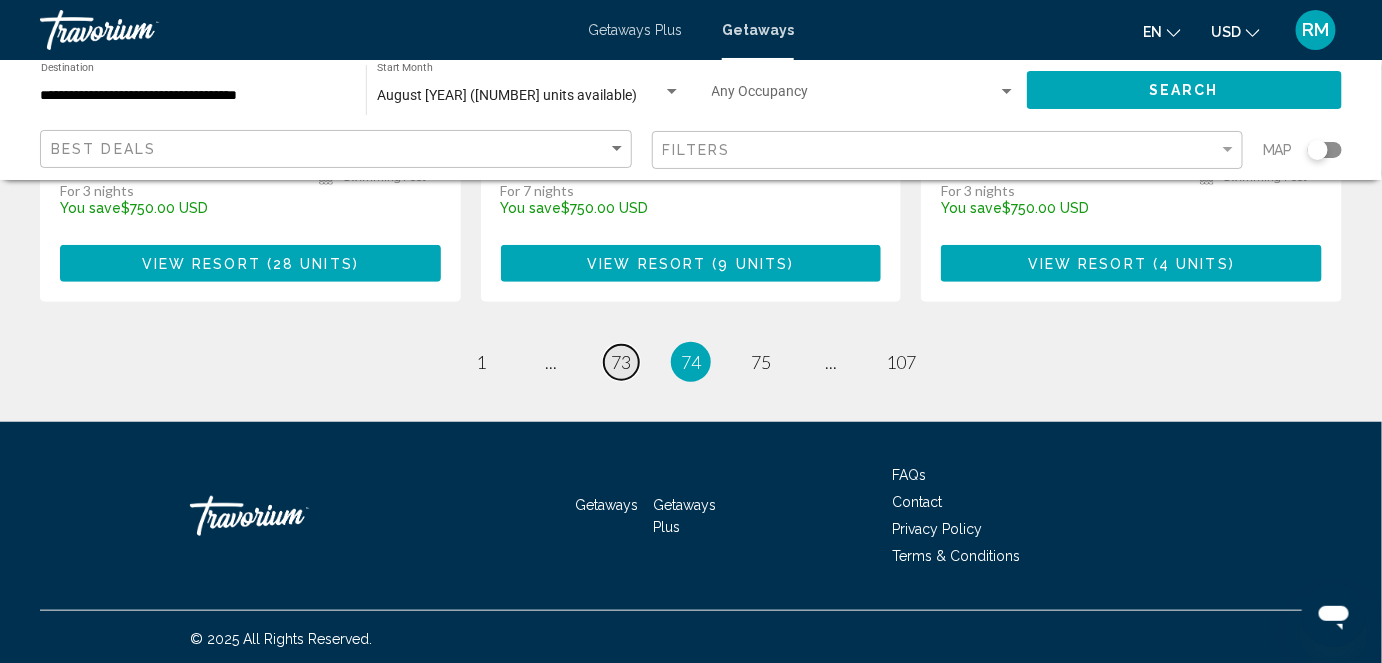 click on "73" at bounding box center (621, 362) 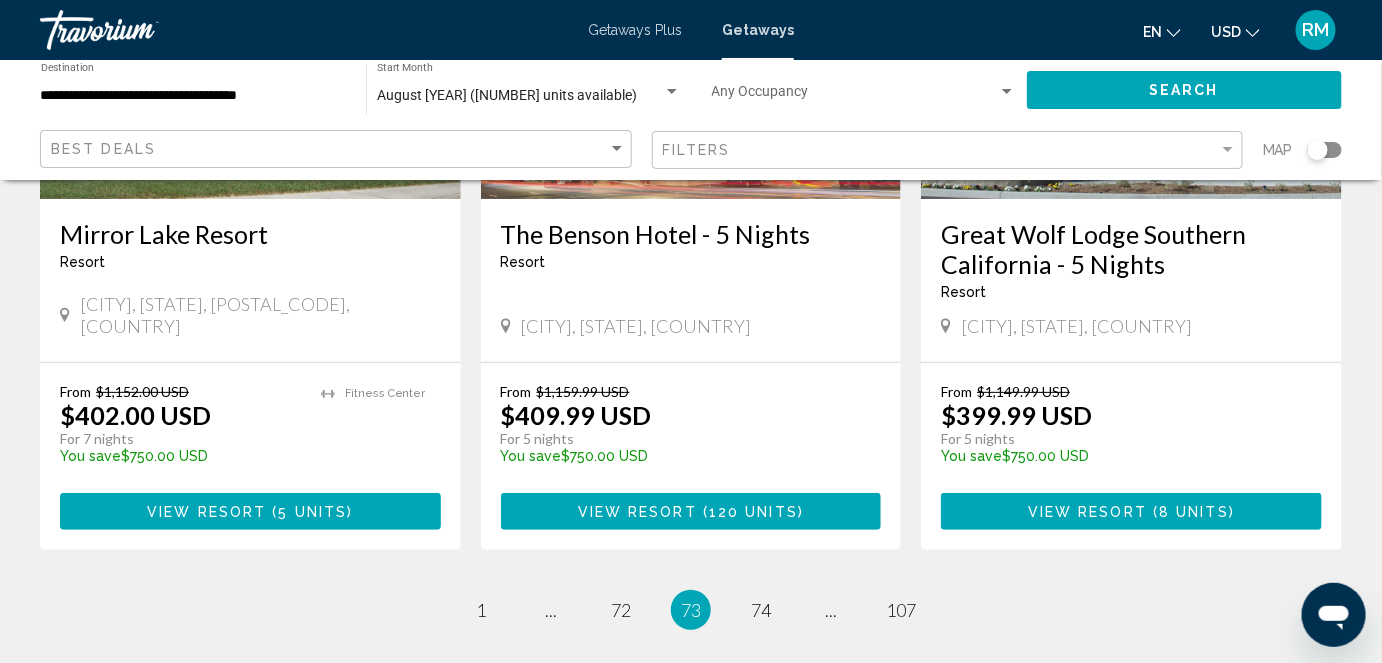scroll, scrollTop: 2628, scrollLeft: 0, axis: vertical 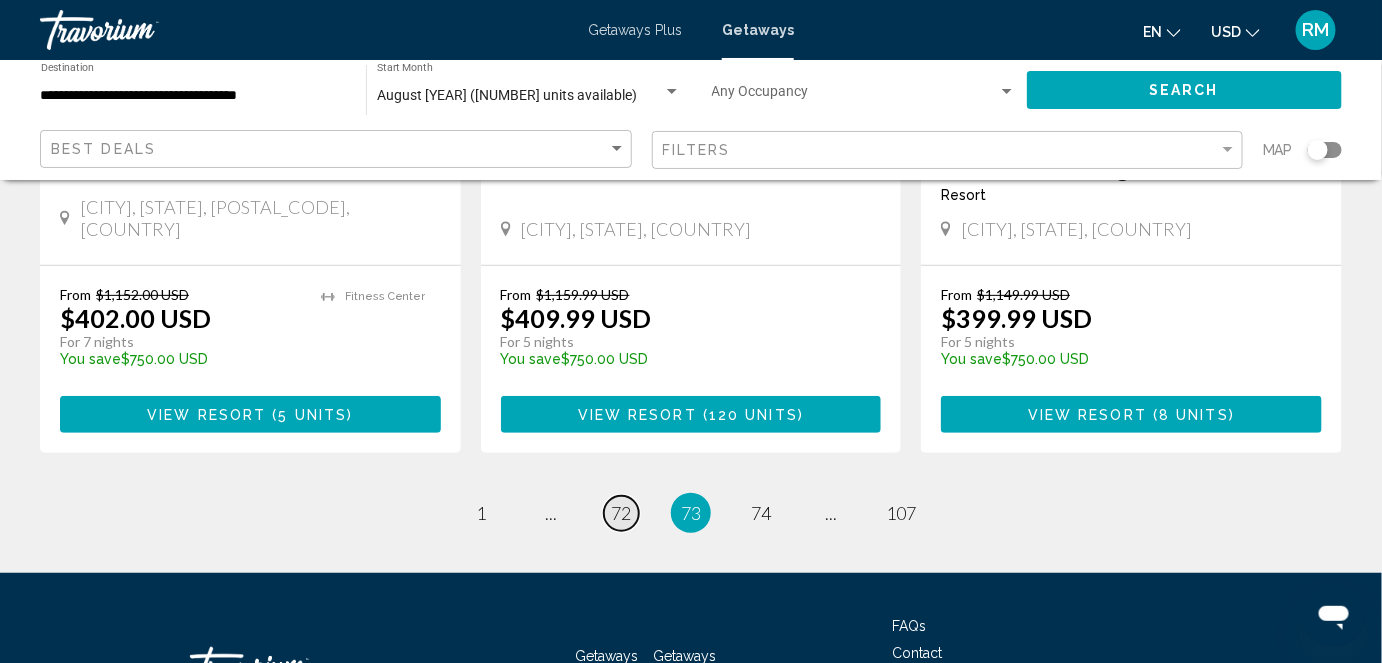 click on "72" at bounding box center [621, 513] 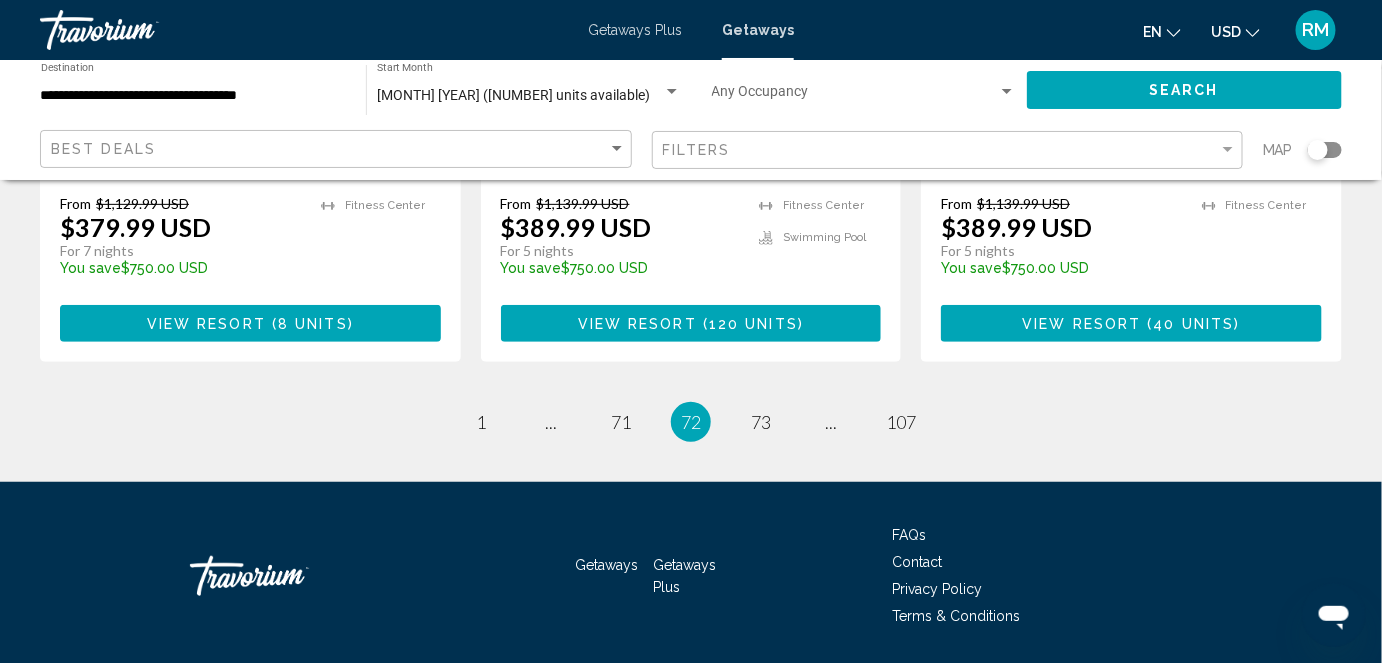 scroll, scrollTop: 2773, scrollLeft: 0, axis: vertical 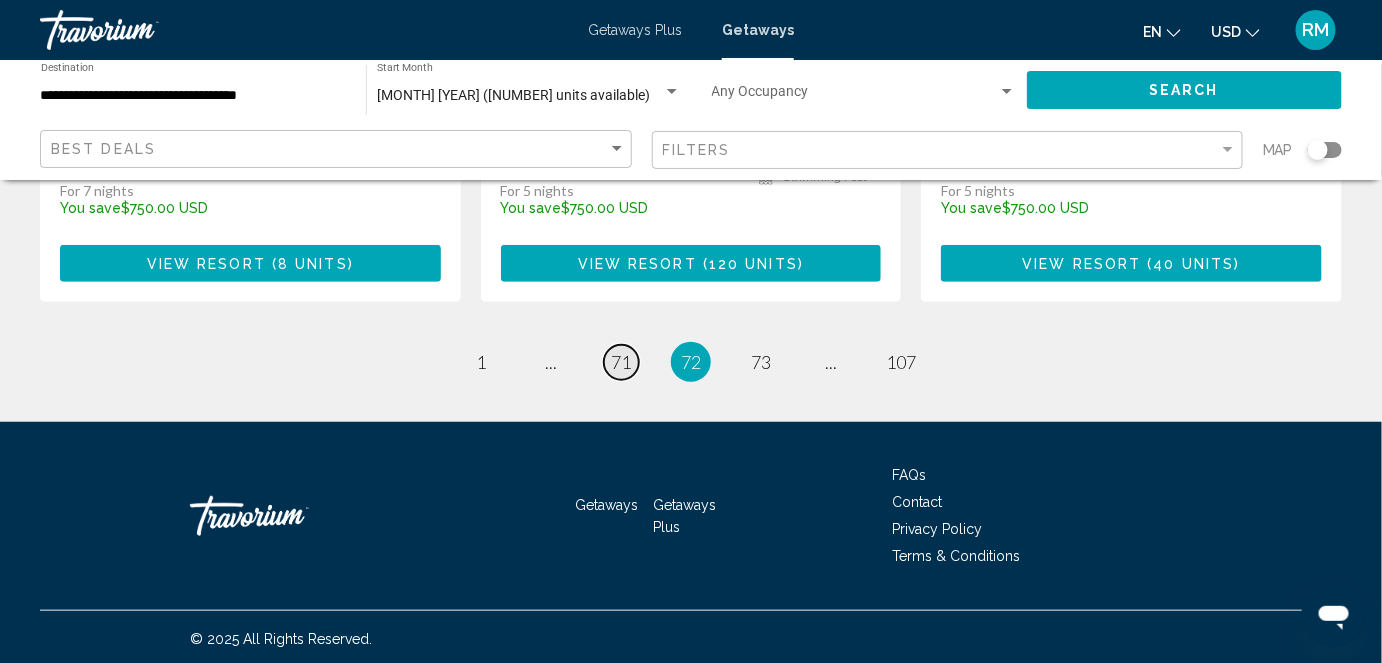 click on "71" at bounding box center [621, 362] 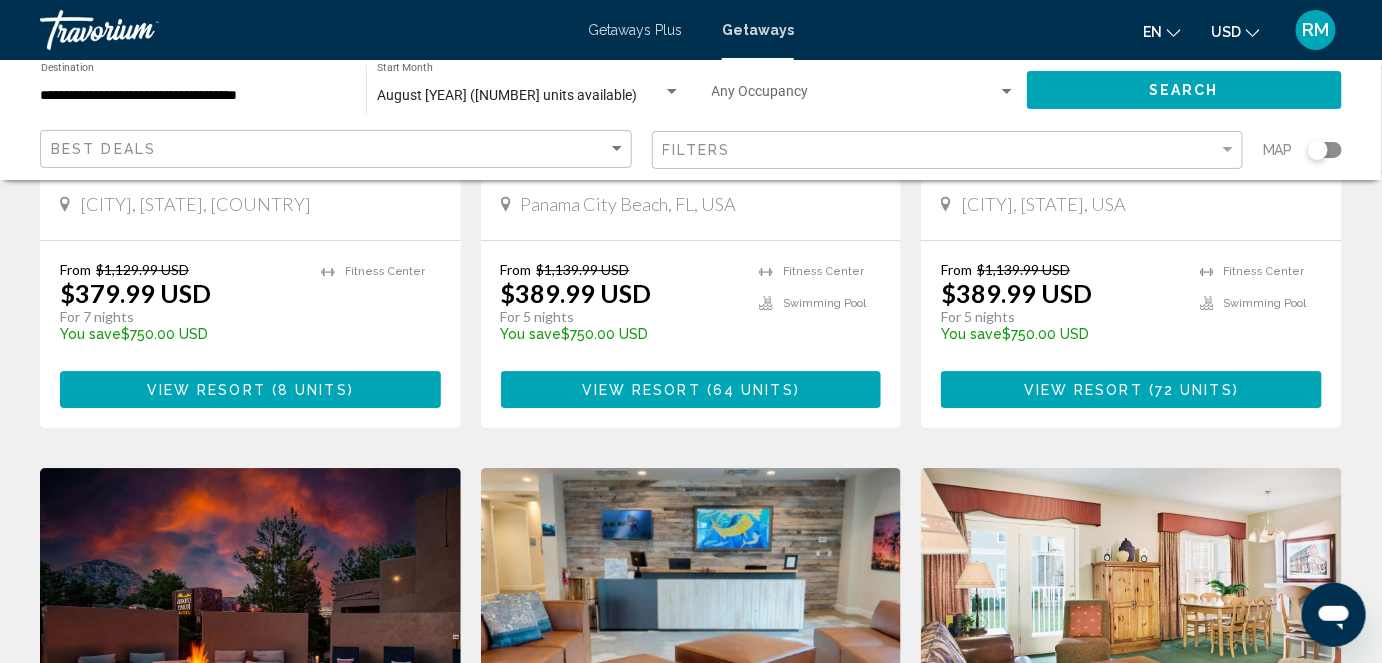 scroll, scrollTop: 2773, scrollLeft: 0, axis: vertical 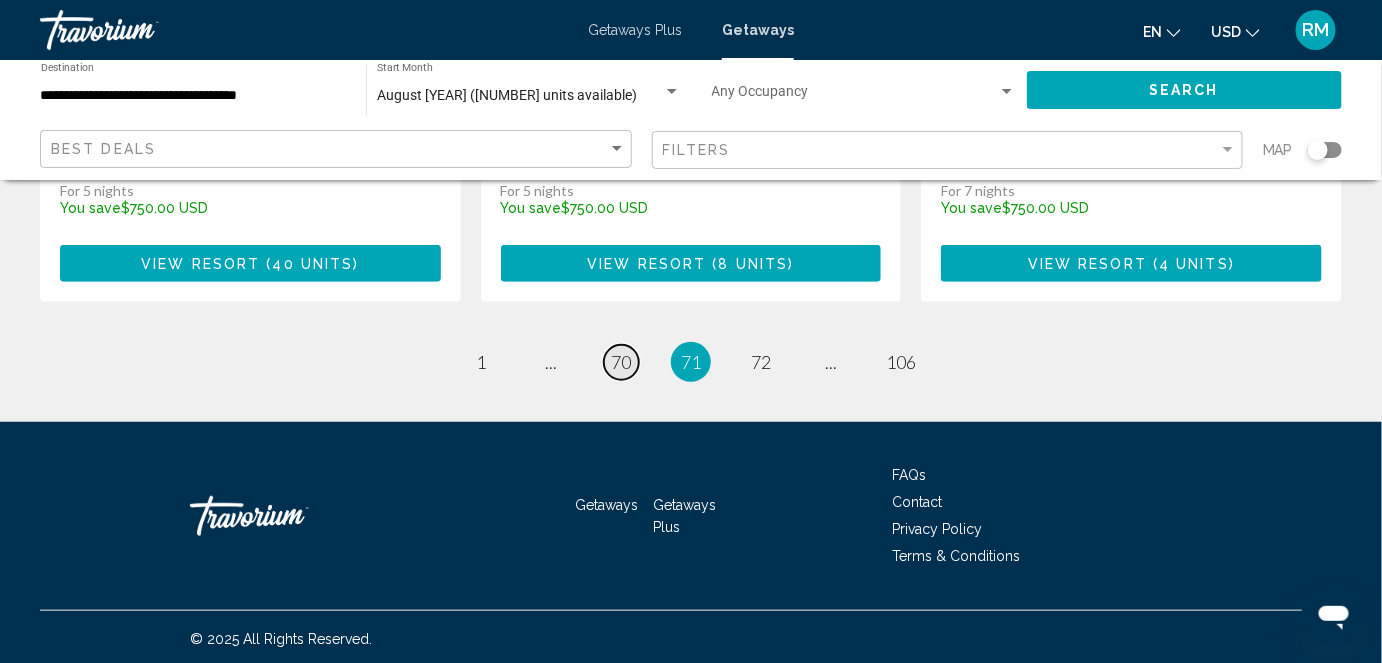 click on "70" at bounding box center [621, 362] 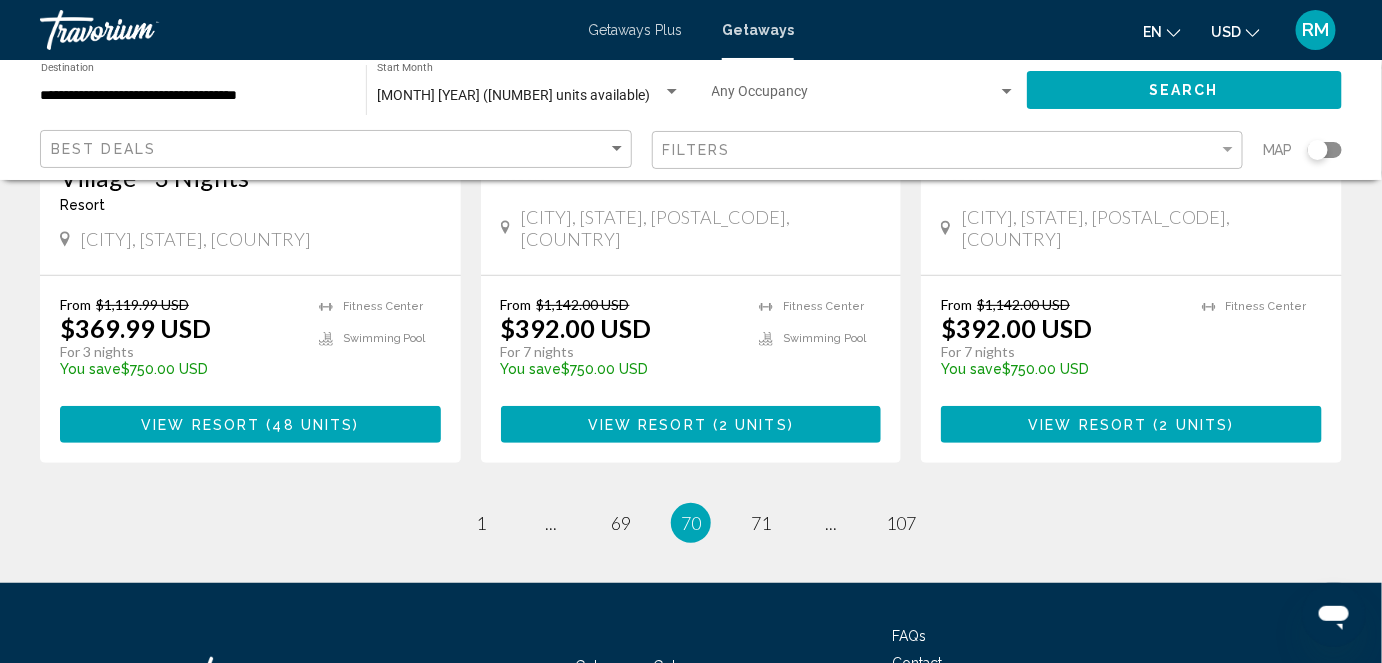 scroll, scrollTop: 2688, scrollLeft: 0, axis: vertical 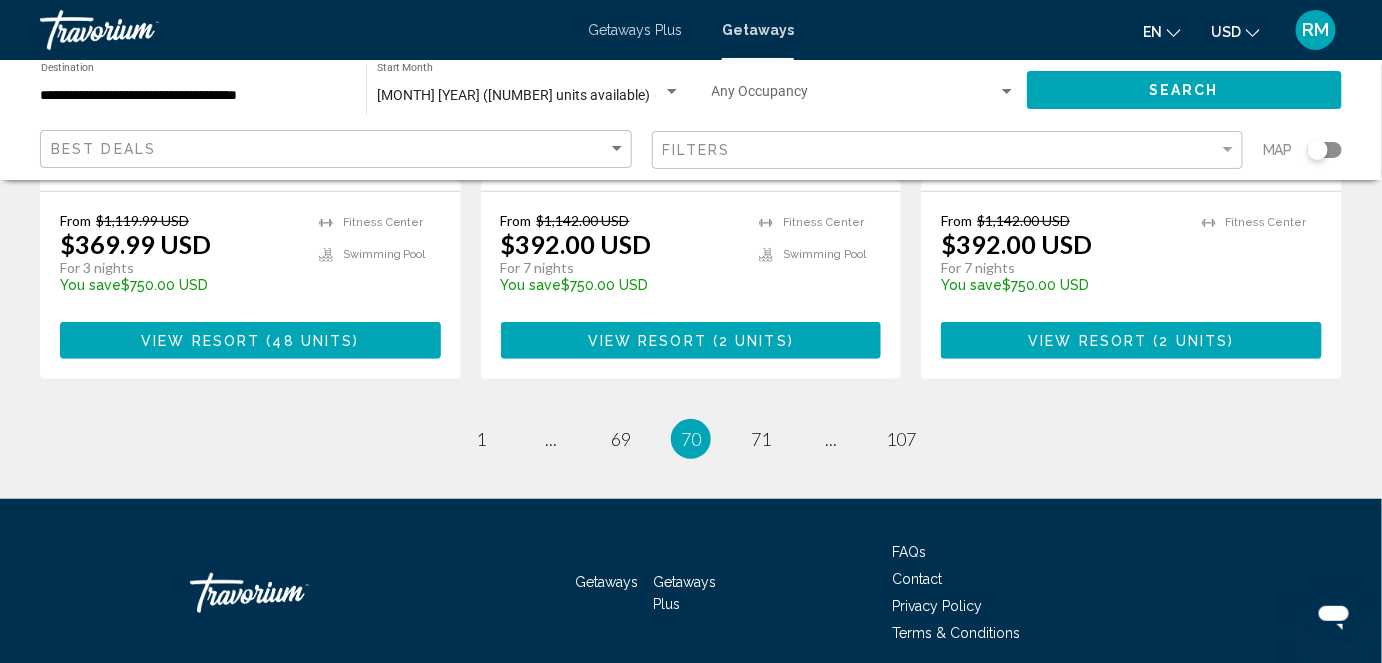 click on "page  [NUMBER]" at bounding box center (621, 439) 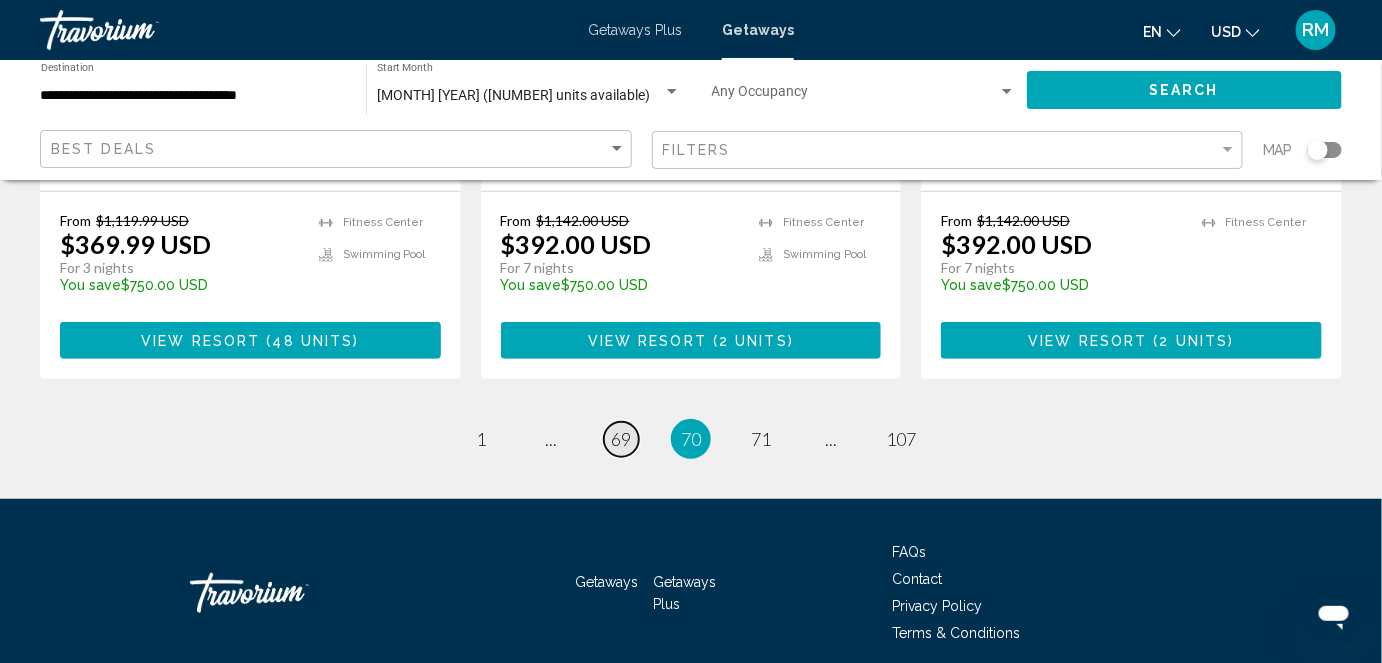 click on "69" at bounding box center [621, 439] 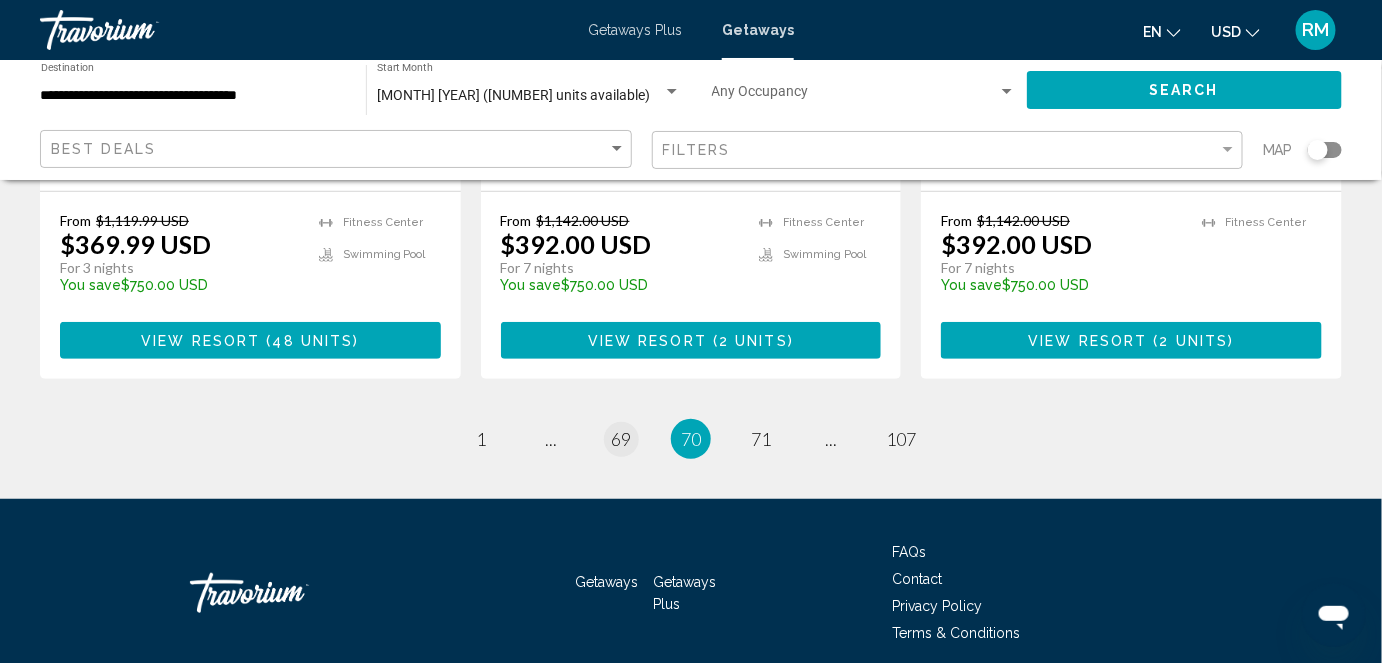 scroll, scrollTop: 0, scrollLeft: 0, axis: both 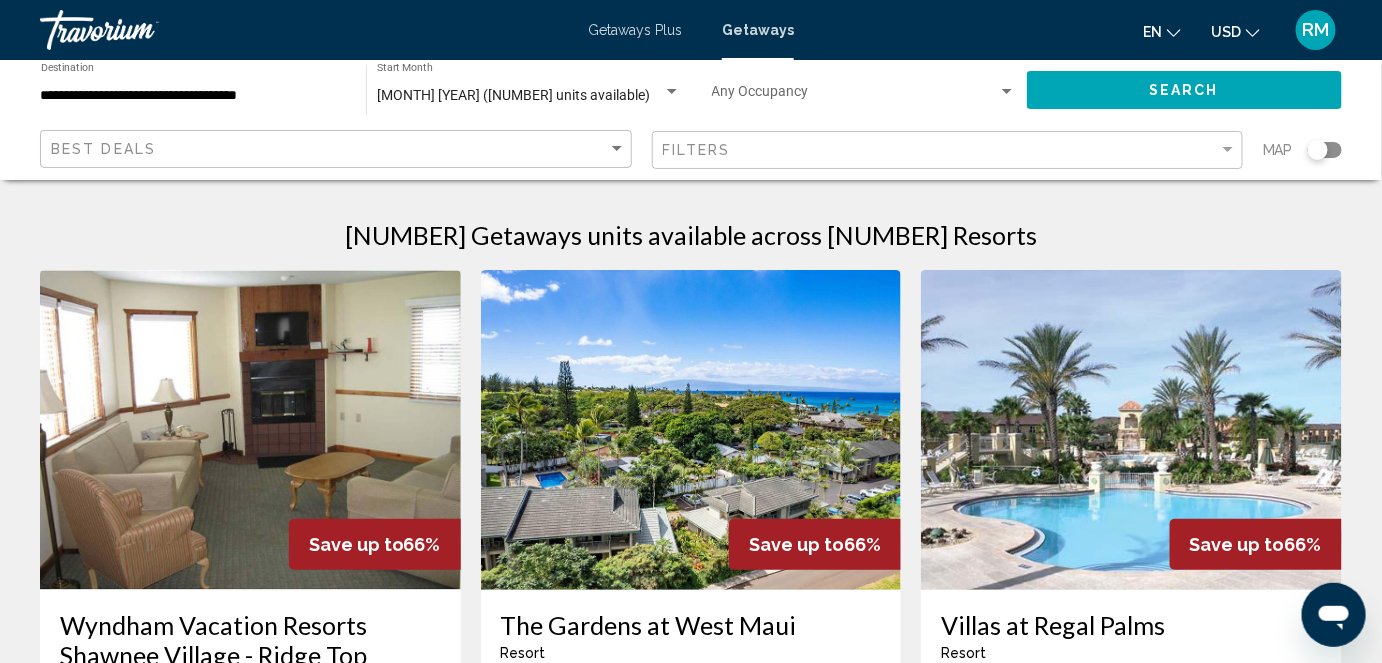 click at bounding box center (691, 430) 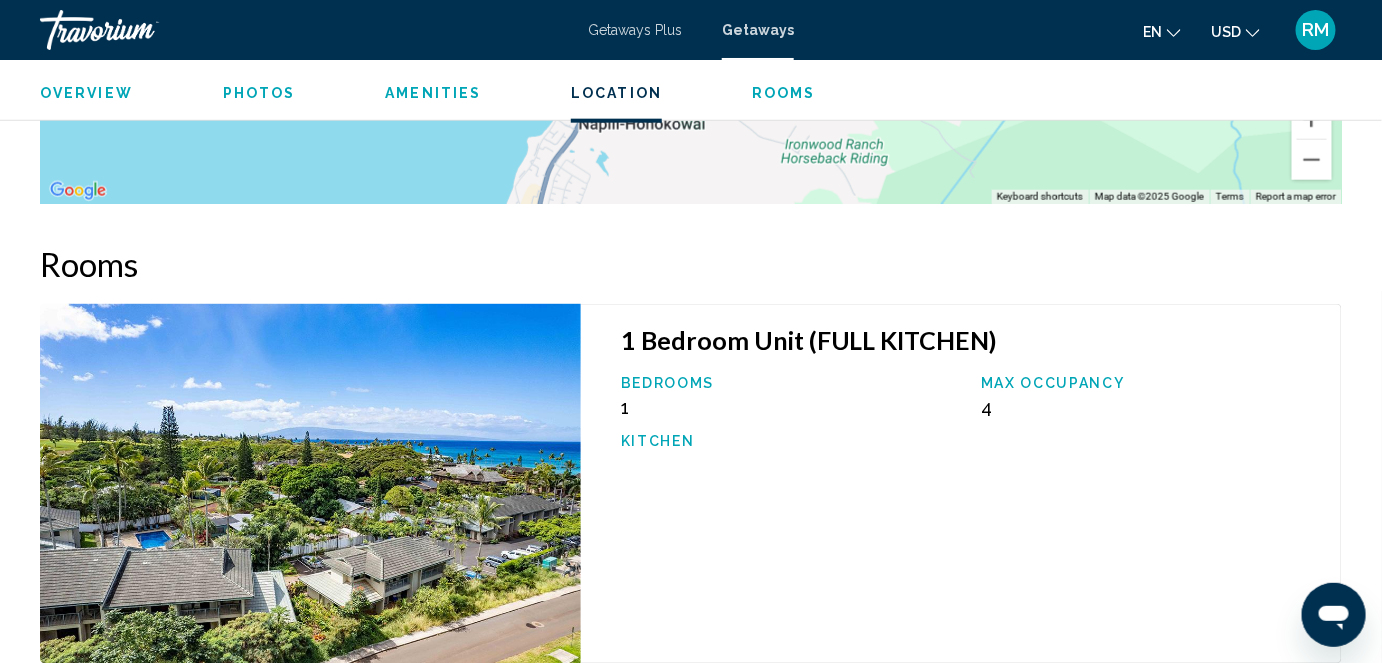 scroll, scrollTop: 3194, scrollLeft: 0, axis: vertical 